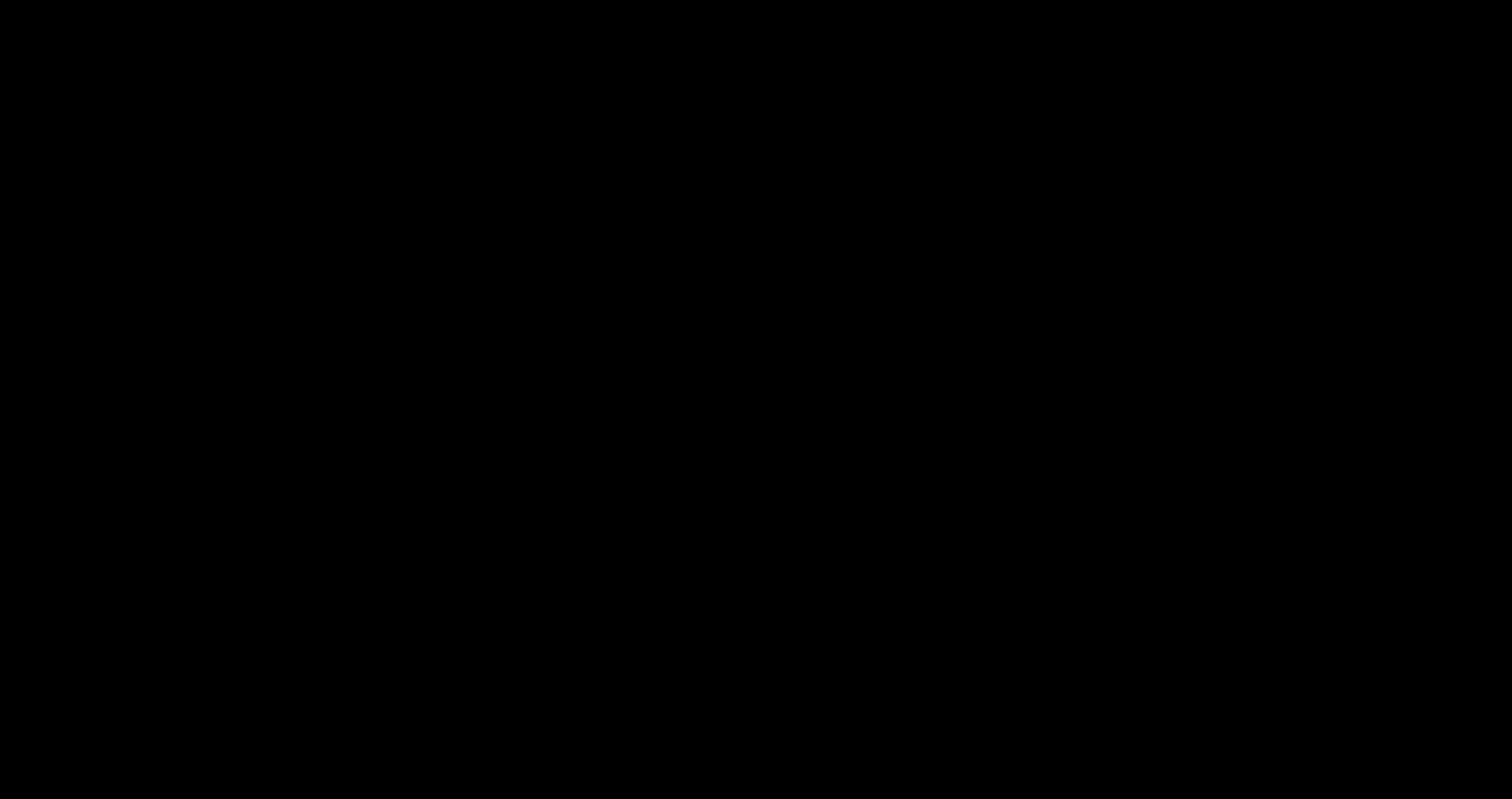 scroll, scrollTop: 0, scrollLeft: 0, axis: both 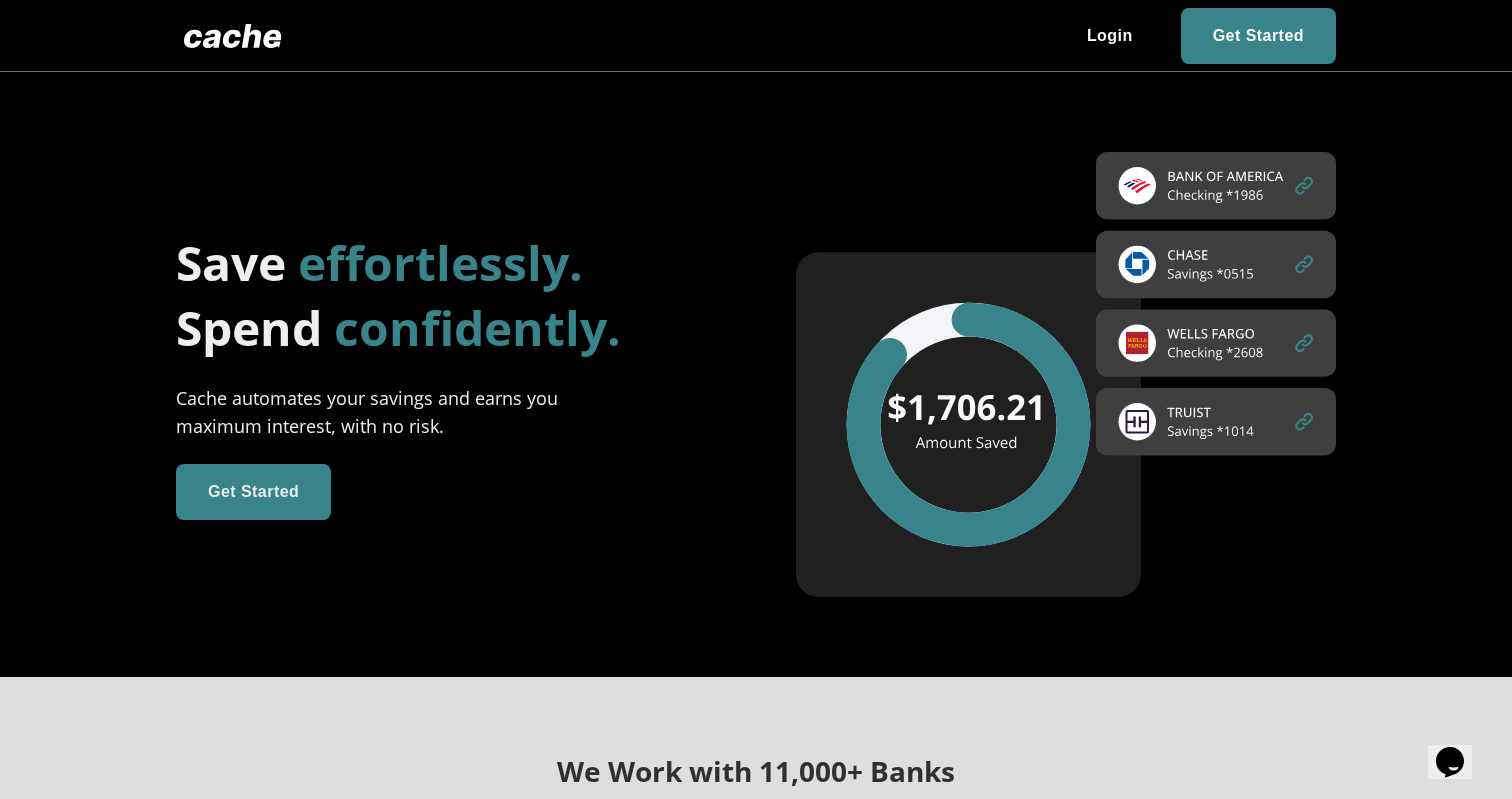 click at bounding box center (1258, 36) 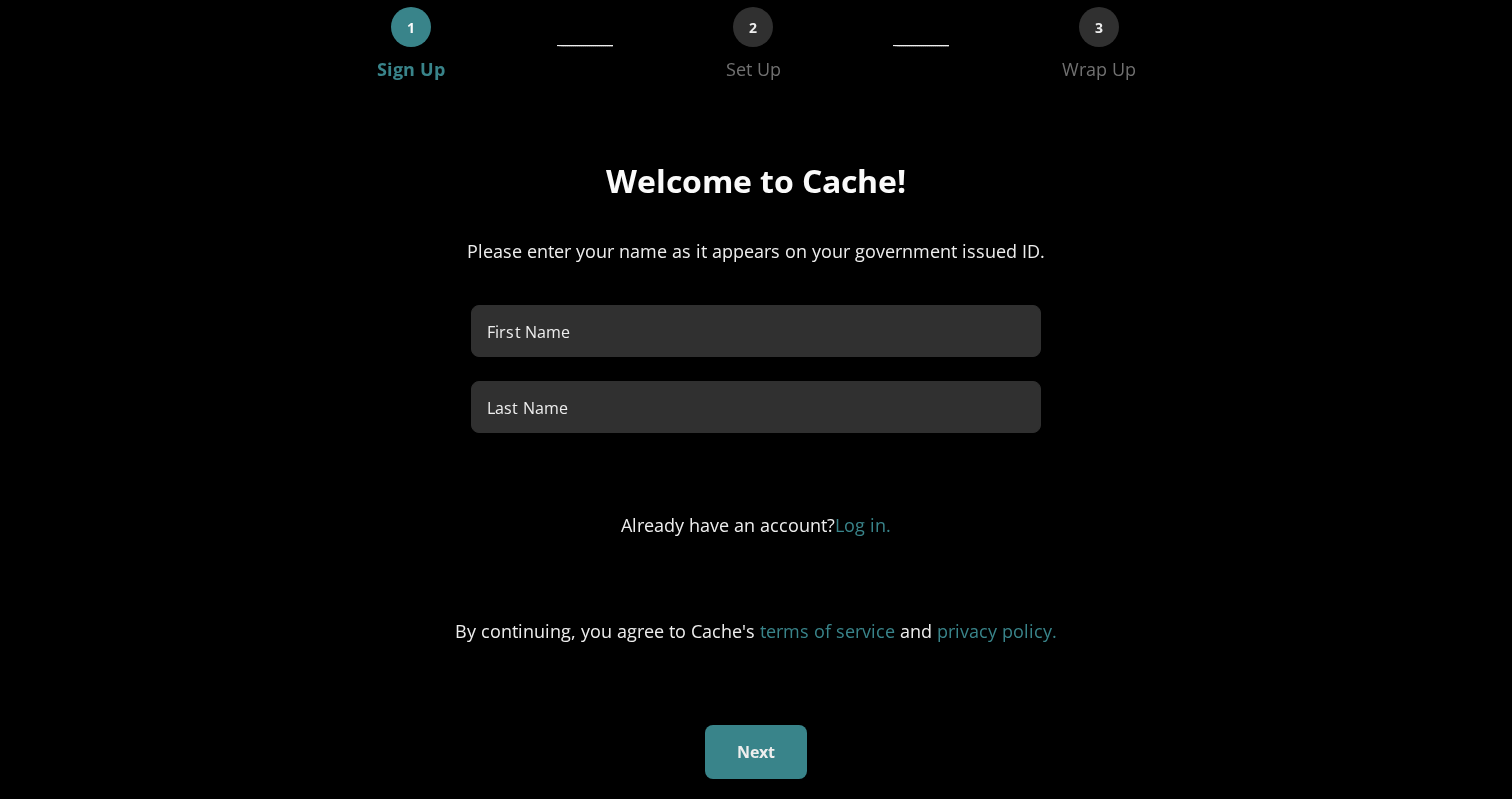 scroll, scrollTop: 0, scrollLeft: 0, axis: both 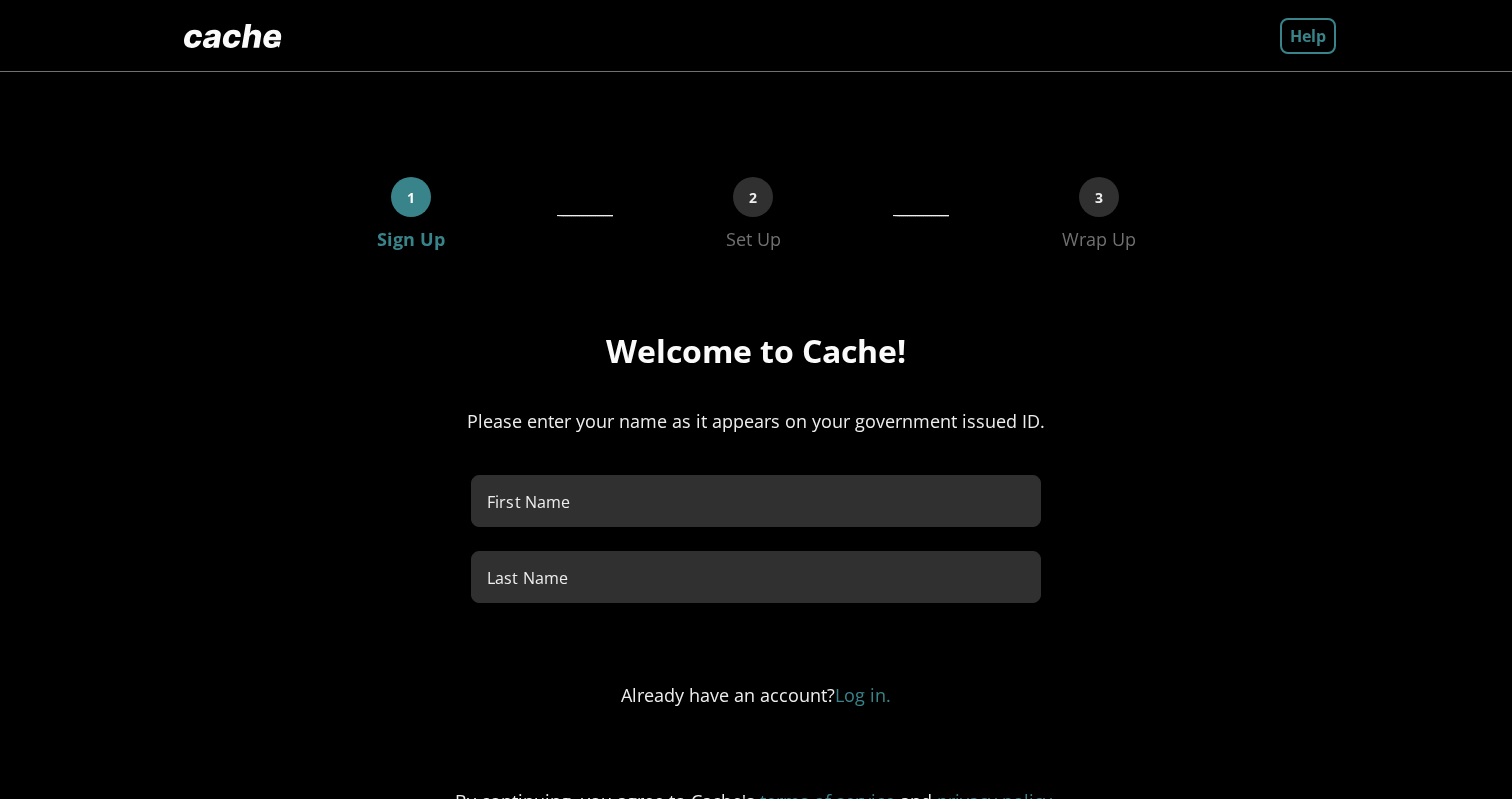 click on "First Name" at bounding box center [756, 501] 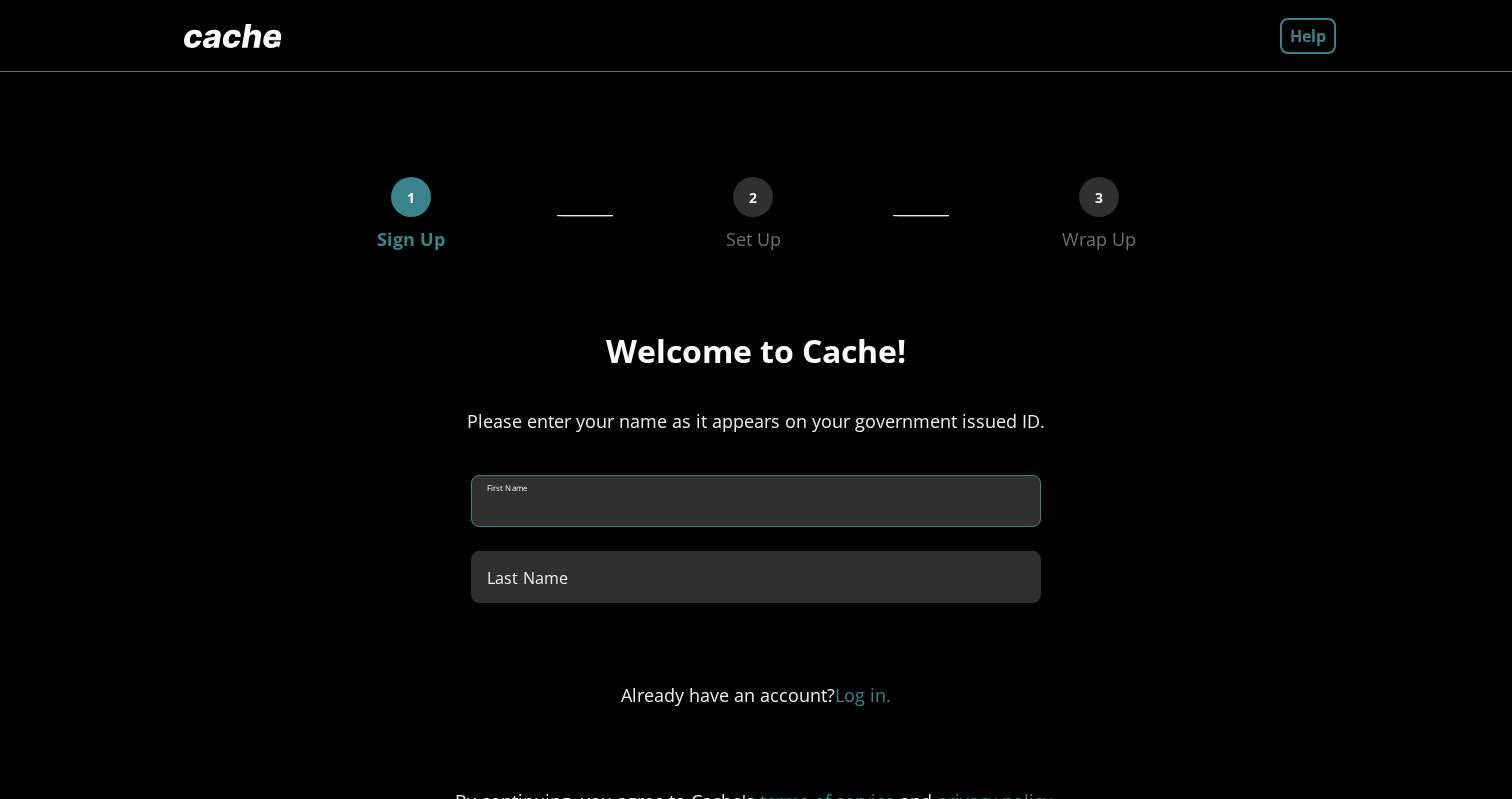 type on "******" 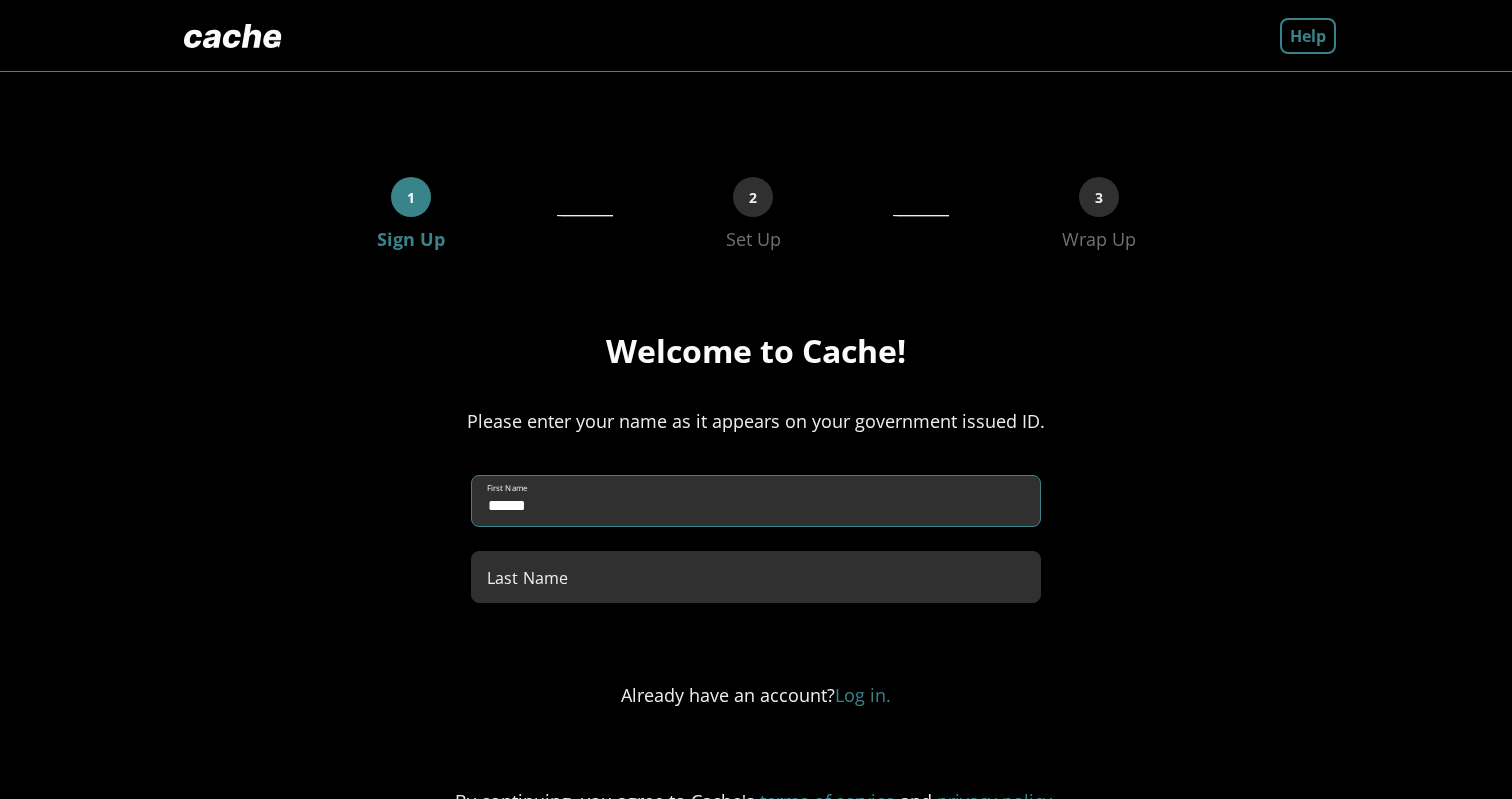 click on "Last Name" at bounding box center [756, 577] 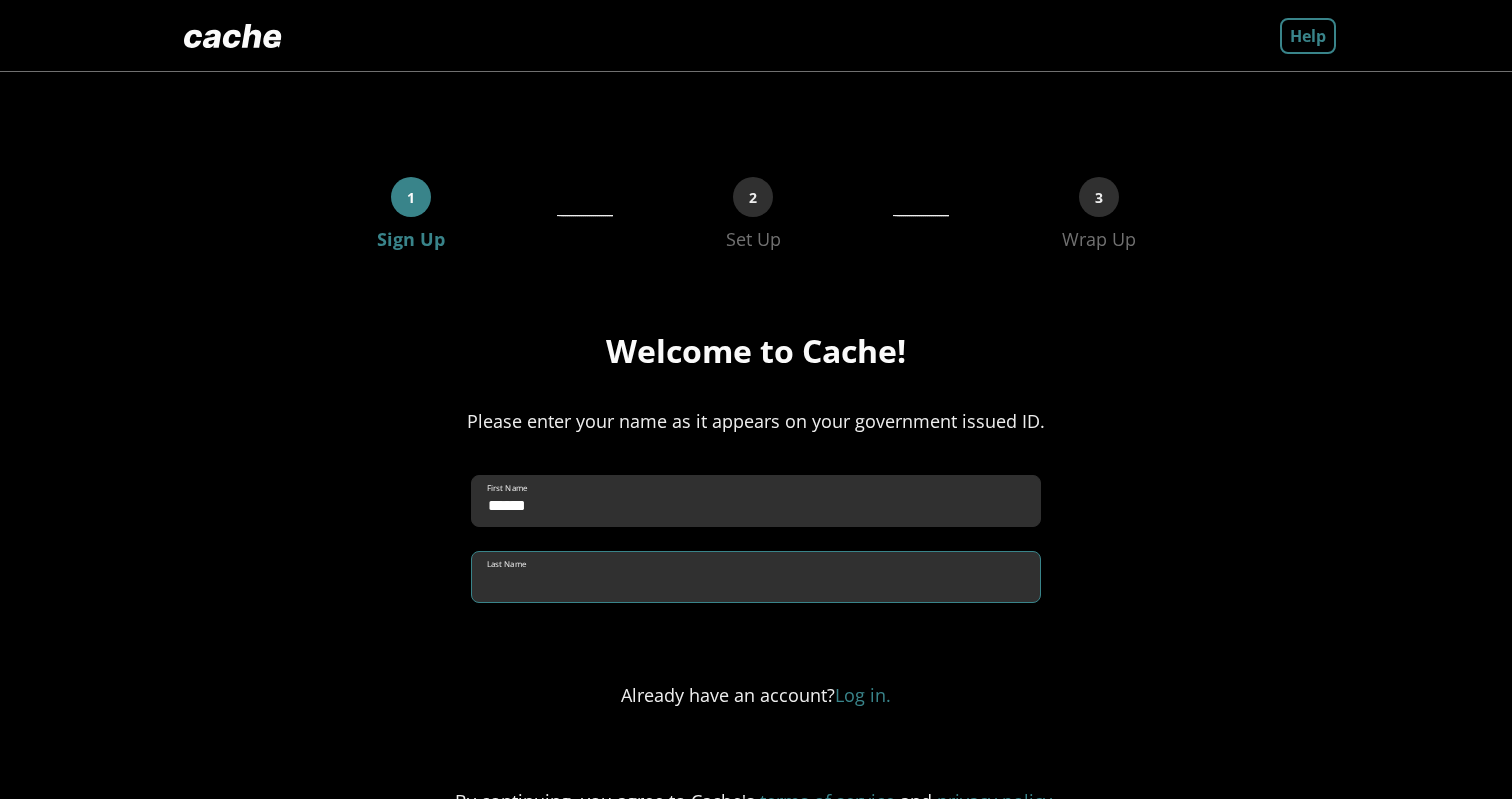 type on "***" 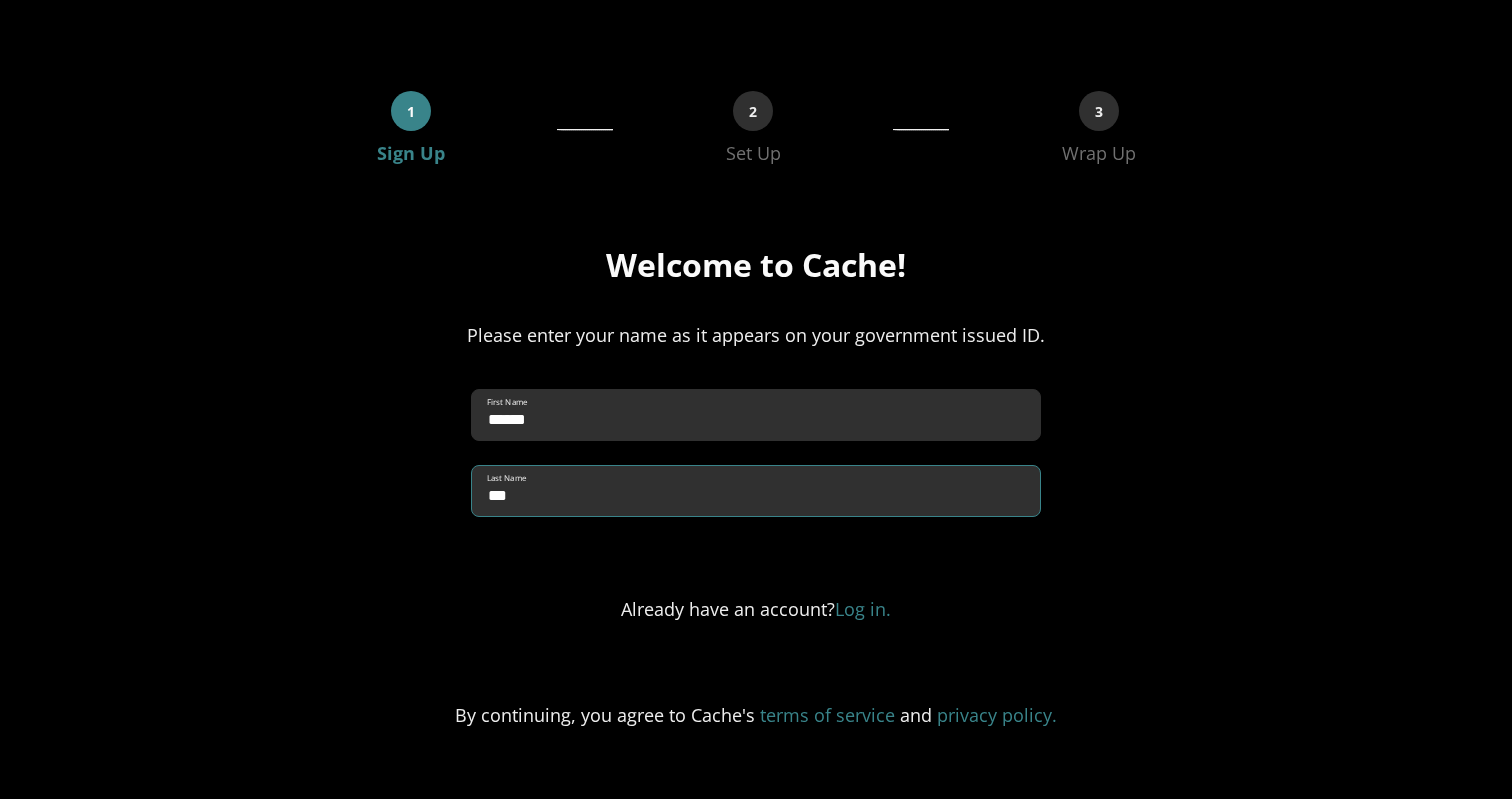 scroll, scrollTop: 170, scrollLeft: 0, axis: vertical 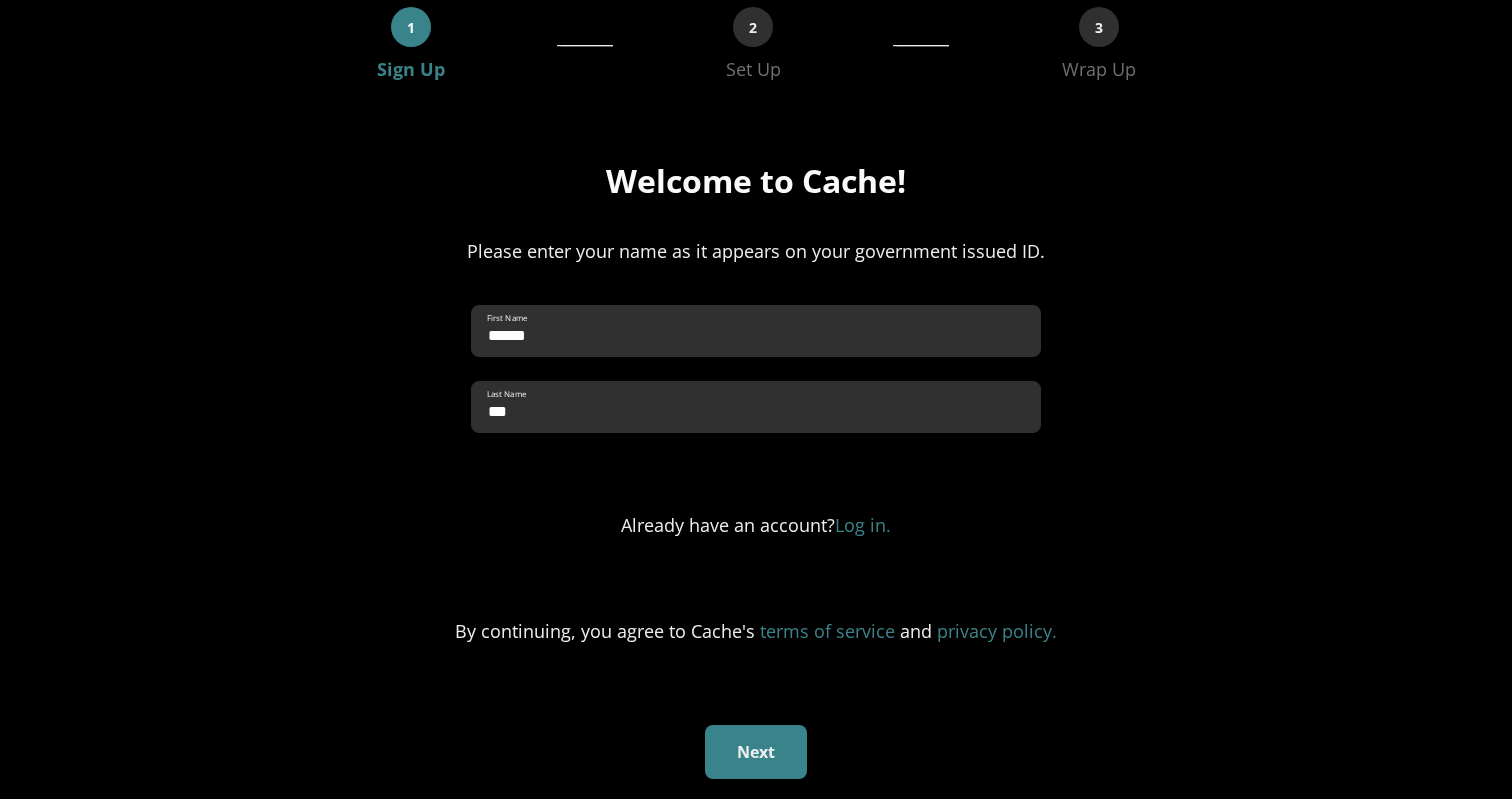 click on "Next" at bounding box center (756, 752) 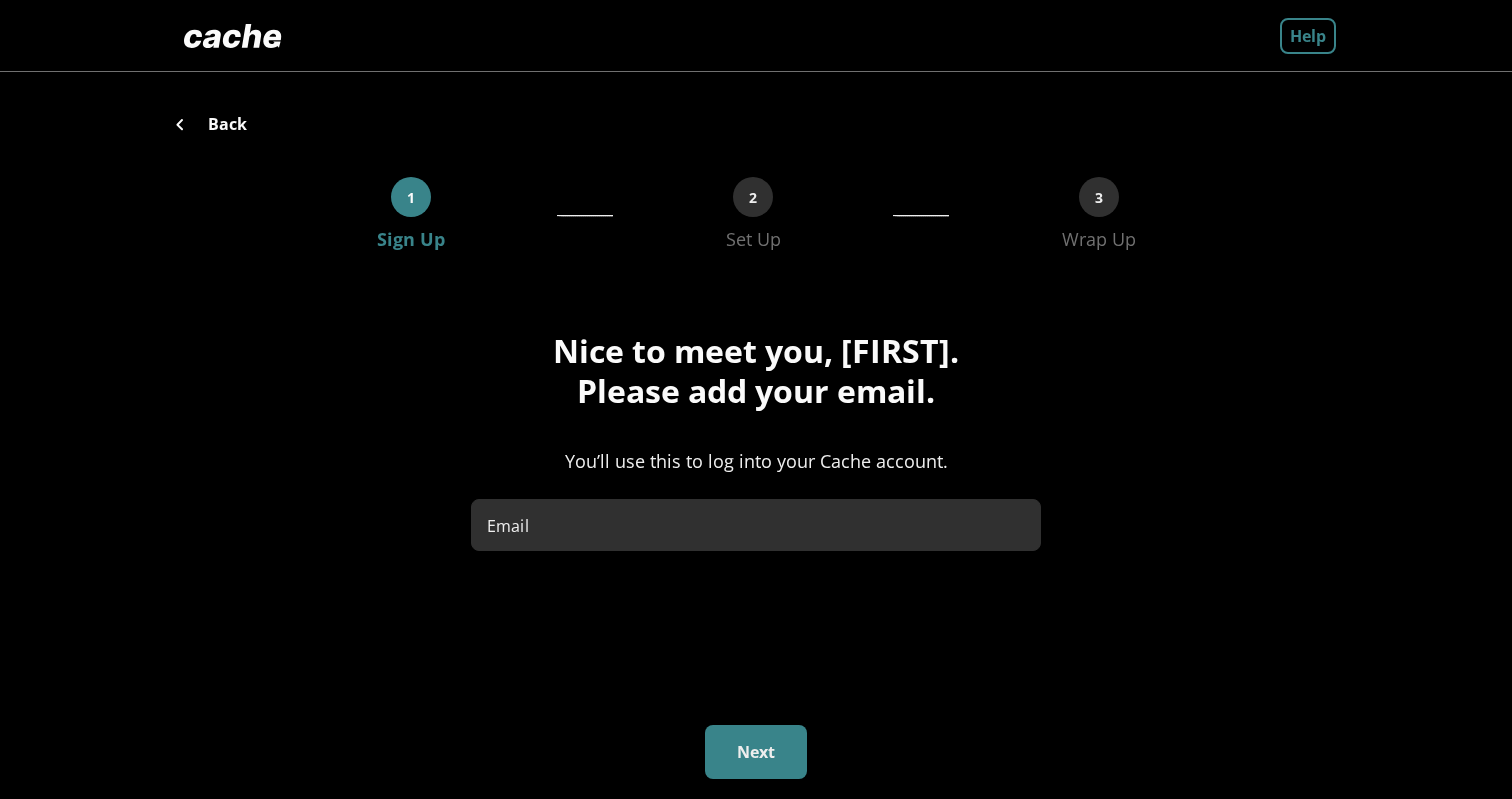 click on "Email" at bounding box center (756, 525) 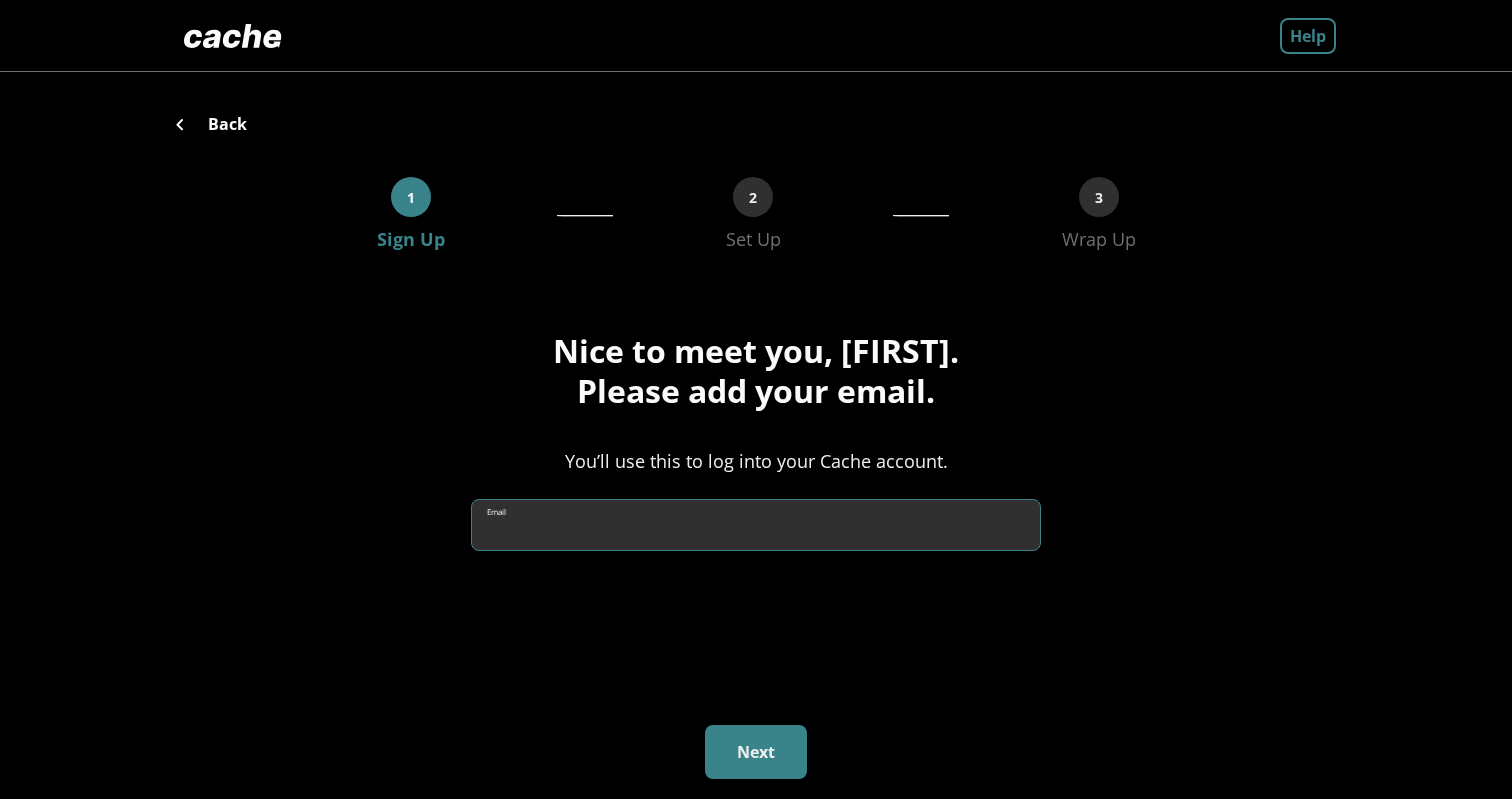 type on "**********" 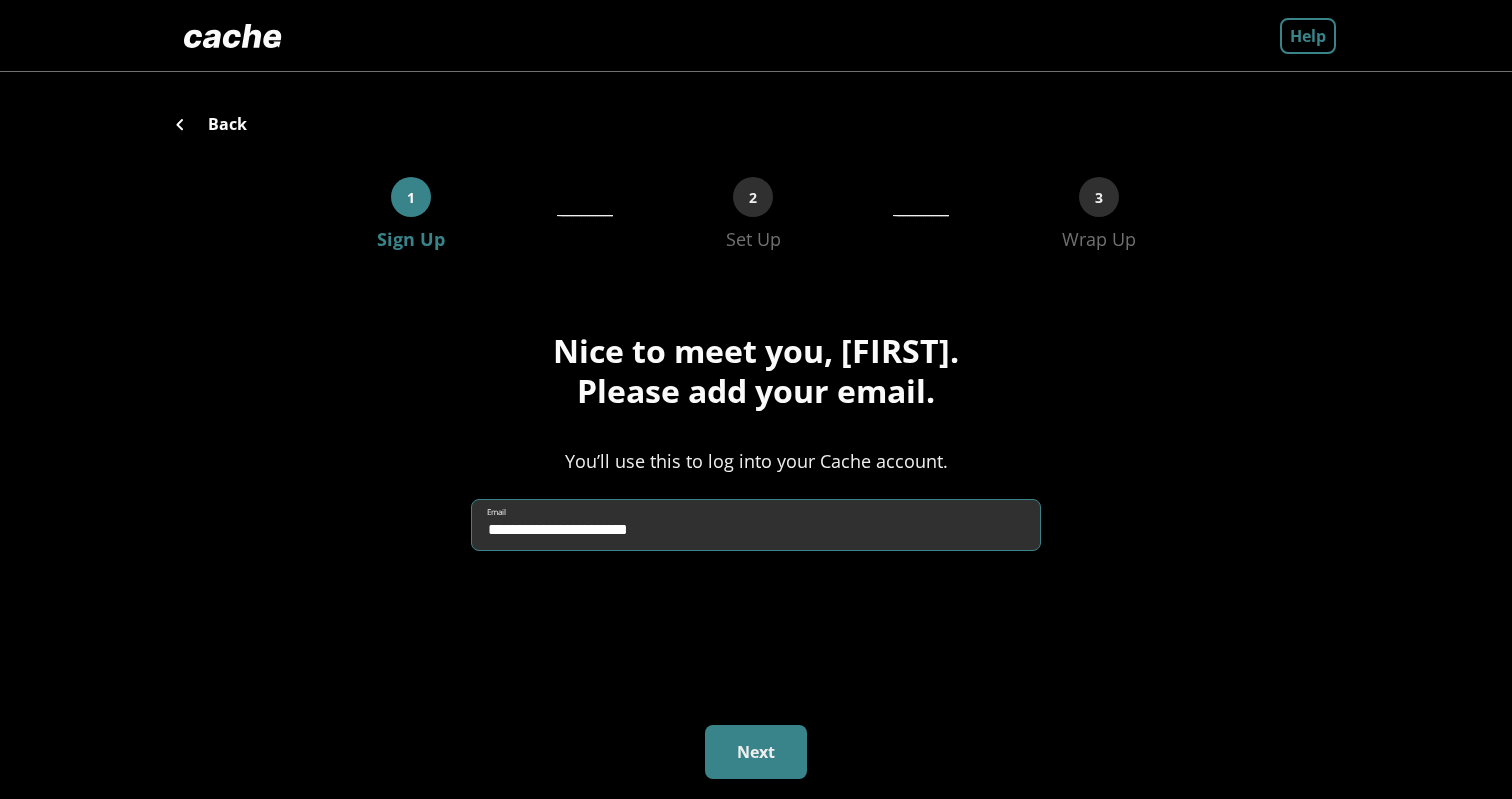 click on "Next" at bounding box center (756, 752) 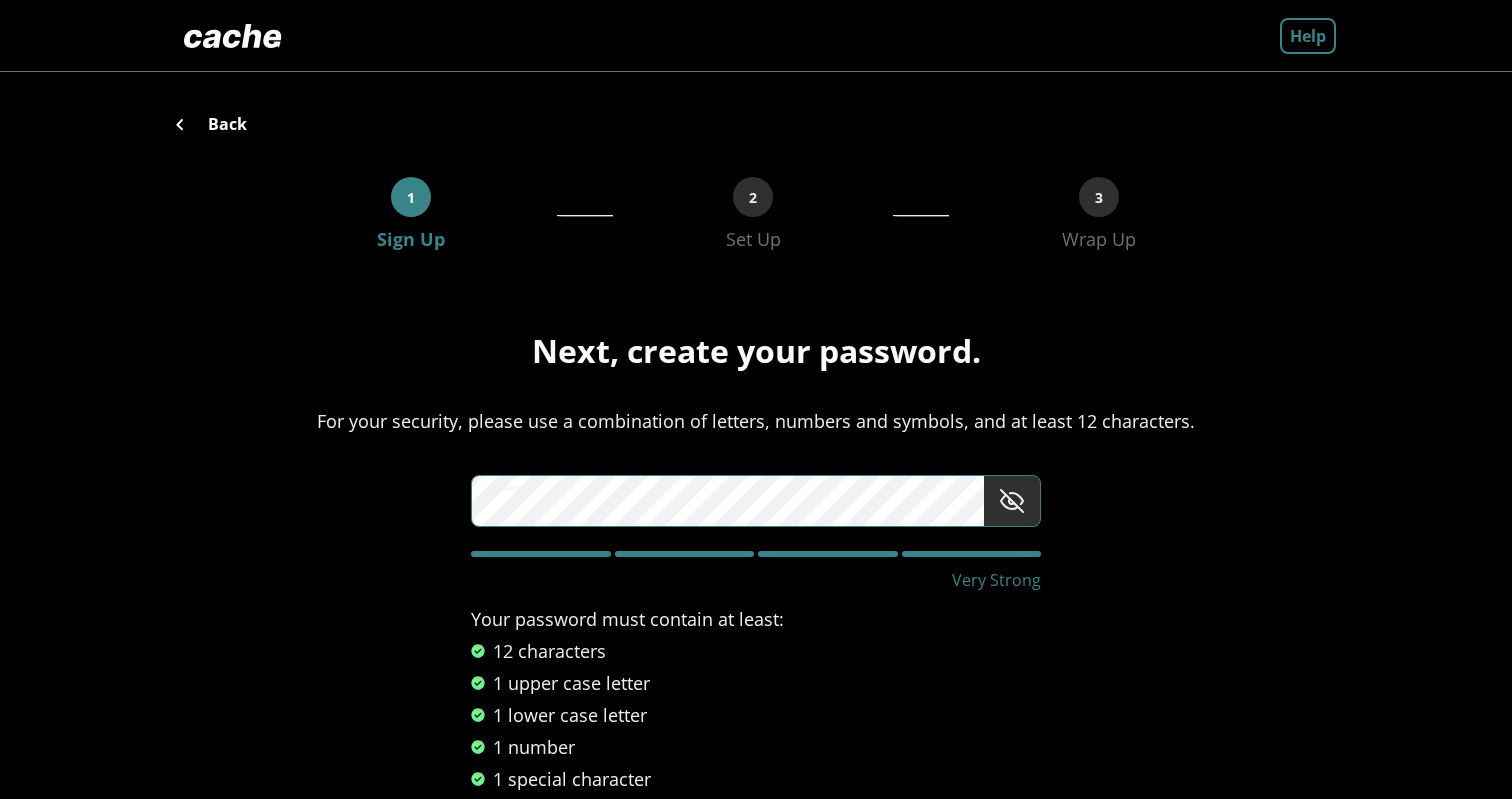 scroll, scrollTop: 148, scrollLeft: 0, axis: vertical 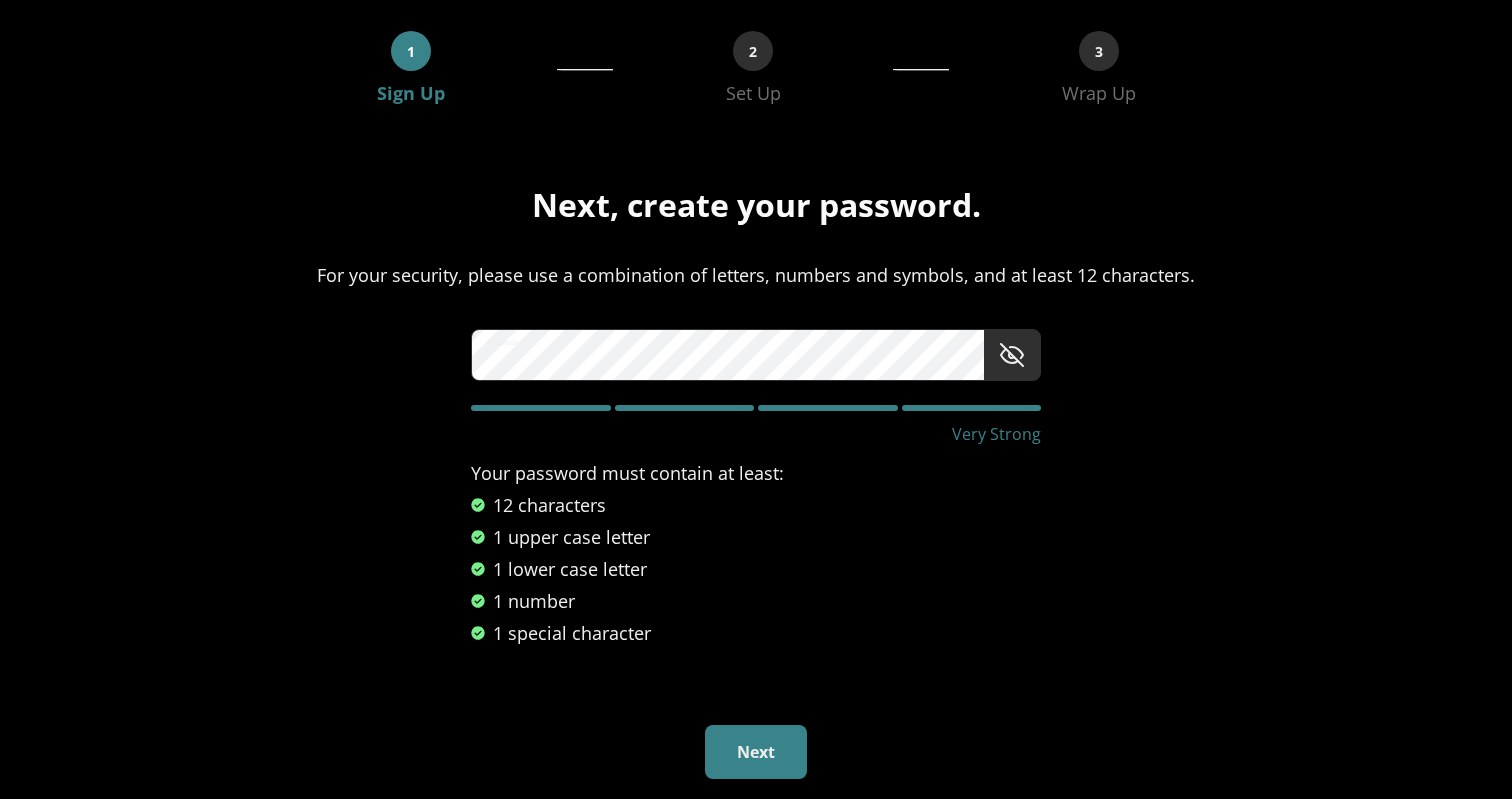 click on "Next" at bounding box center [756, 752] 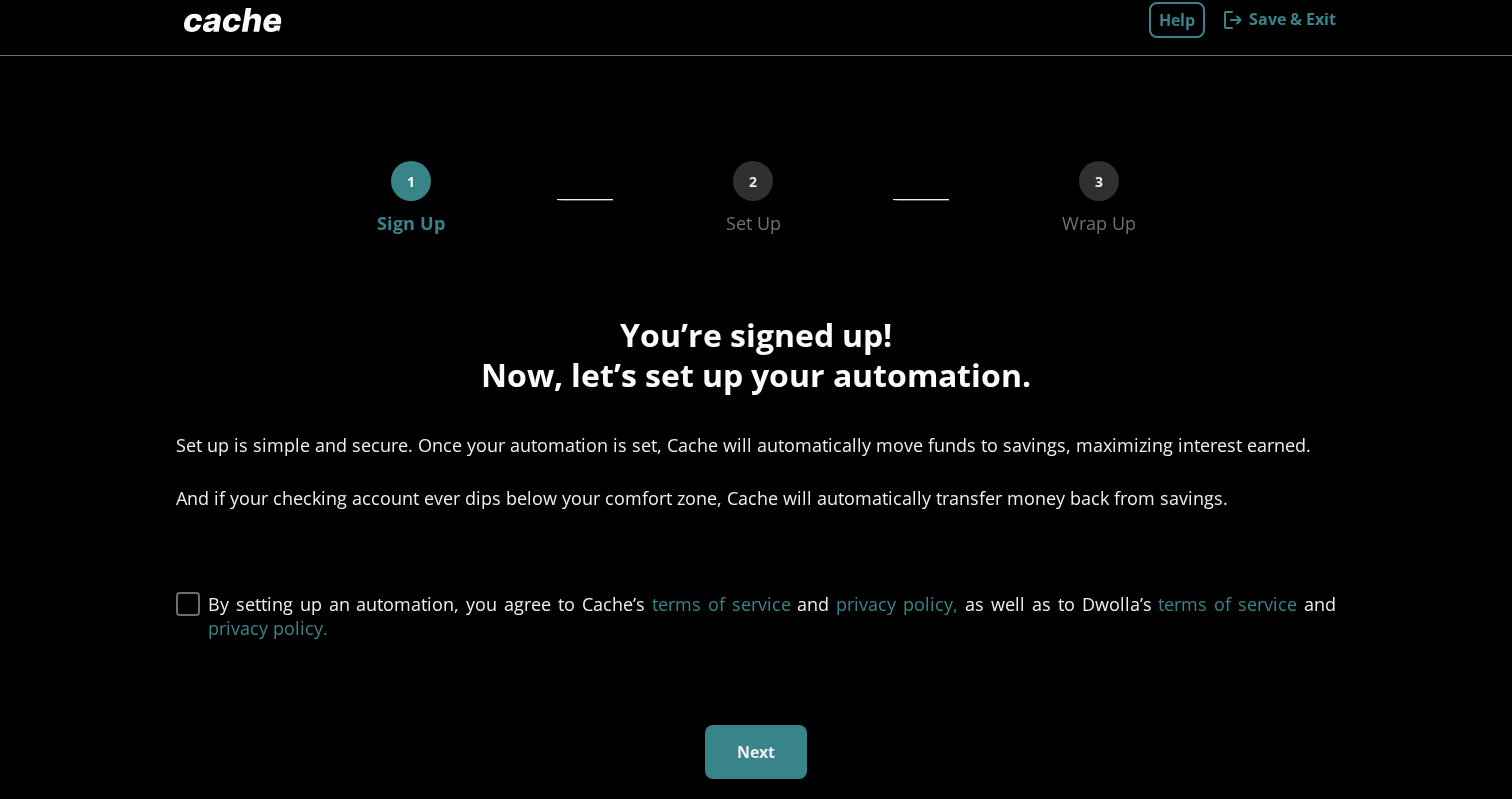 scroll, scrollTop: 0, scrollLeft: 0, axis: both 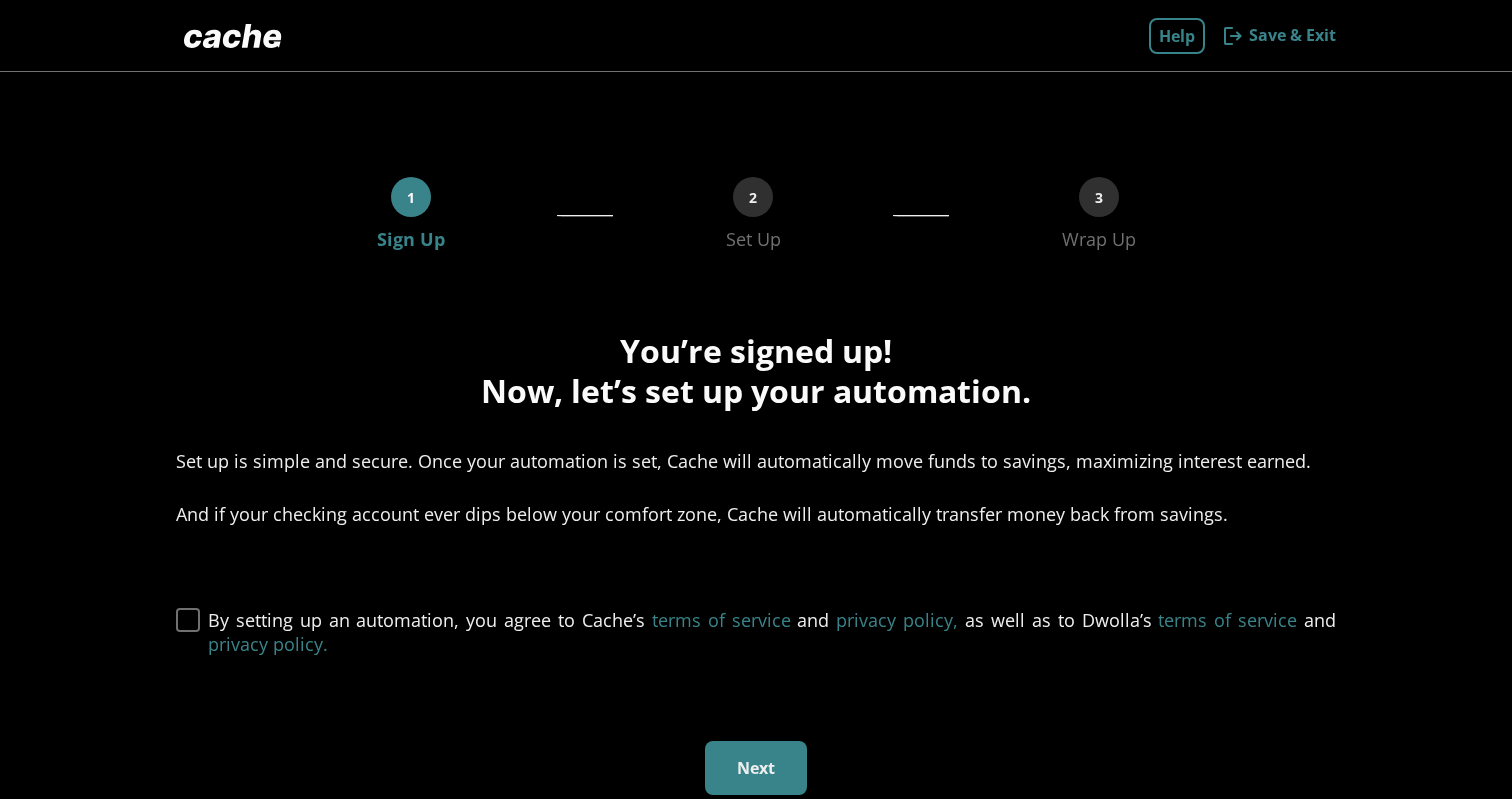 click on "Next" at bounding box center [756, 768] 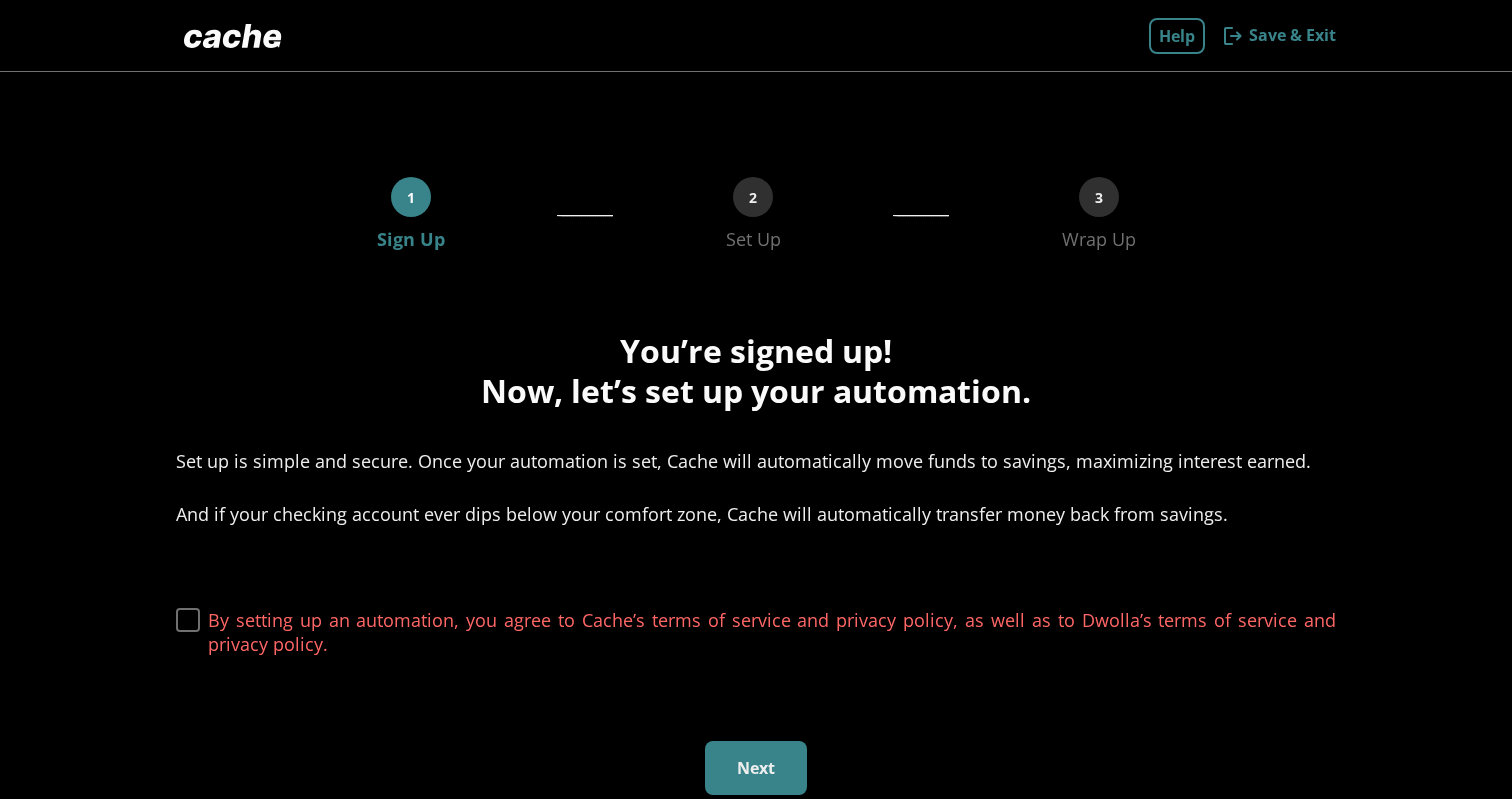 click on "By setting up an automation, you agree to Cache’s terms of service and privacy policy, as well as to Dwolla’s terms of service and privacy policy." at bounding box center [772, 632] 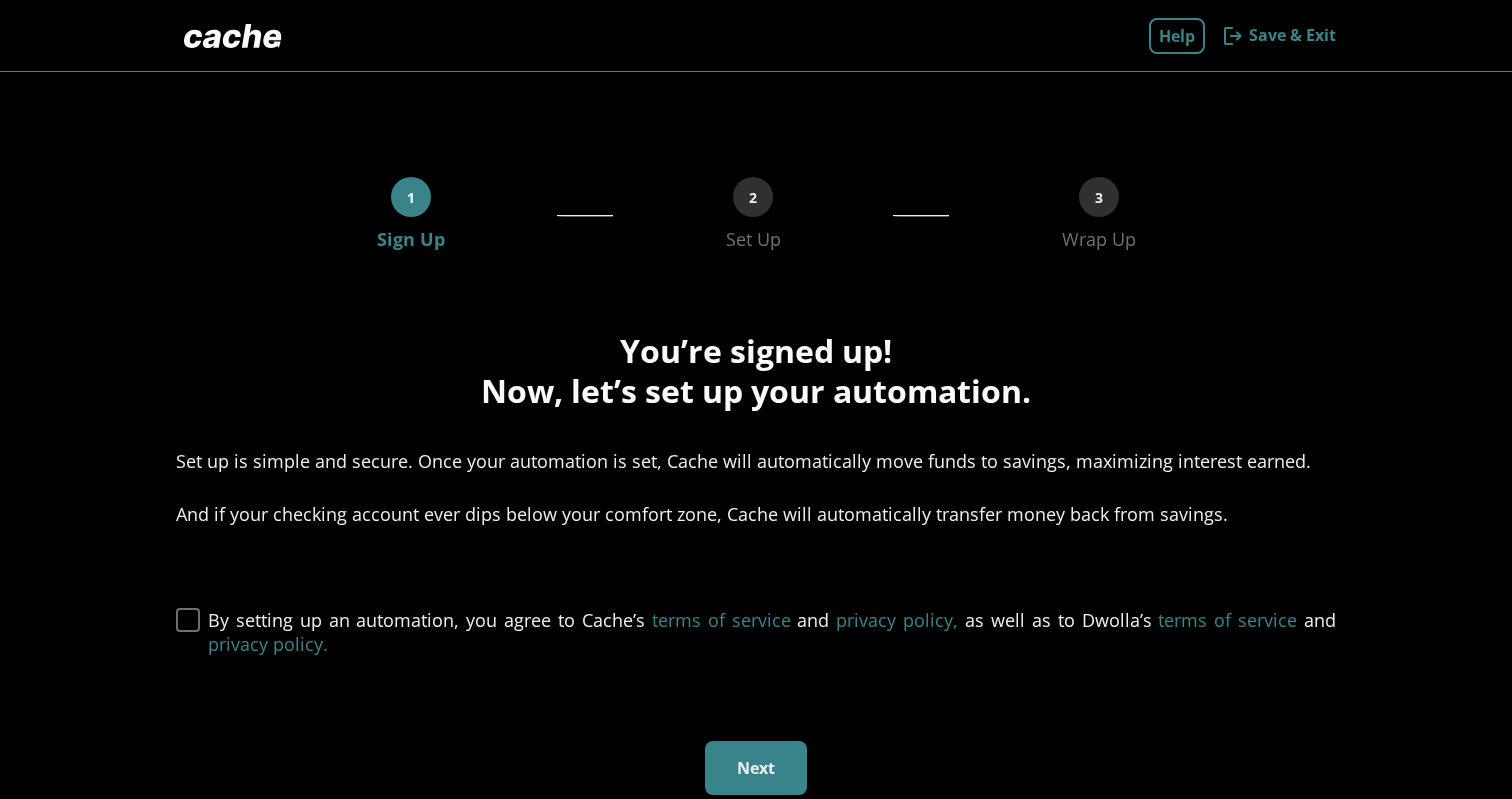 click on "Next" at bounding box center [756, 768] 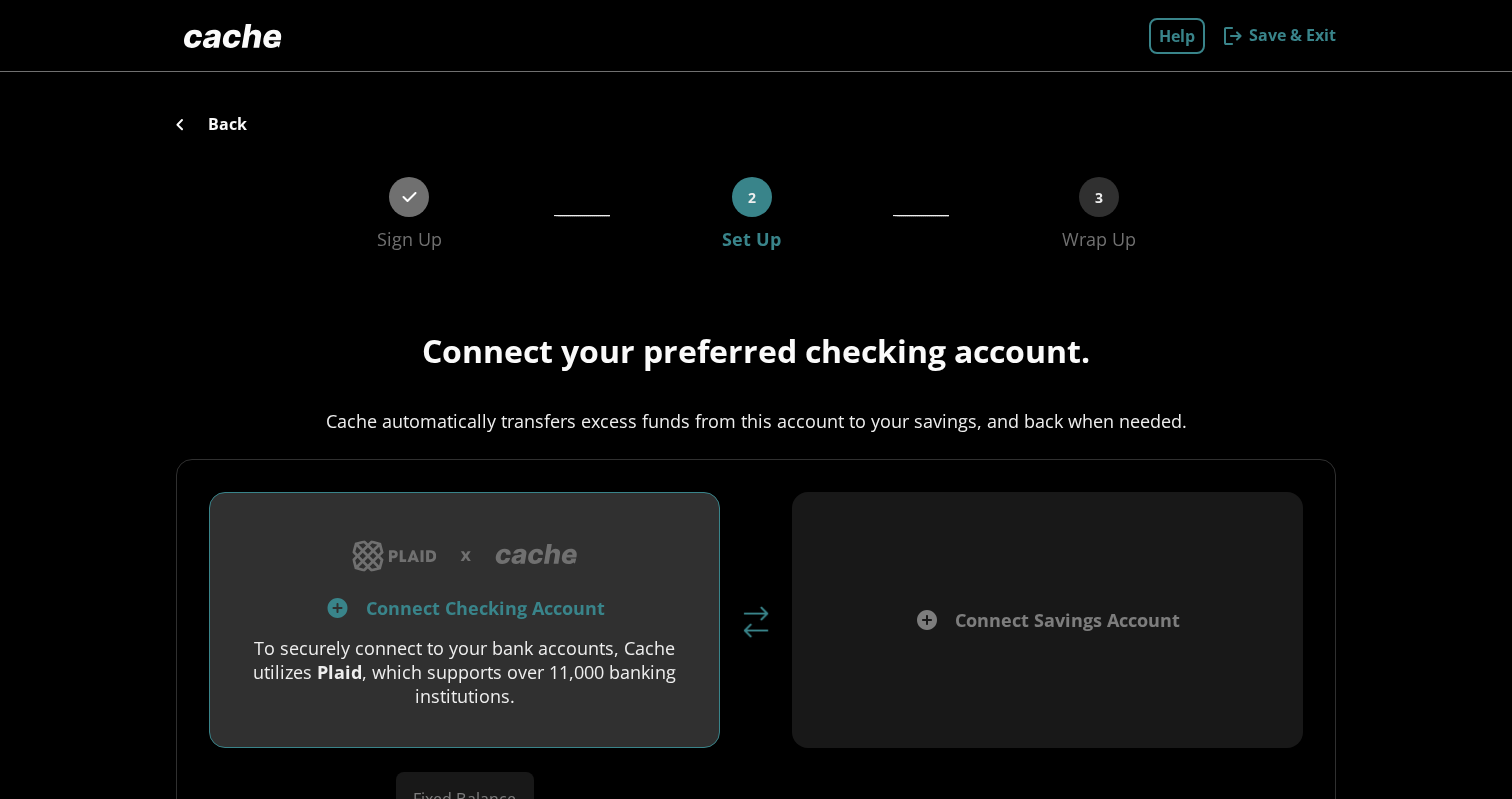 scroll, scrollTop: 182, scrollLeft: 0, axis: vertical 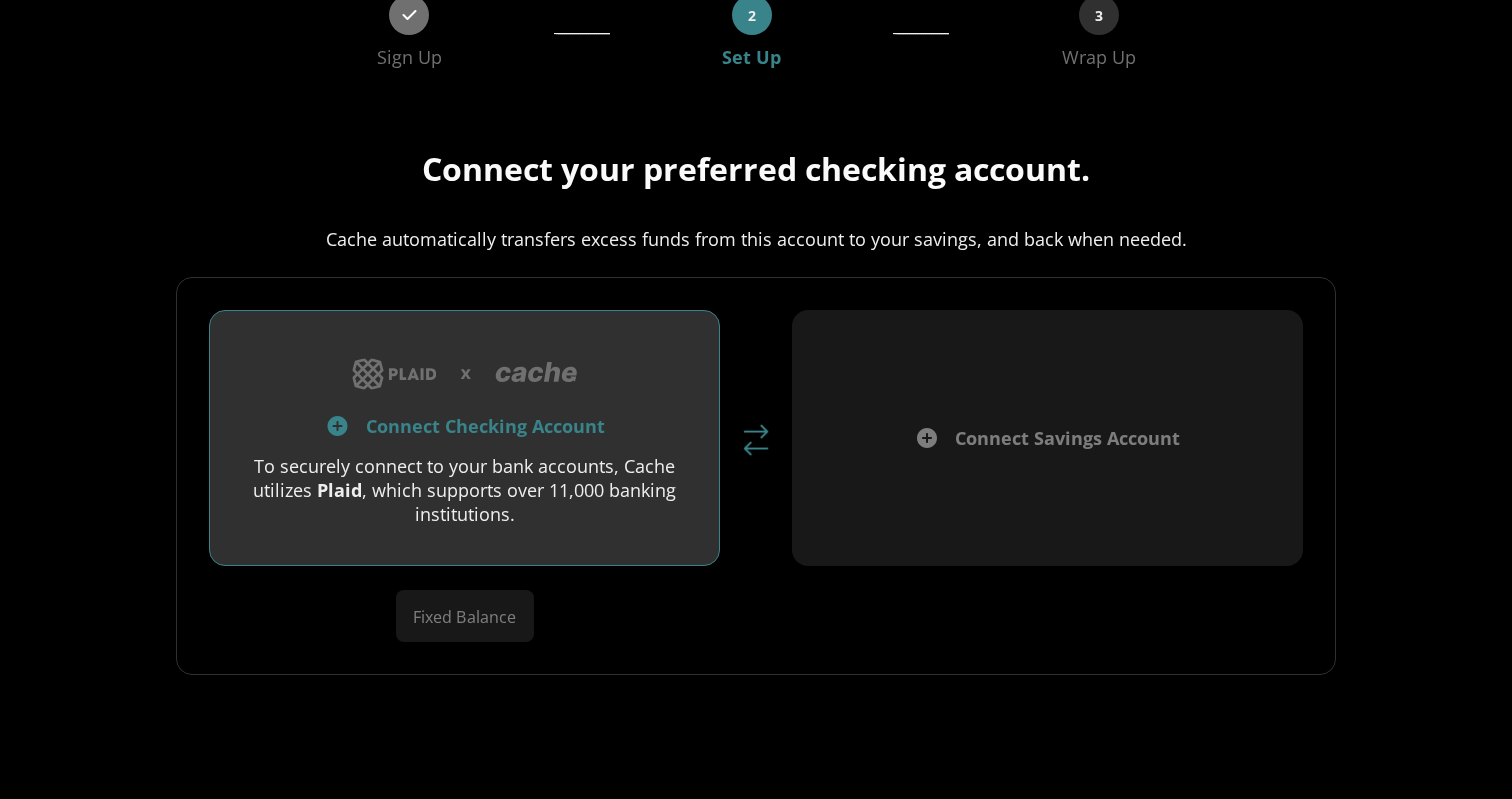 click on "To securely connect to your bank accounts, Cache utilizes Plaid, which supports over 11,000 banking institutions." at bounding box center (464, 490) 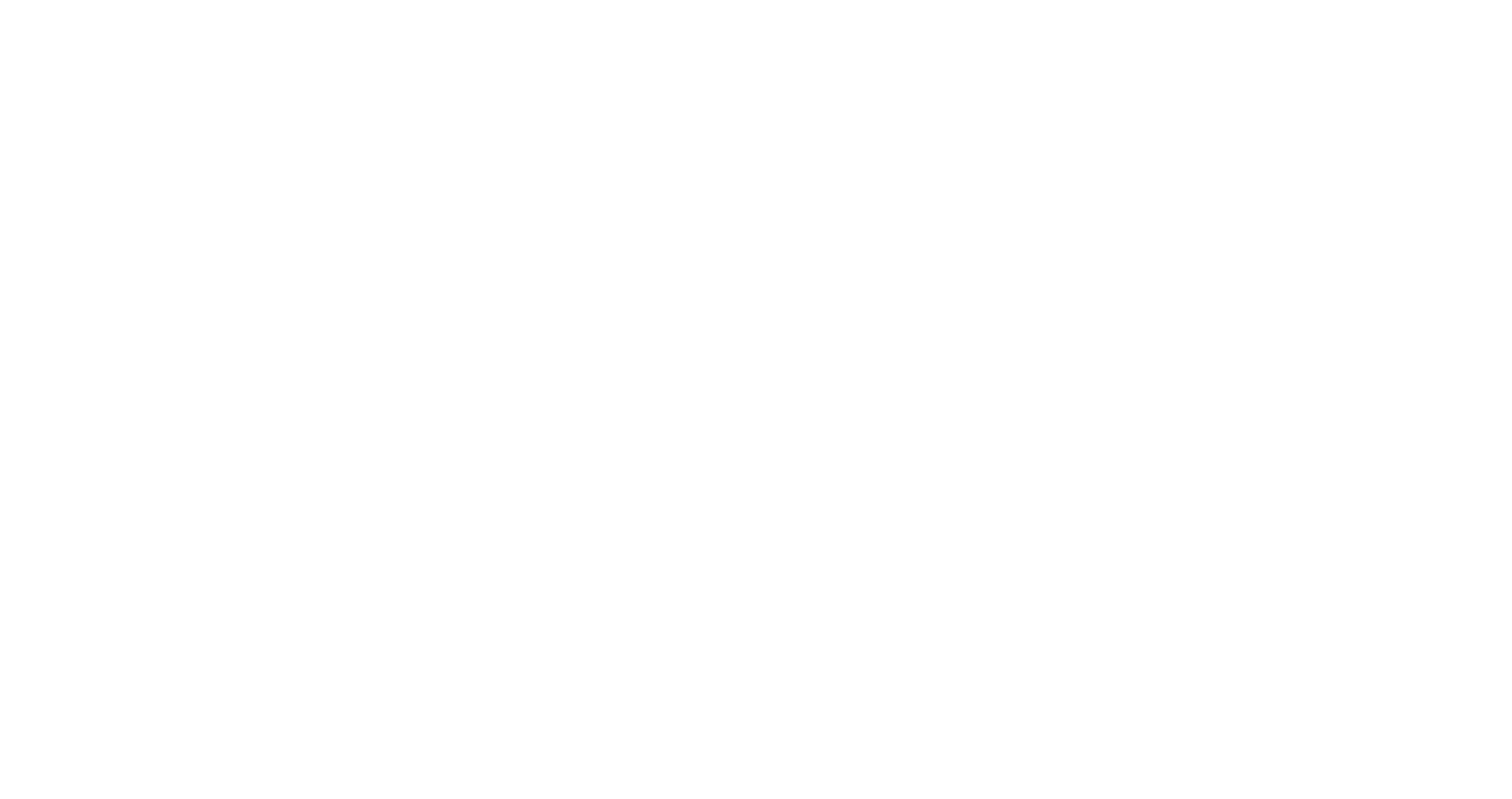 scroll, scrollTop: 0, scrollLeft: 0, axis: both 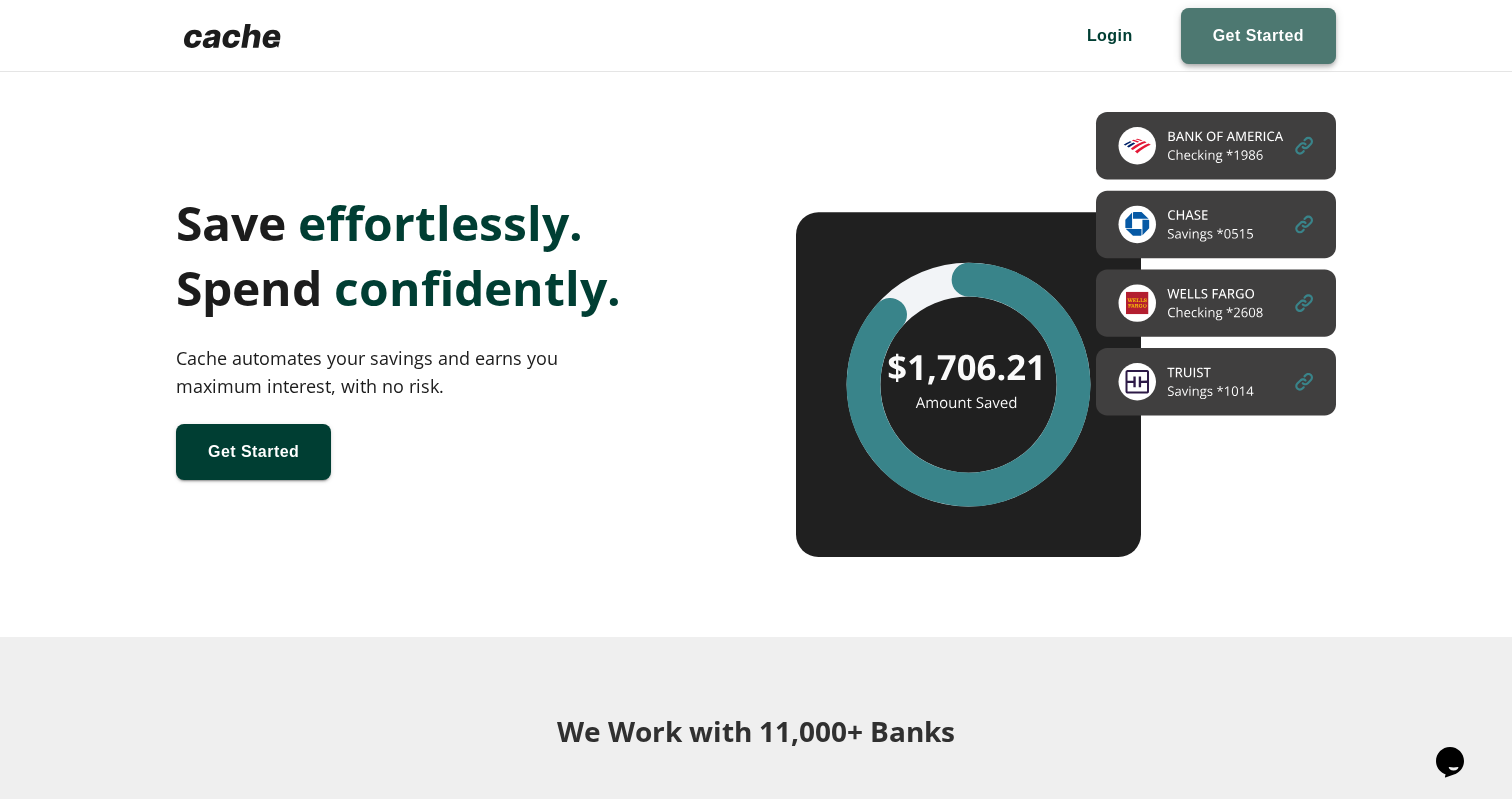 click at bounding box center [1258, 36] 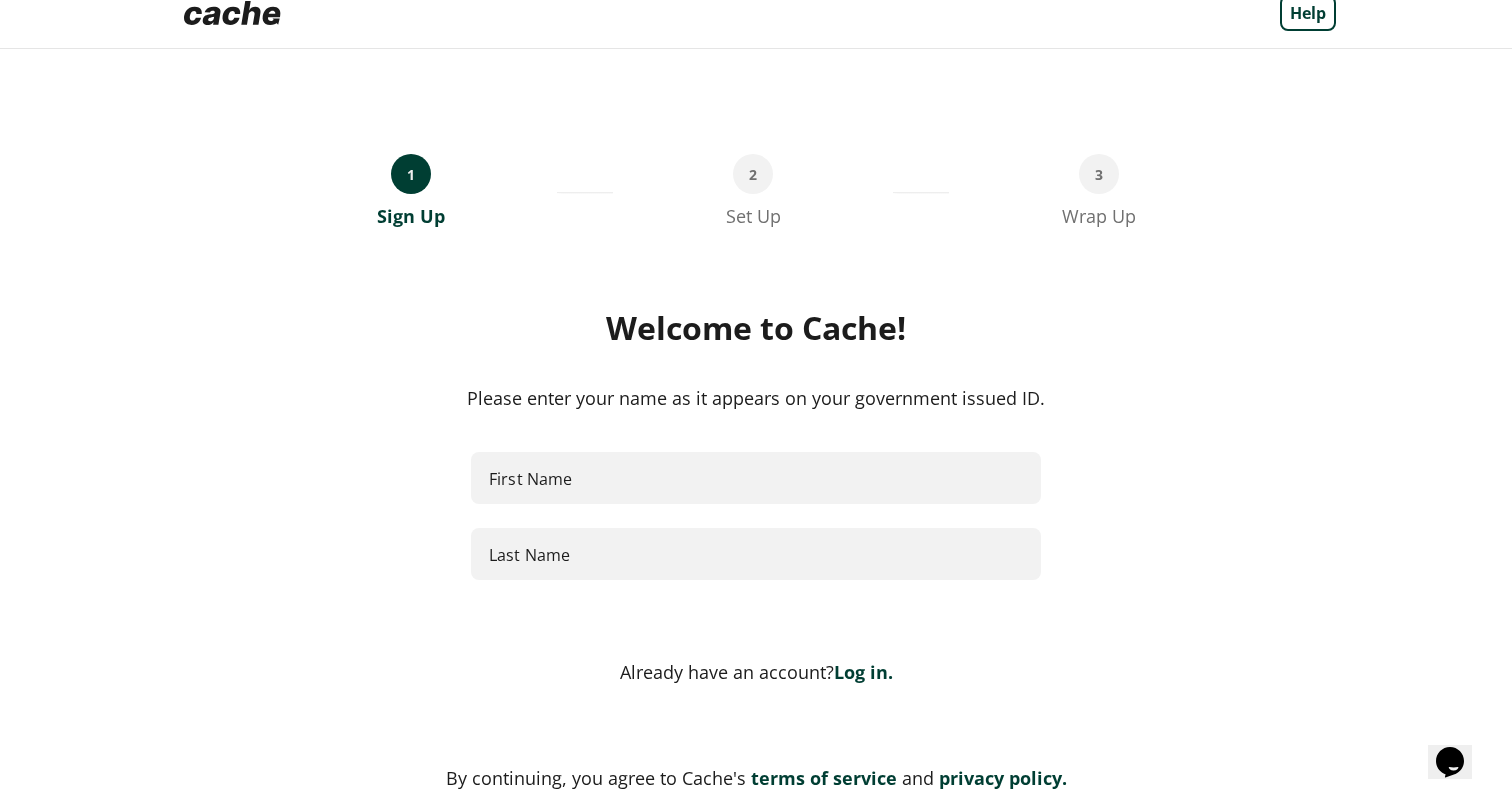 scroll, scrollTop: 0, scrollLeft: 0, axis: both 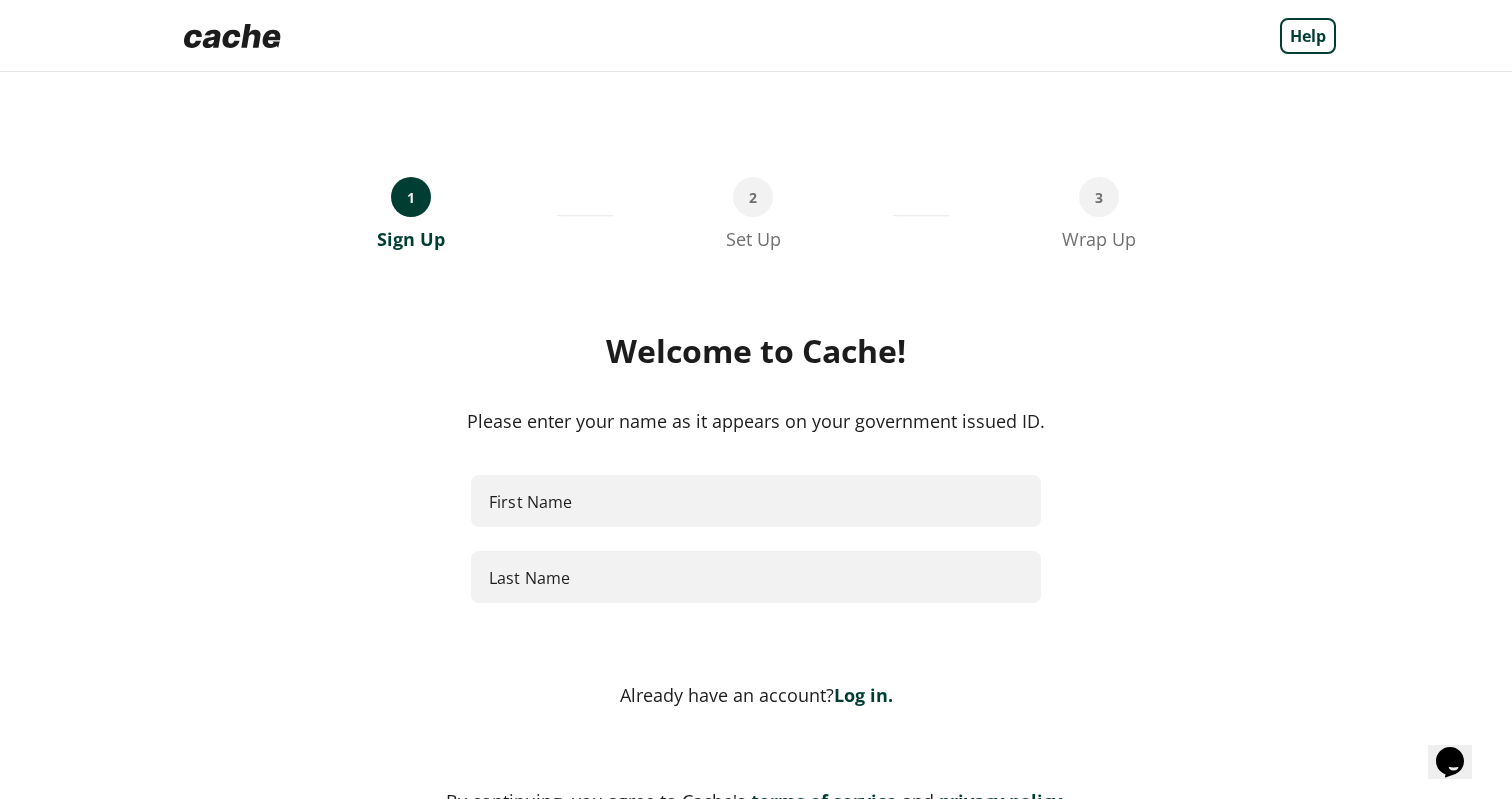 click on "First Name" at bounding box center [756, 501] 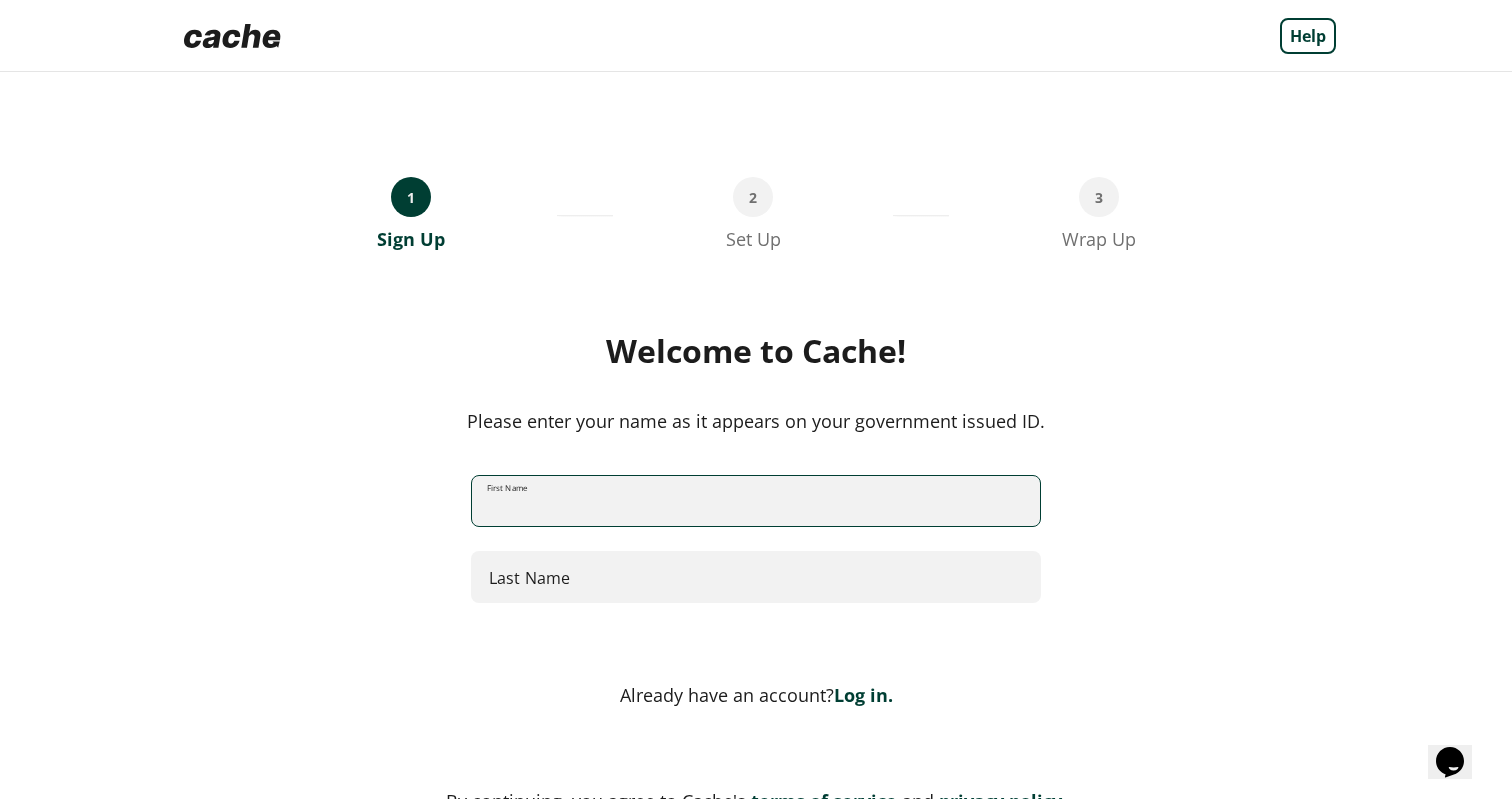 type on "******" 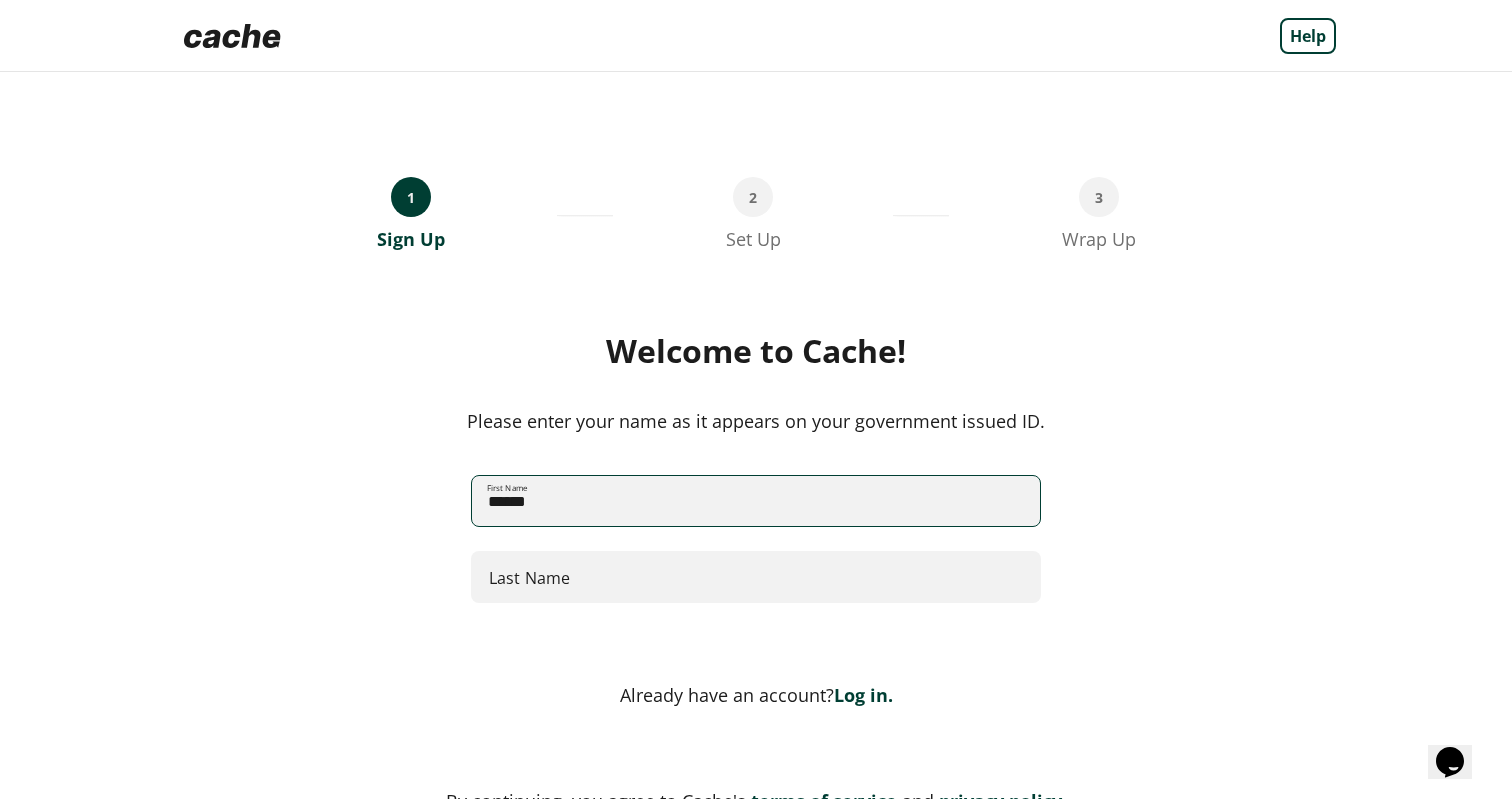 click on "Last Name" at bounding box center [756, 577] 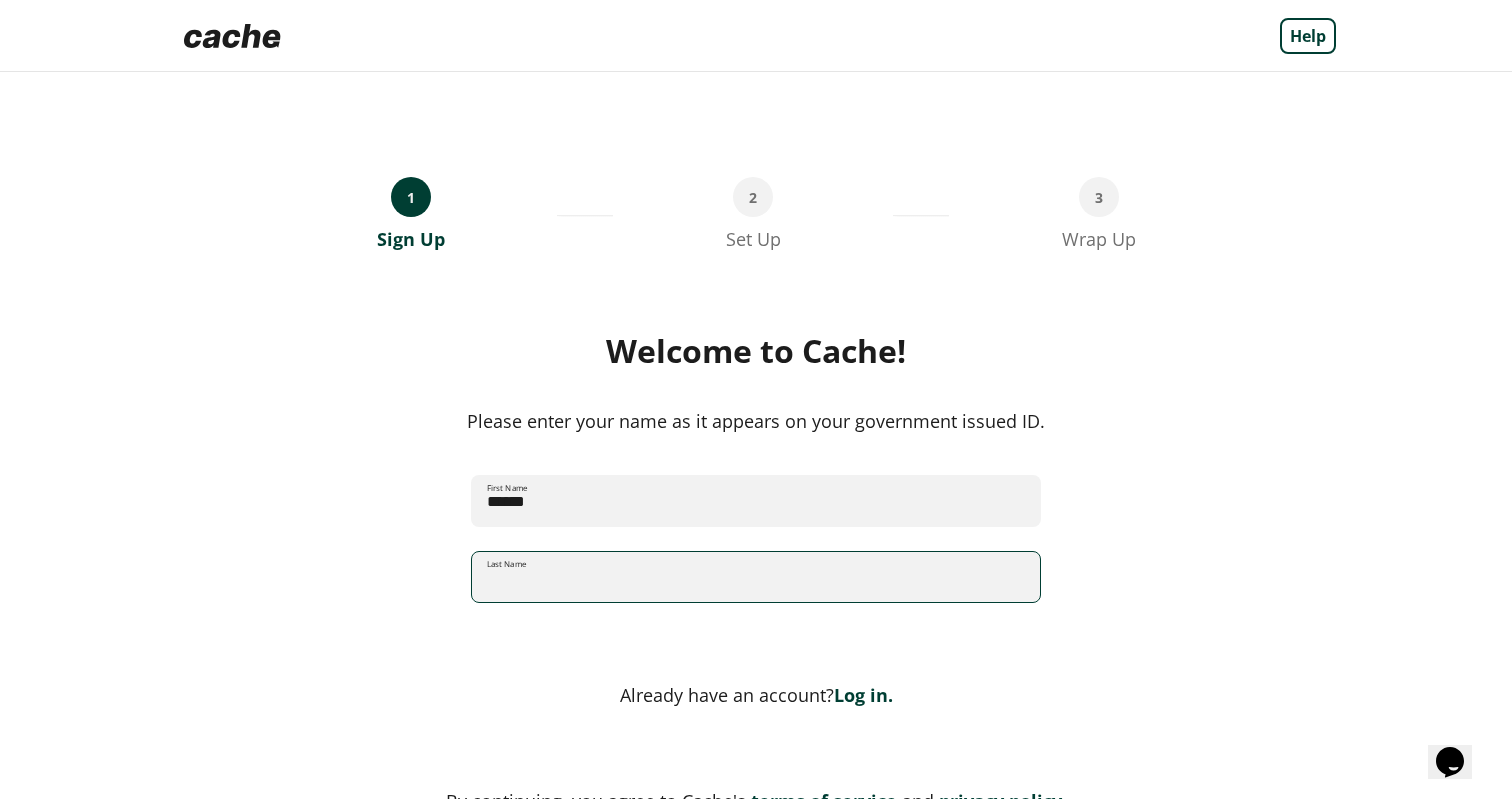 type on "***" 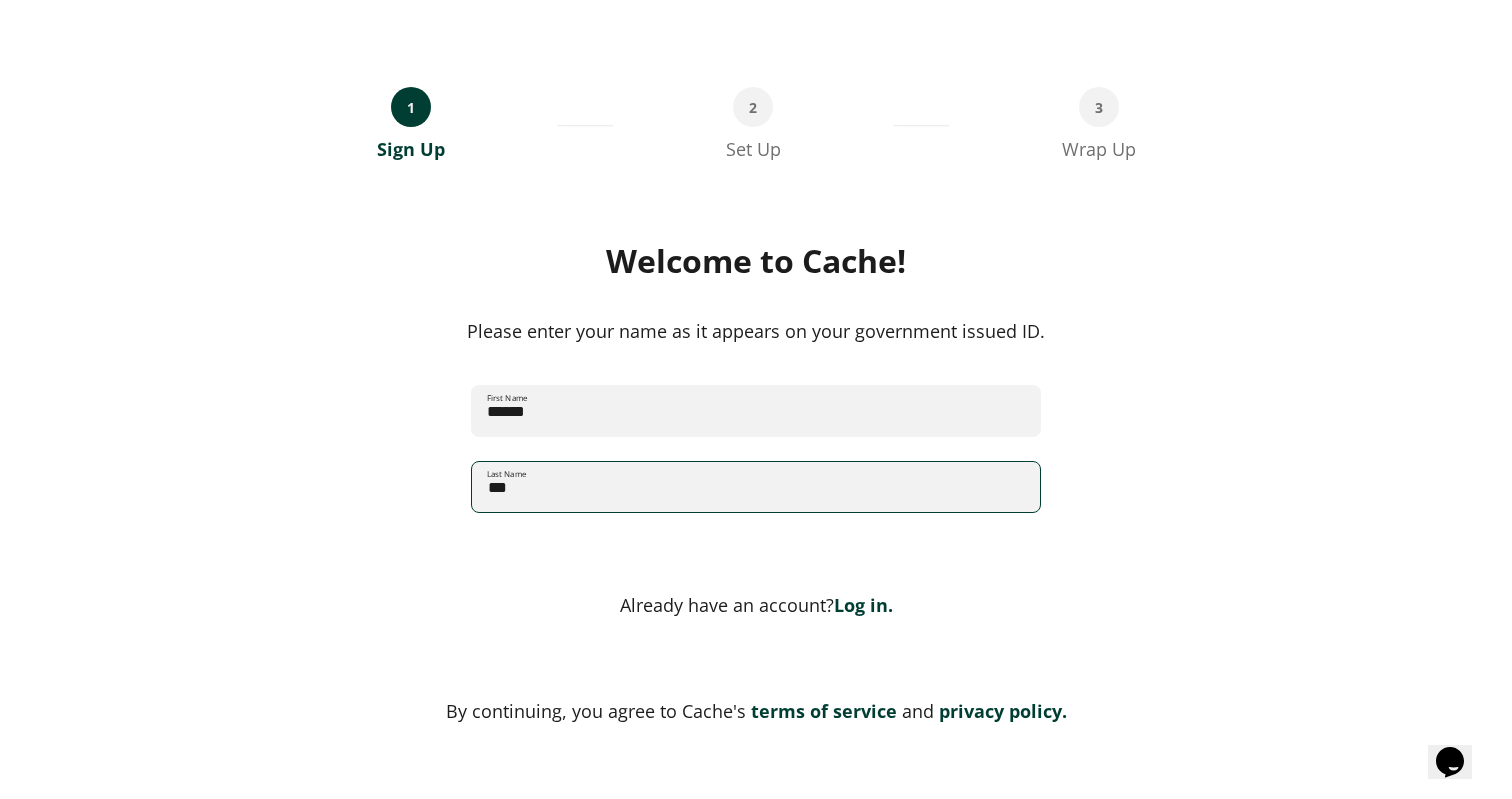 scroll, scrollTop: 170, scrollLeft: 0, axis: vertical 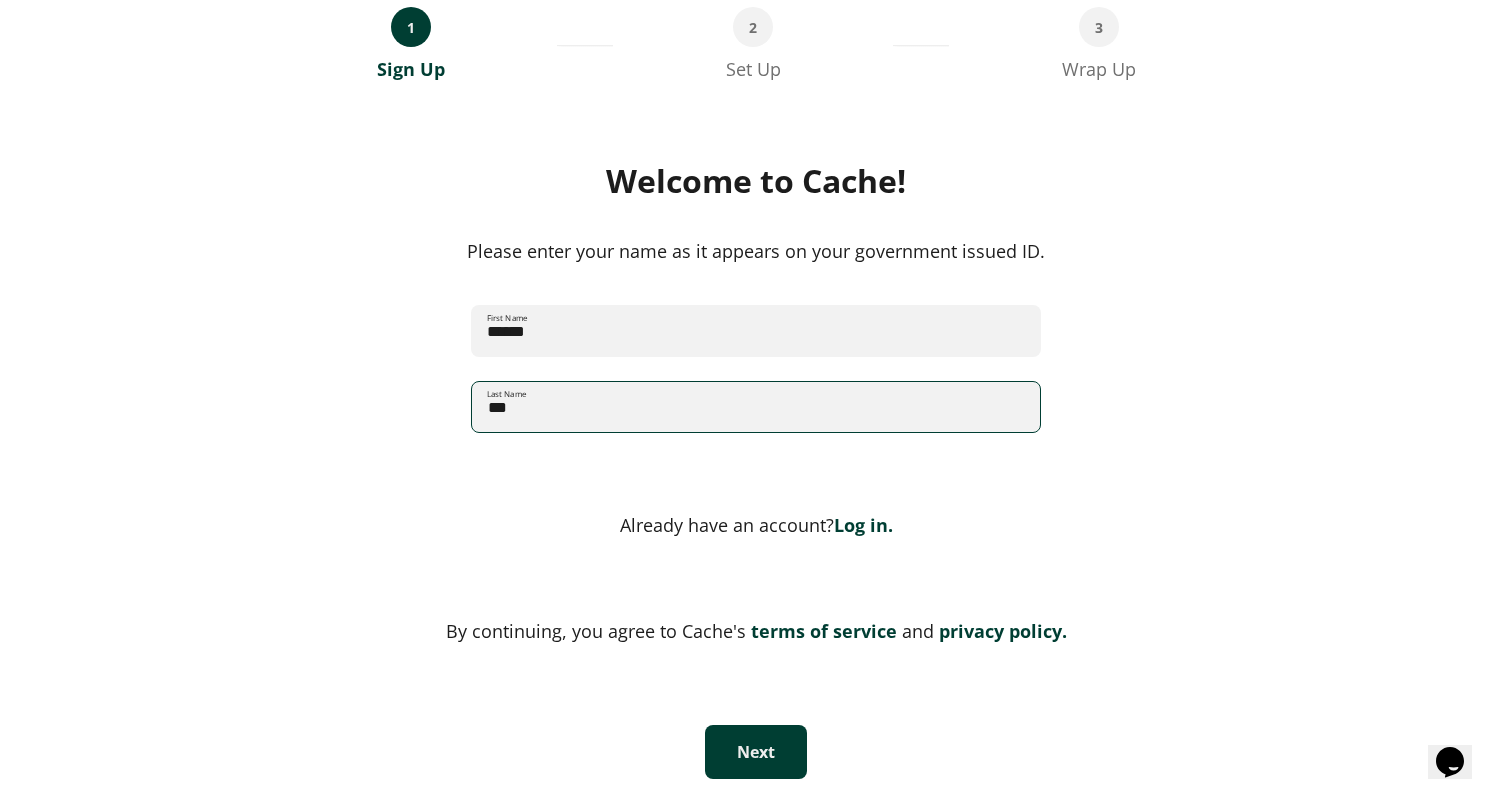 click on "1 Sign Up __________________________________ 2 Set Up ___________________________________ 3 Wrap Up Welcome to Cache! Please enter your name as it appears on your government issued ID. First Name ****** First Name Last Name *** Last Name Already have an account?  Log in. By continuing, you agree to Cache's   terms of service   and   privacy policy. Next" at bounding box center (756, 350) 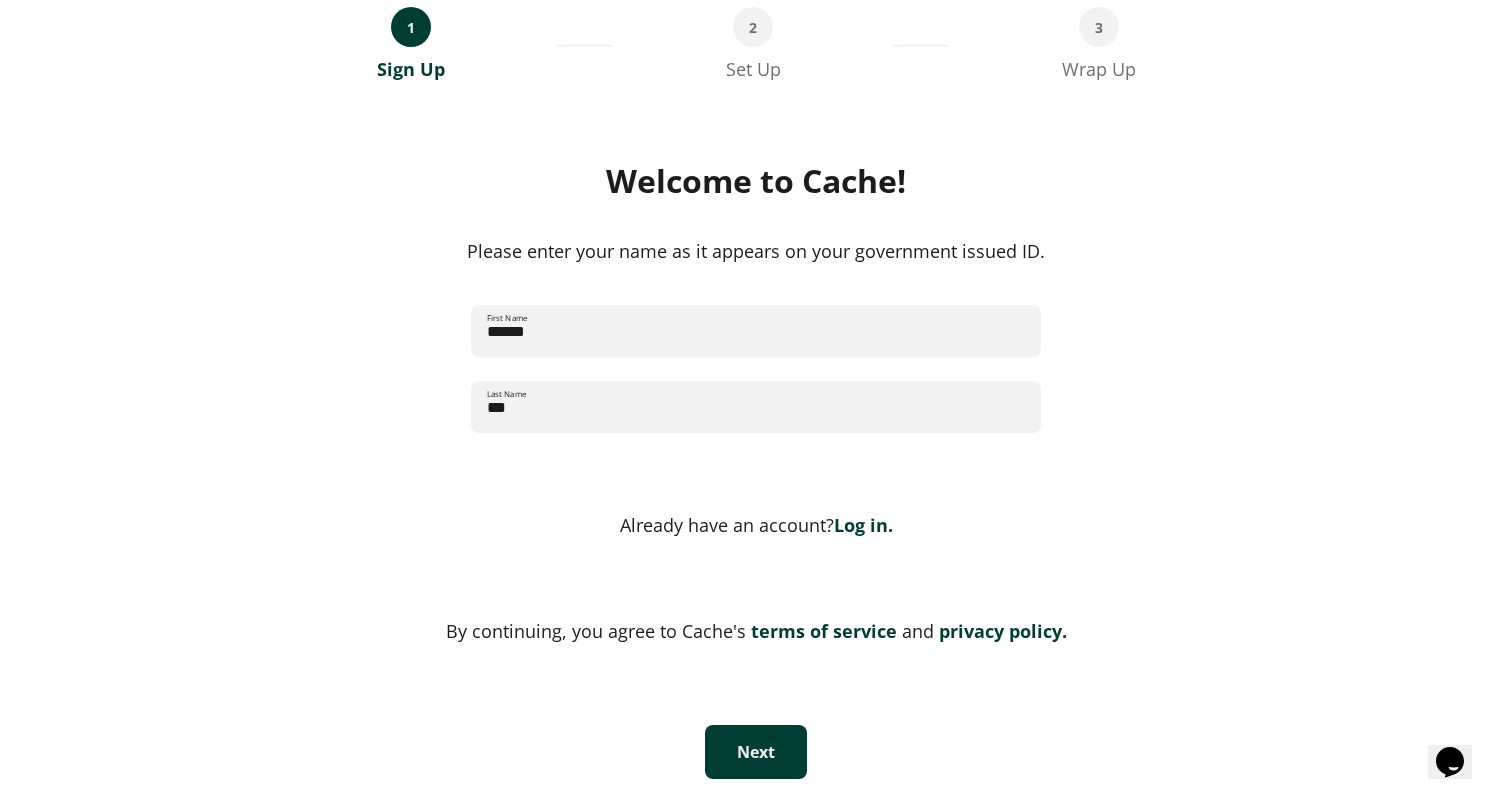 click on "Next" at bounding box center (756, 752) 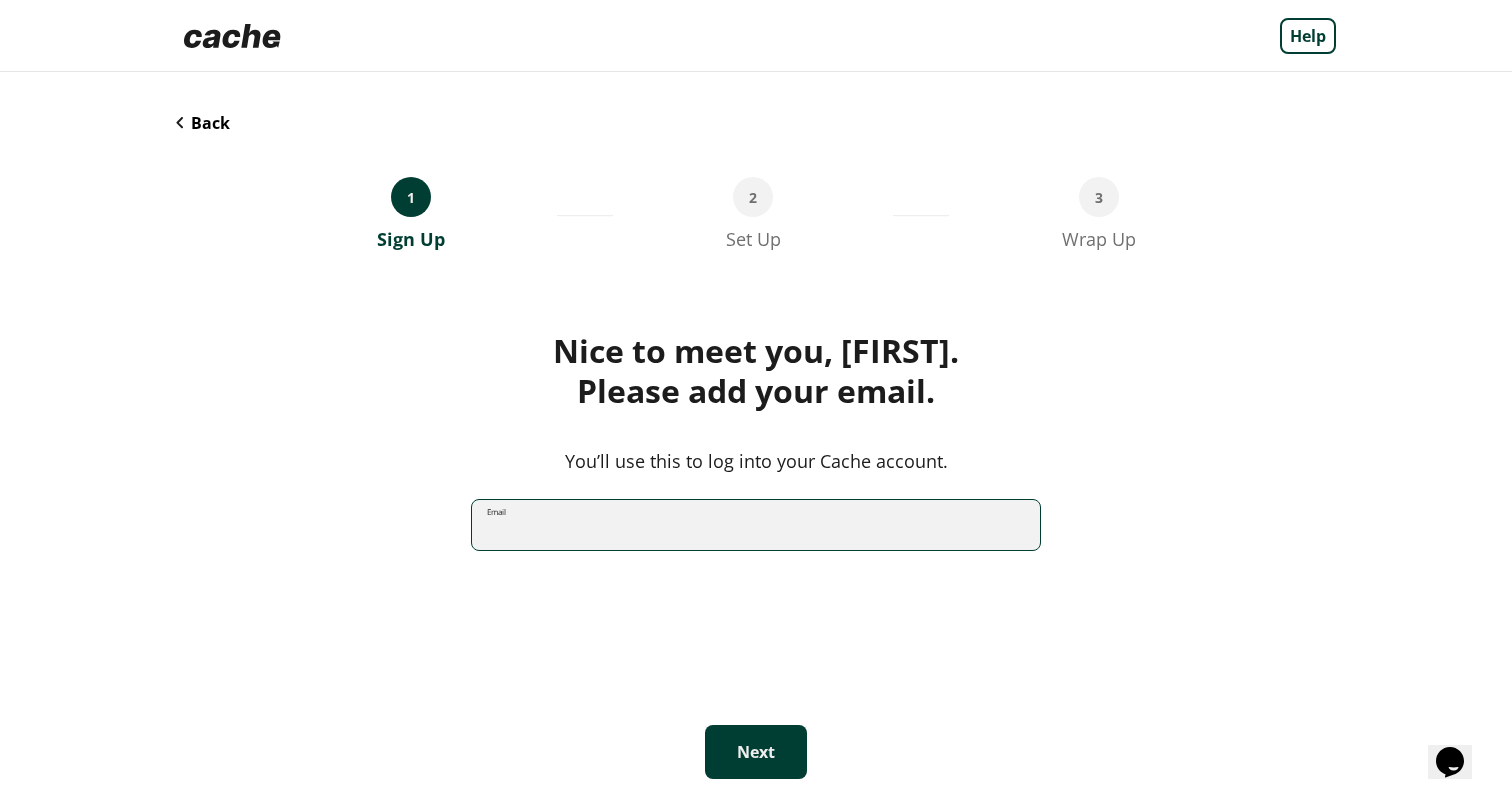 click on "Email" at bounding box center (756, 525) 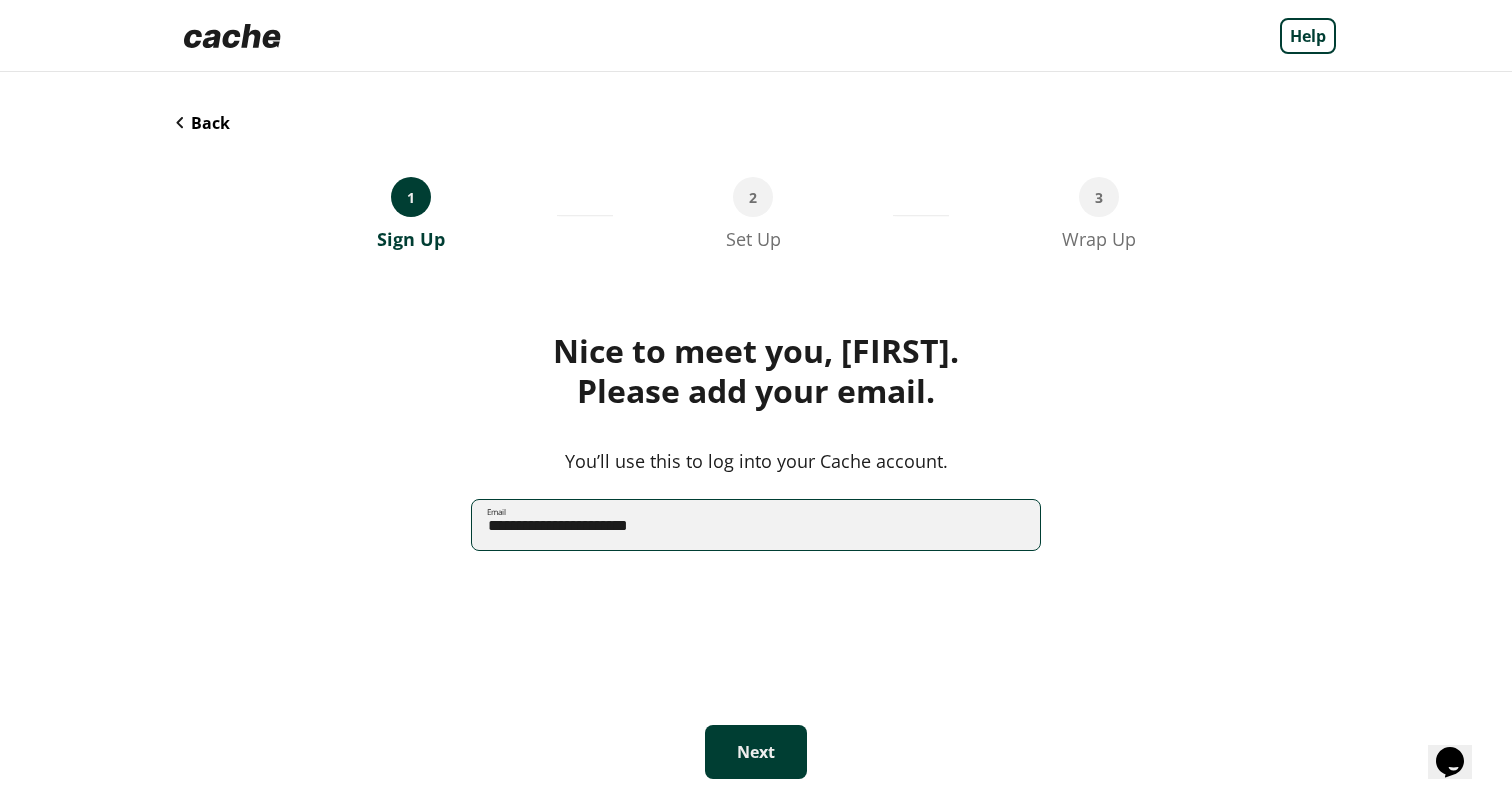 click on "Next" at bounding box center (756, 752) 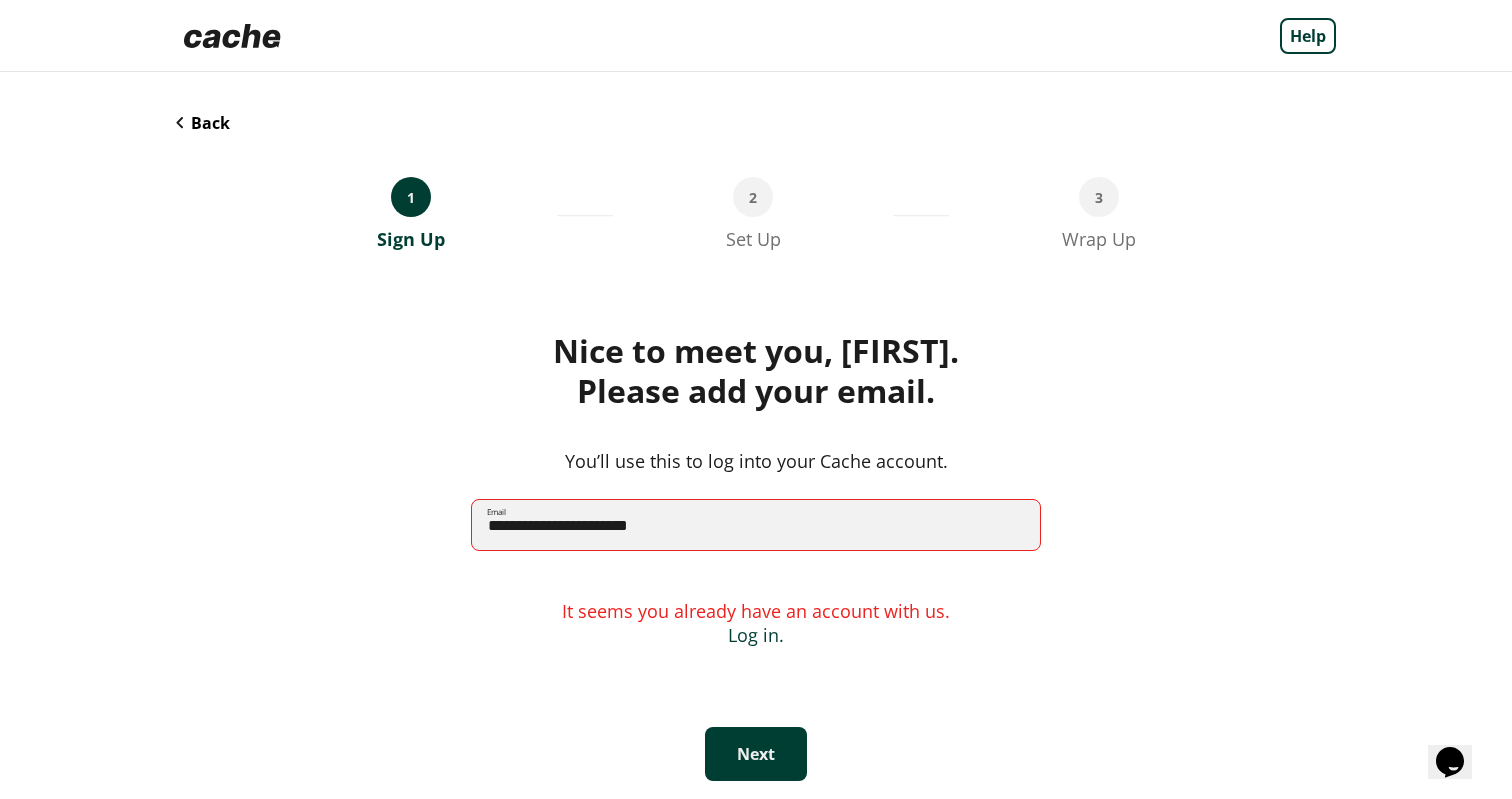click on "**********" at bounding box center [756, 525] 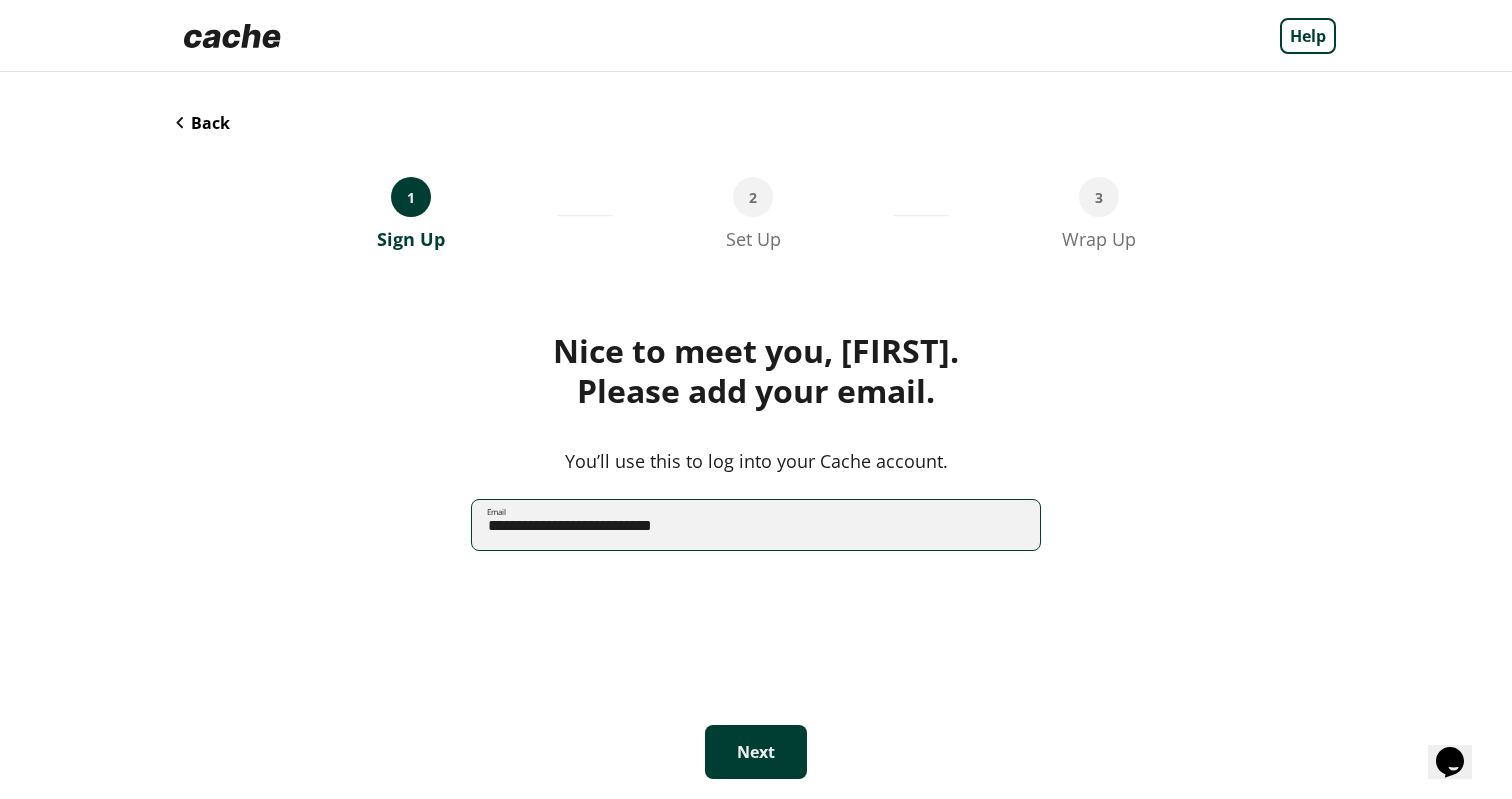 type on "**********" 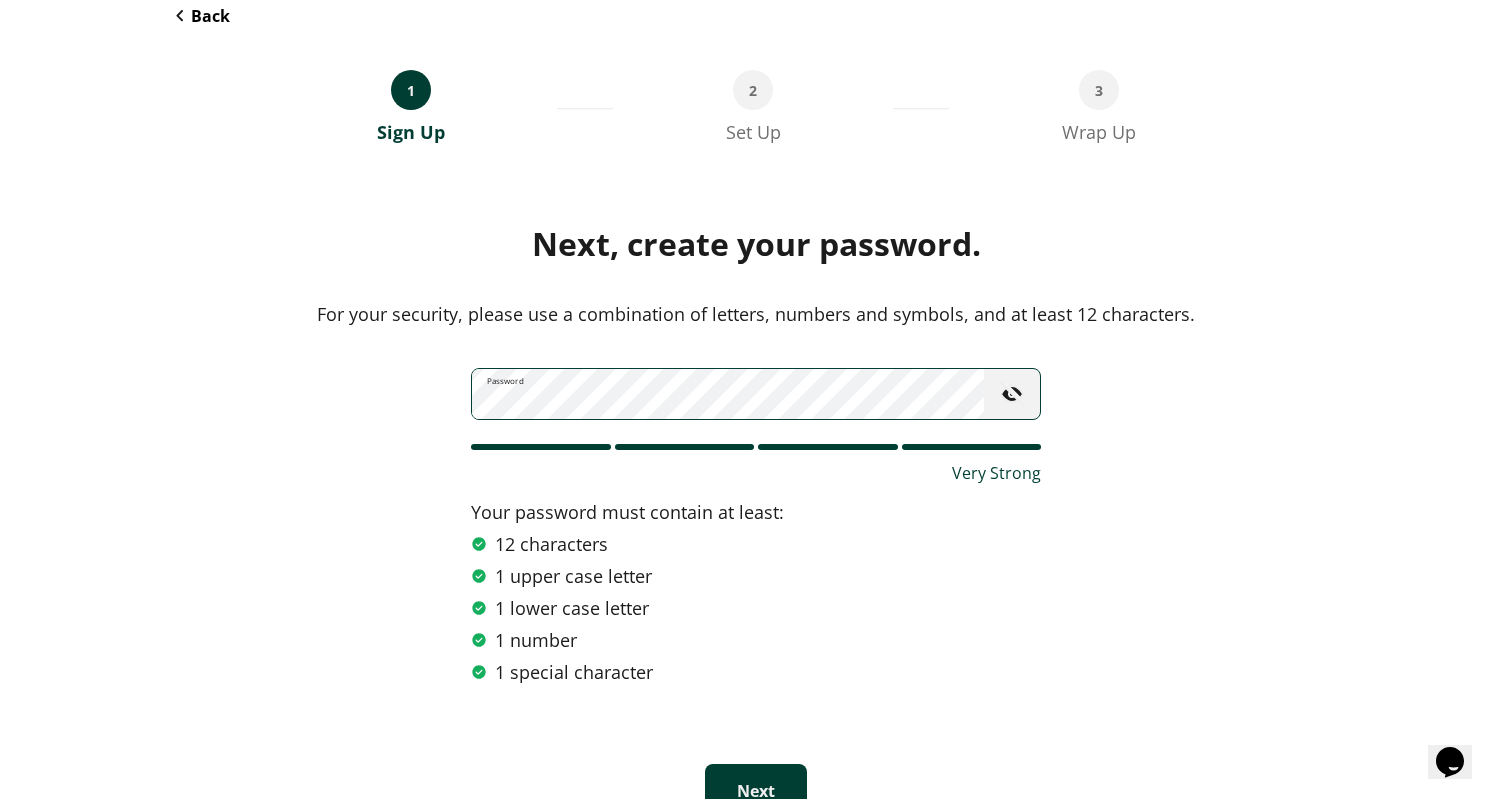 scroll, scrollTop: 148, scrollLeft: 0, axis: vertical 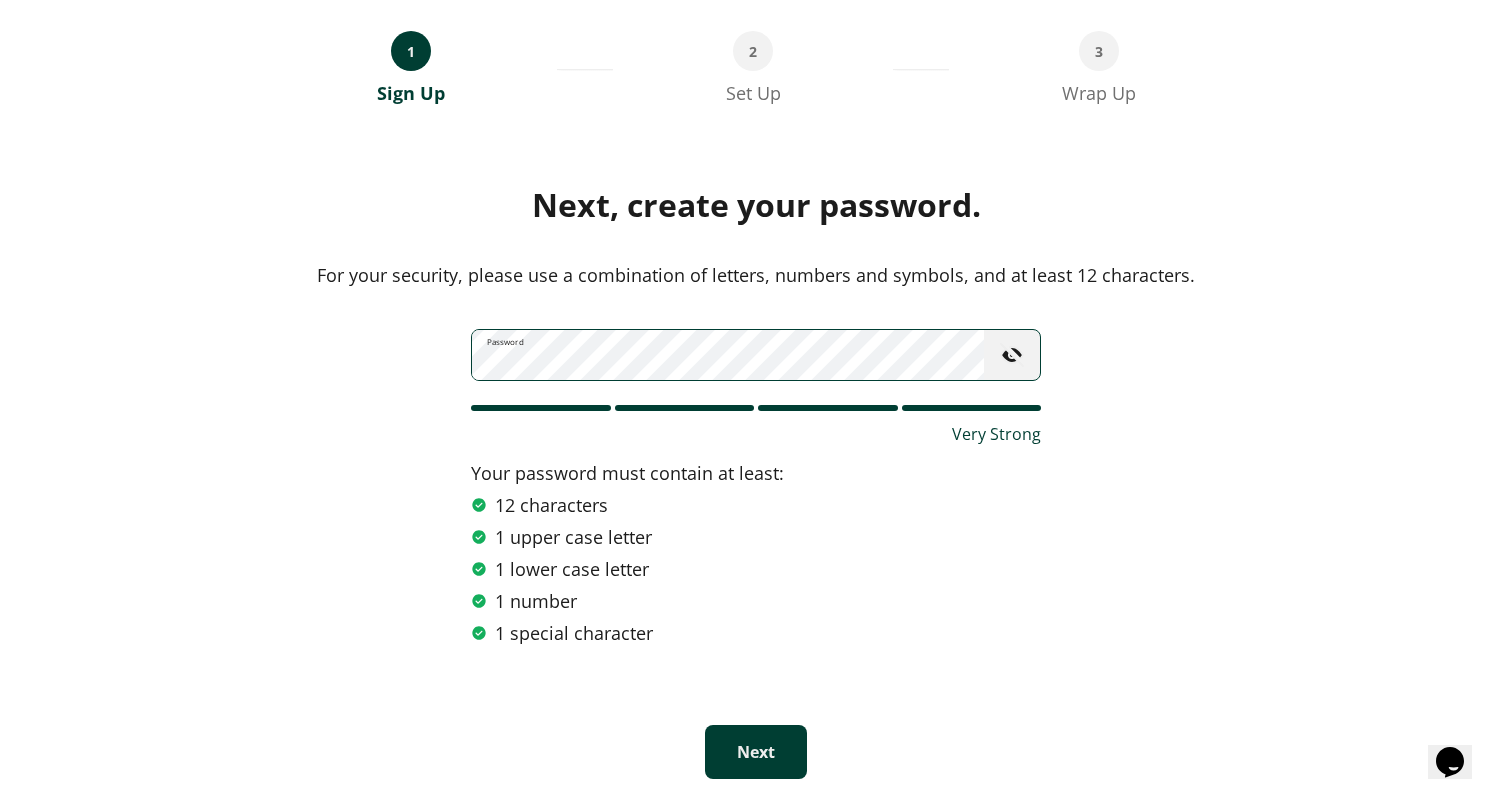 click on "Next" at bounding box center [756, 752] 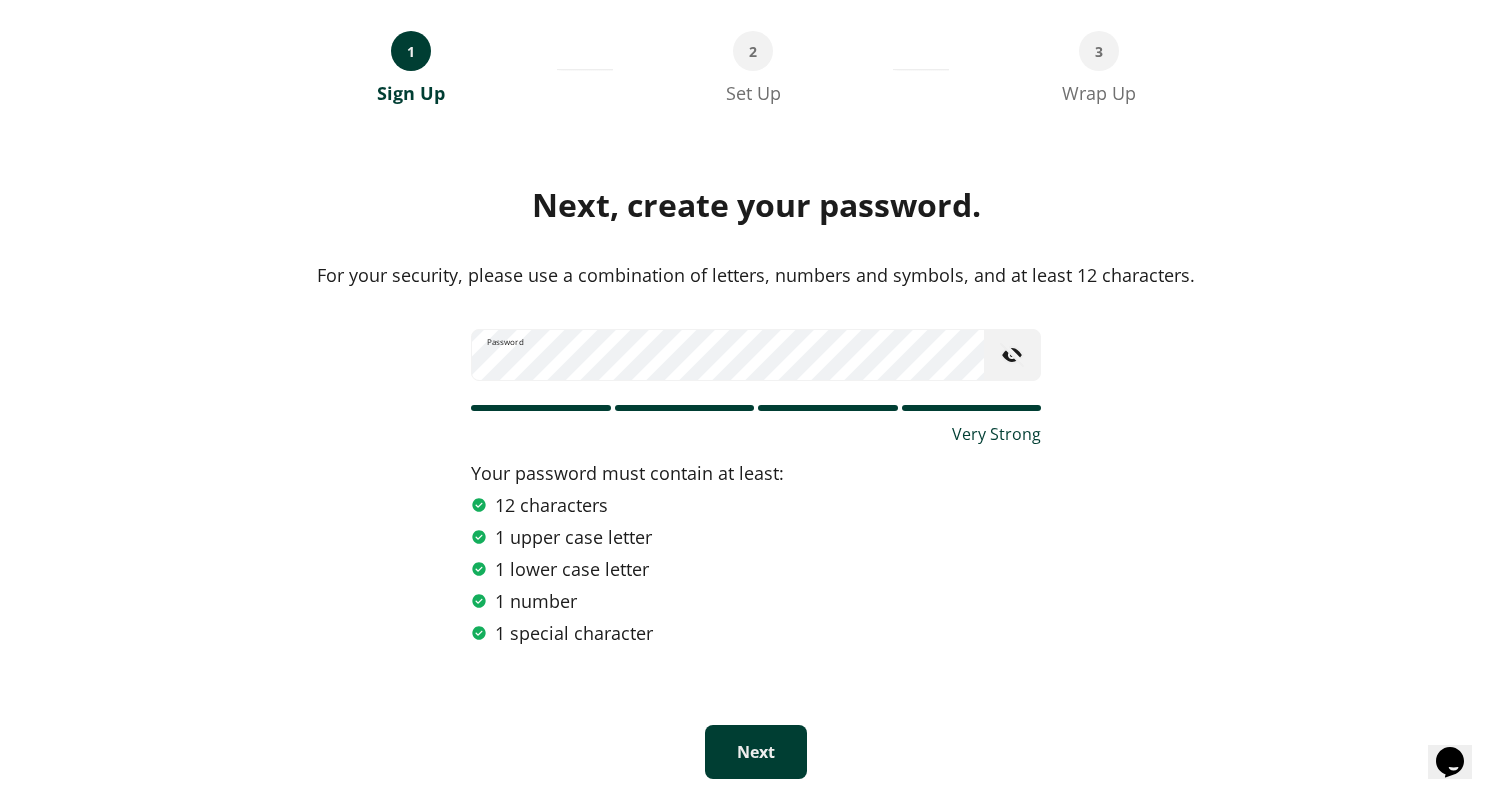 scroll, scrollTop: 17, scrollLeft: 0, axis: vertical 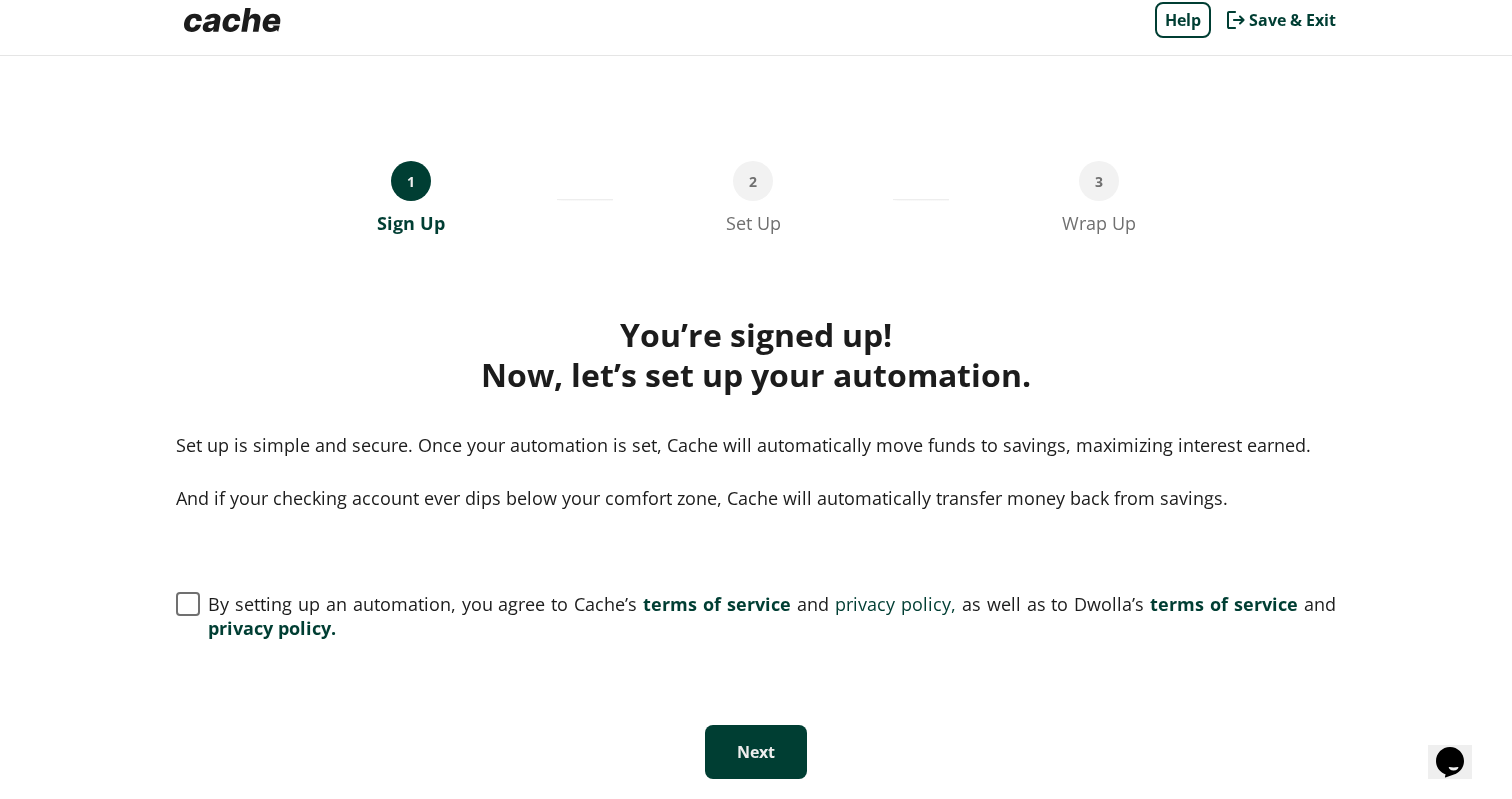 click on "By setting up an automation, you agree to Cache’s terms of service and privacy policy, as well as to Dwolla’s terms of service and privacy policy." at bounding box center (772, 616) 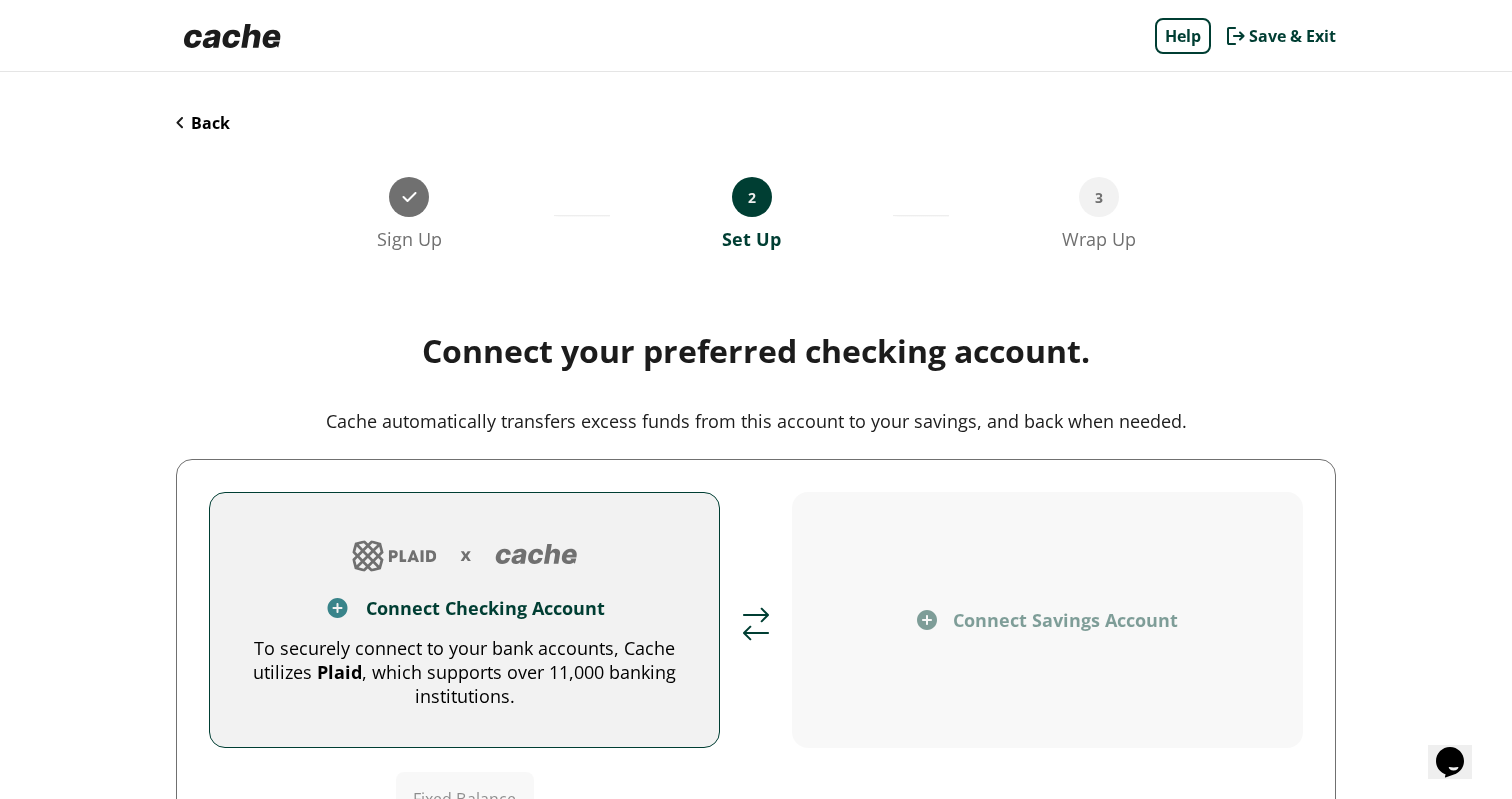 scroll, scrollTop: 182, scrollLeft: 0, axis: vertical 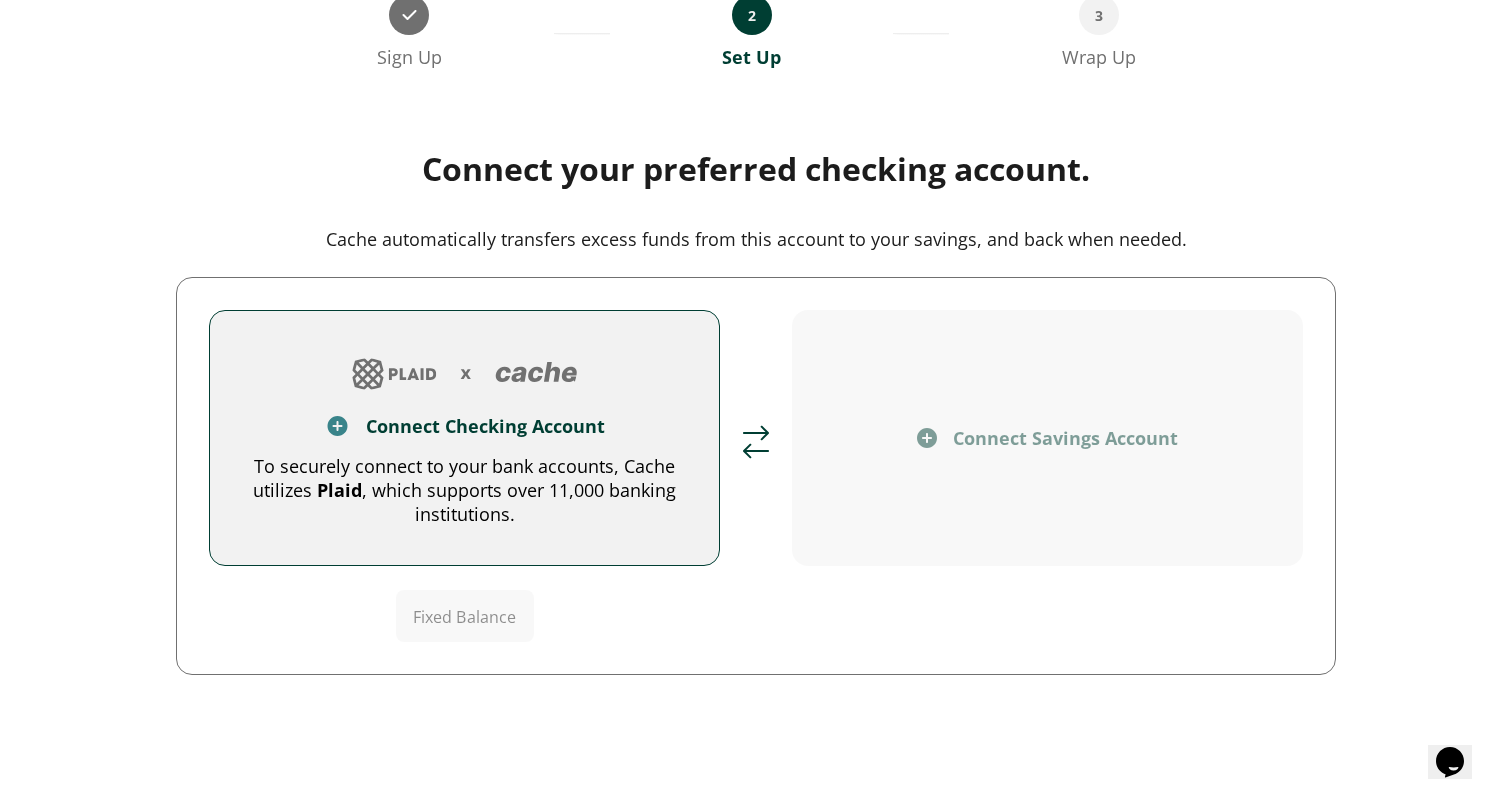 click on "To securely connect to your bank accounts, Cache utilizes Plaid, which supports over 11,000 banking institutions." at bounding box center [464, 490] 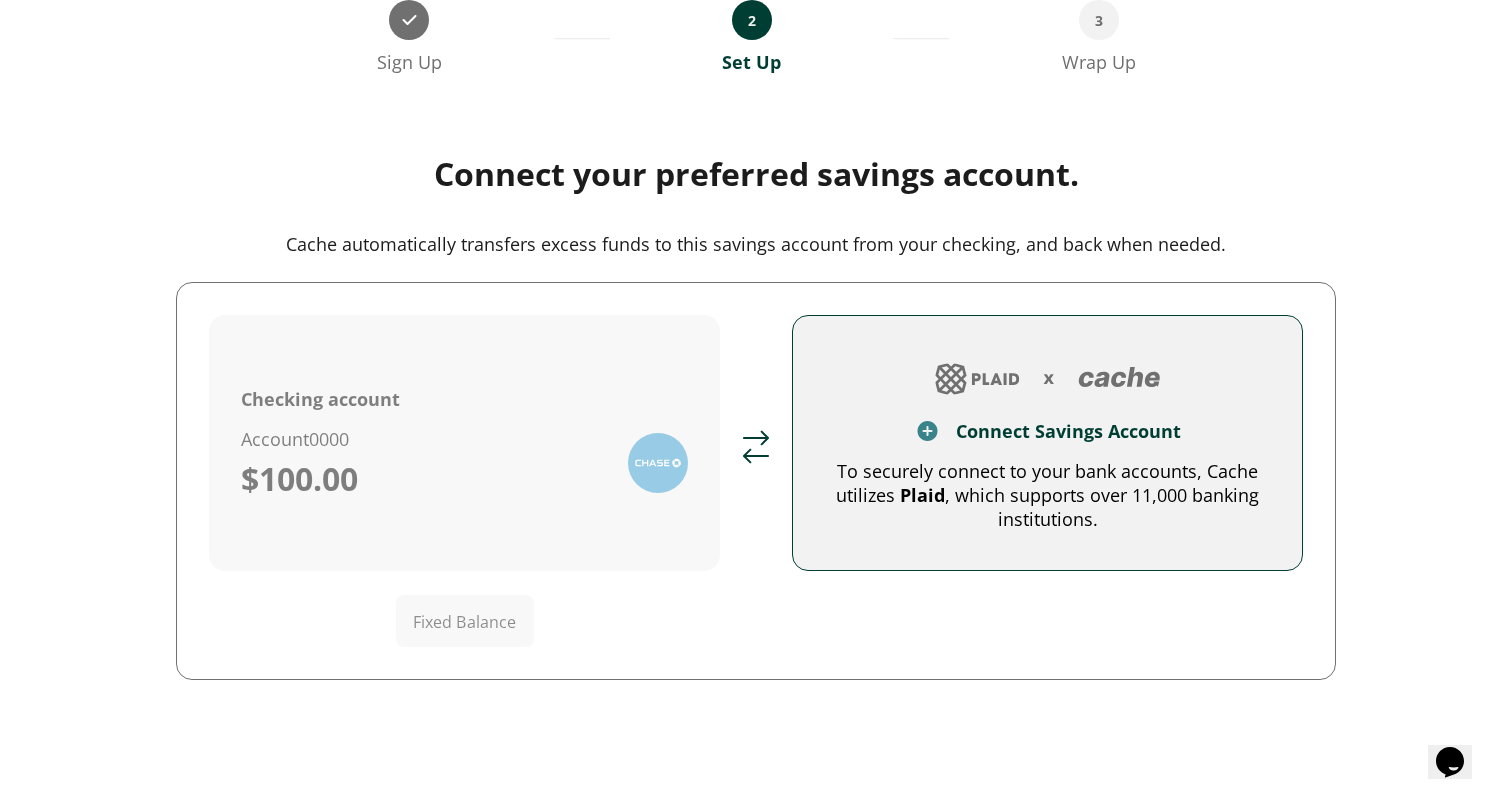 scroll, scrollTop: 175, scrollLeft: 0, axis: vertical 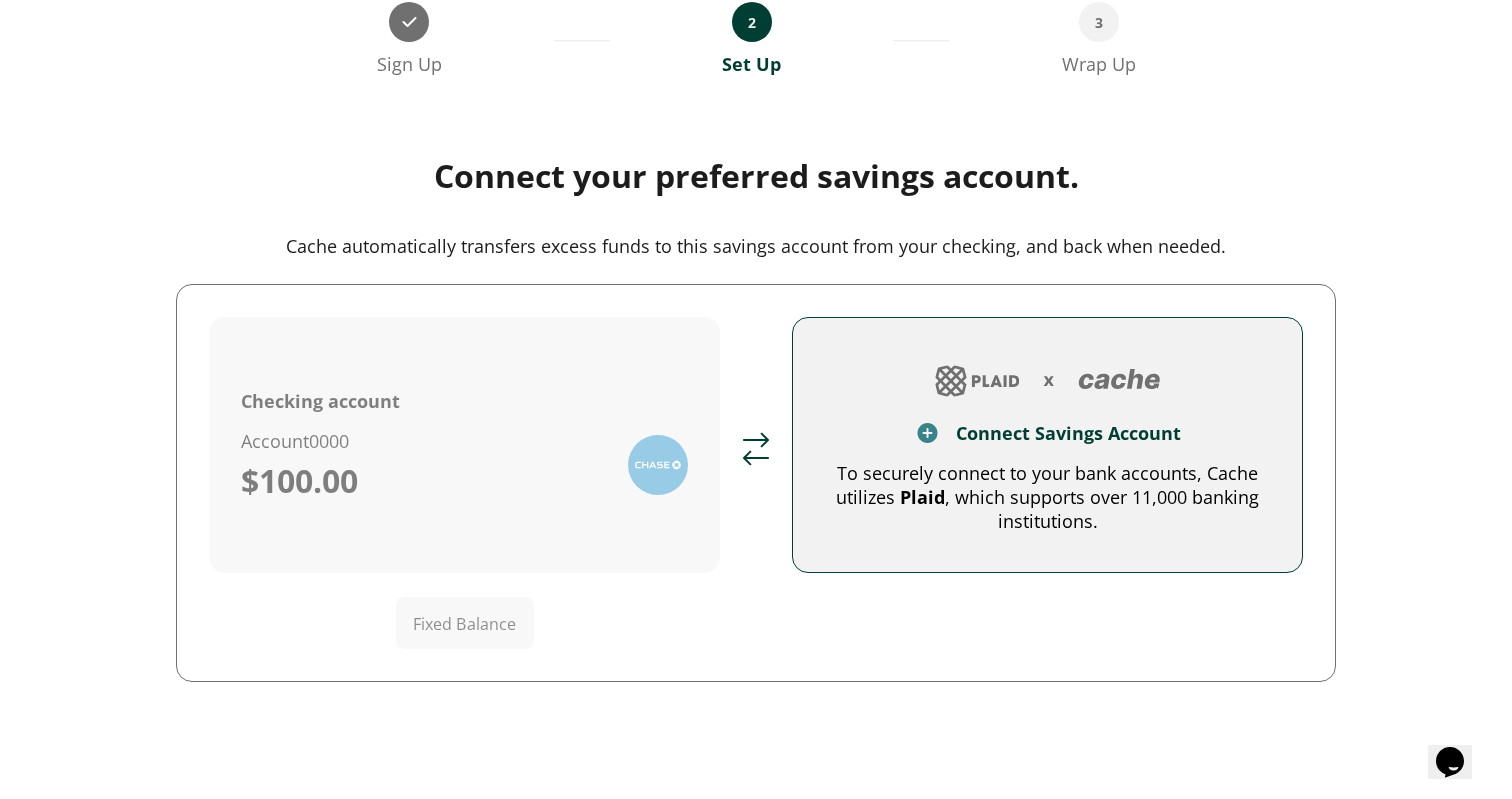 click on "To securely connect to your bank accounts, Cache utilizes Plaid, which supports over 11,000 banking institutions." at bounding box center [1047, 497] 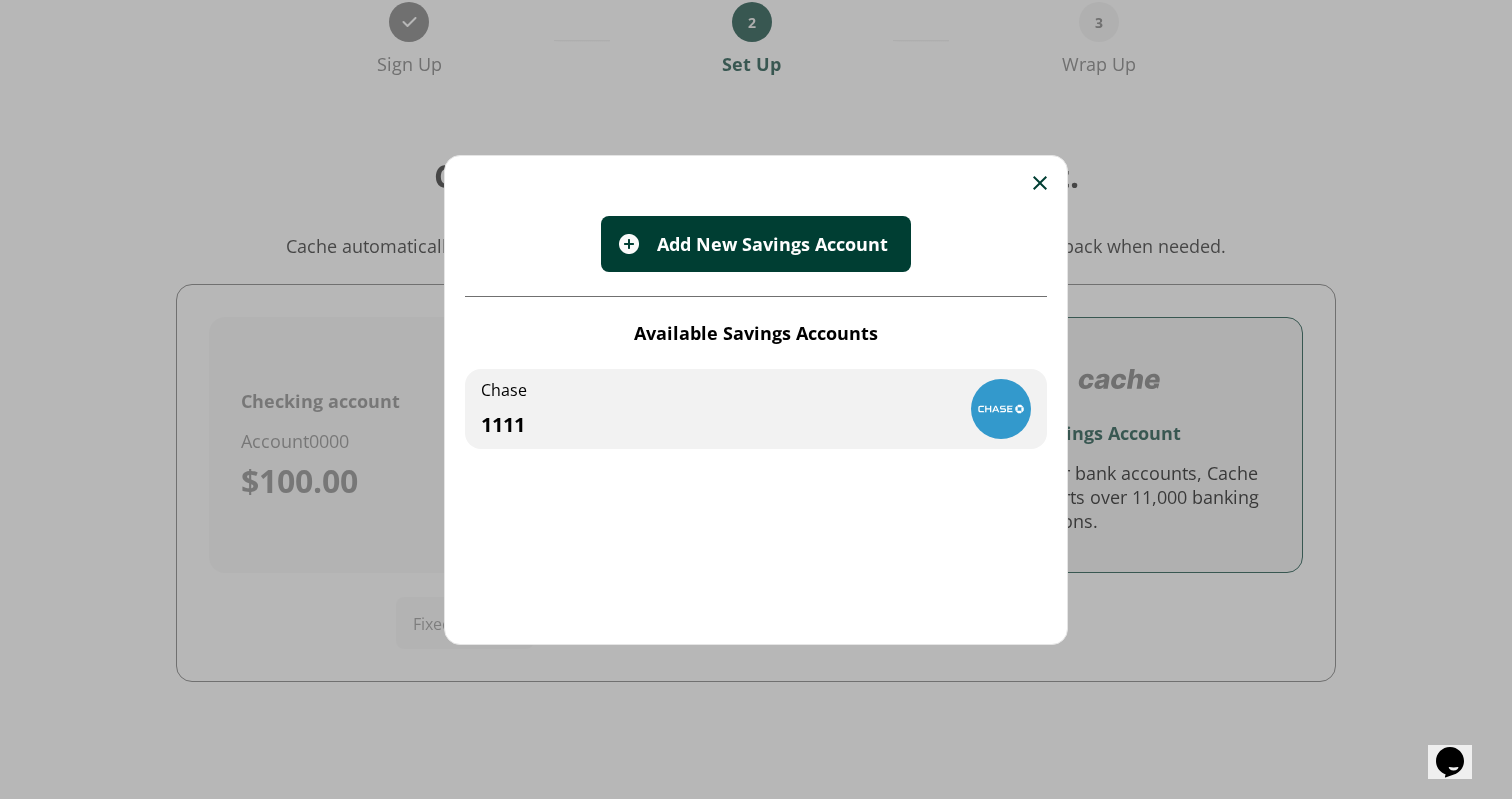 click on "Chase 1111" at bounding box center [756, 409] 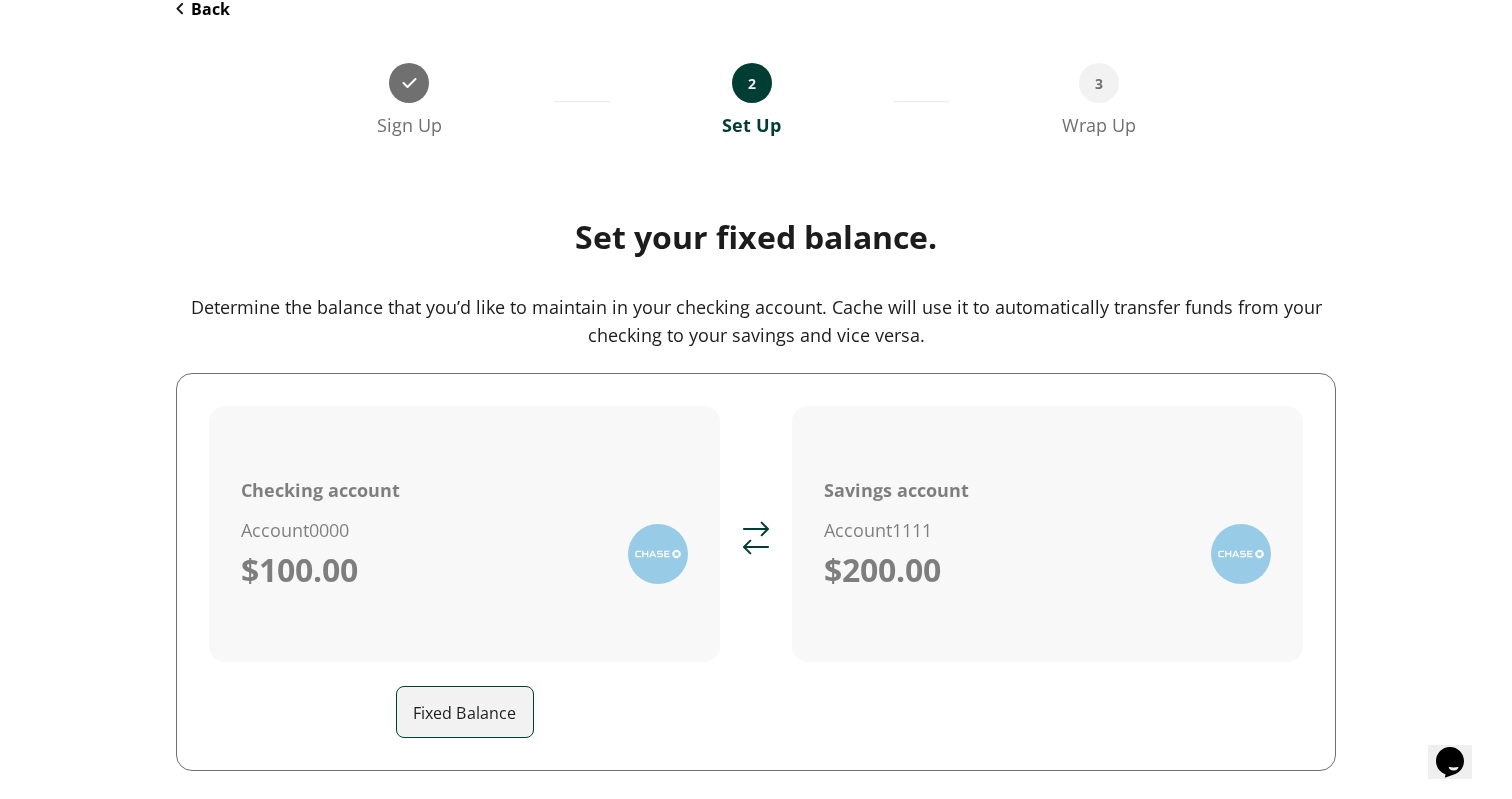 scroll, scrollTop: 101, scrollLeft: 0, axis: vertical 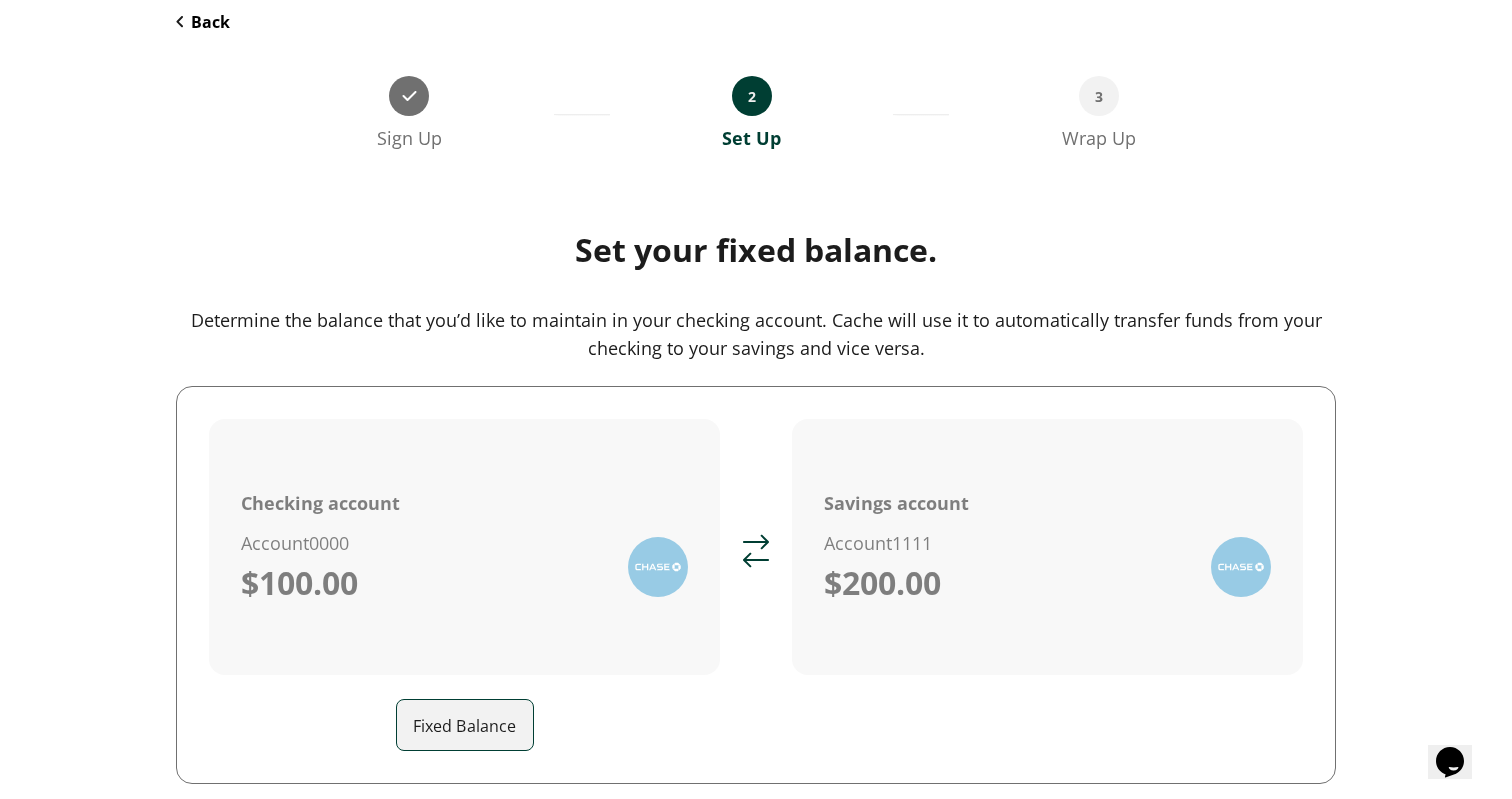 click on "Fixed Balance" at bounding box center [473, 725] 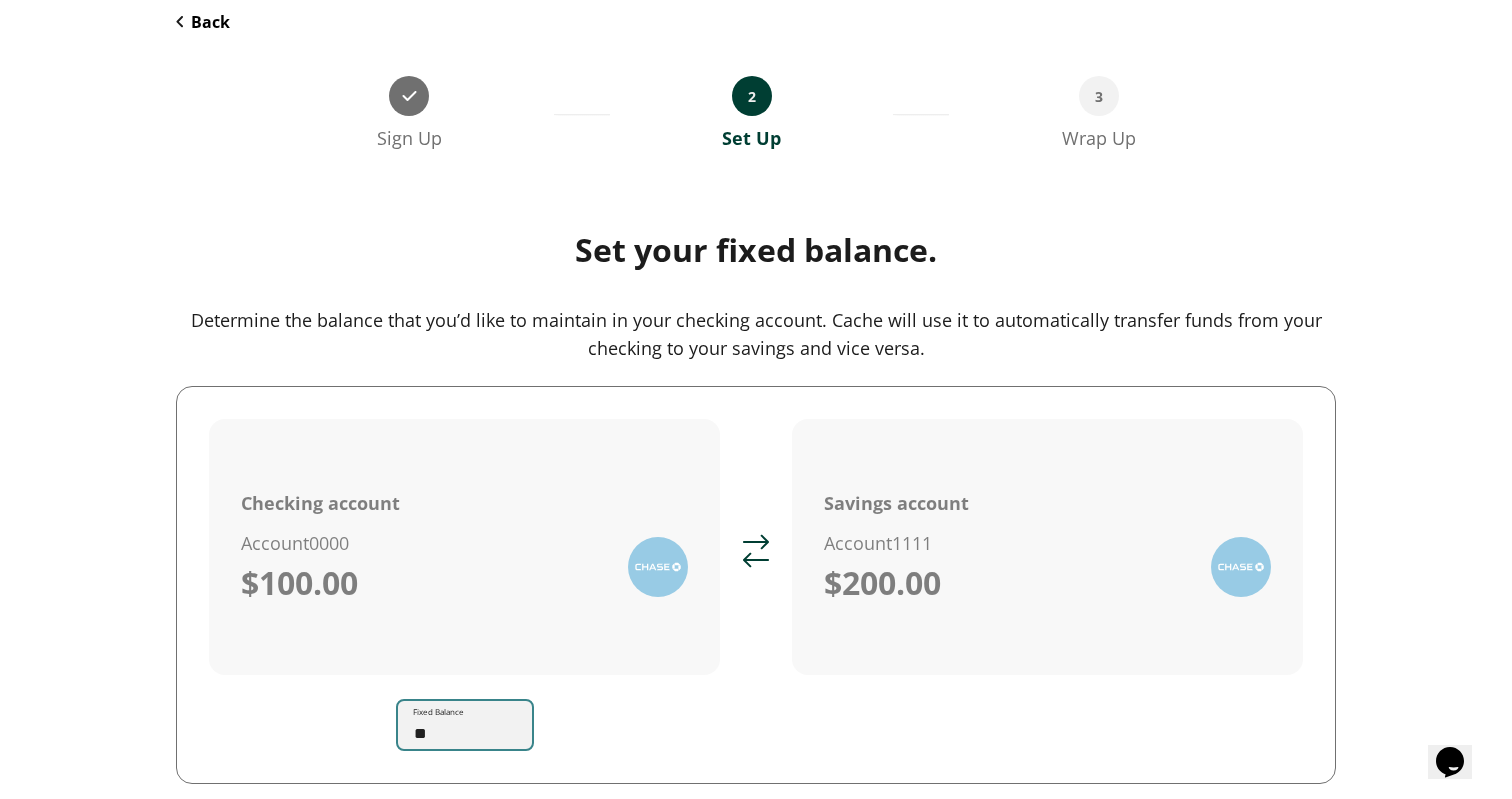 type on "**" 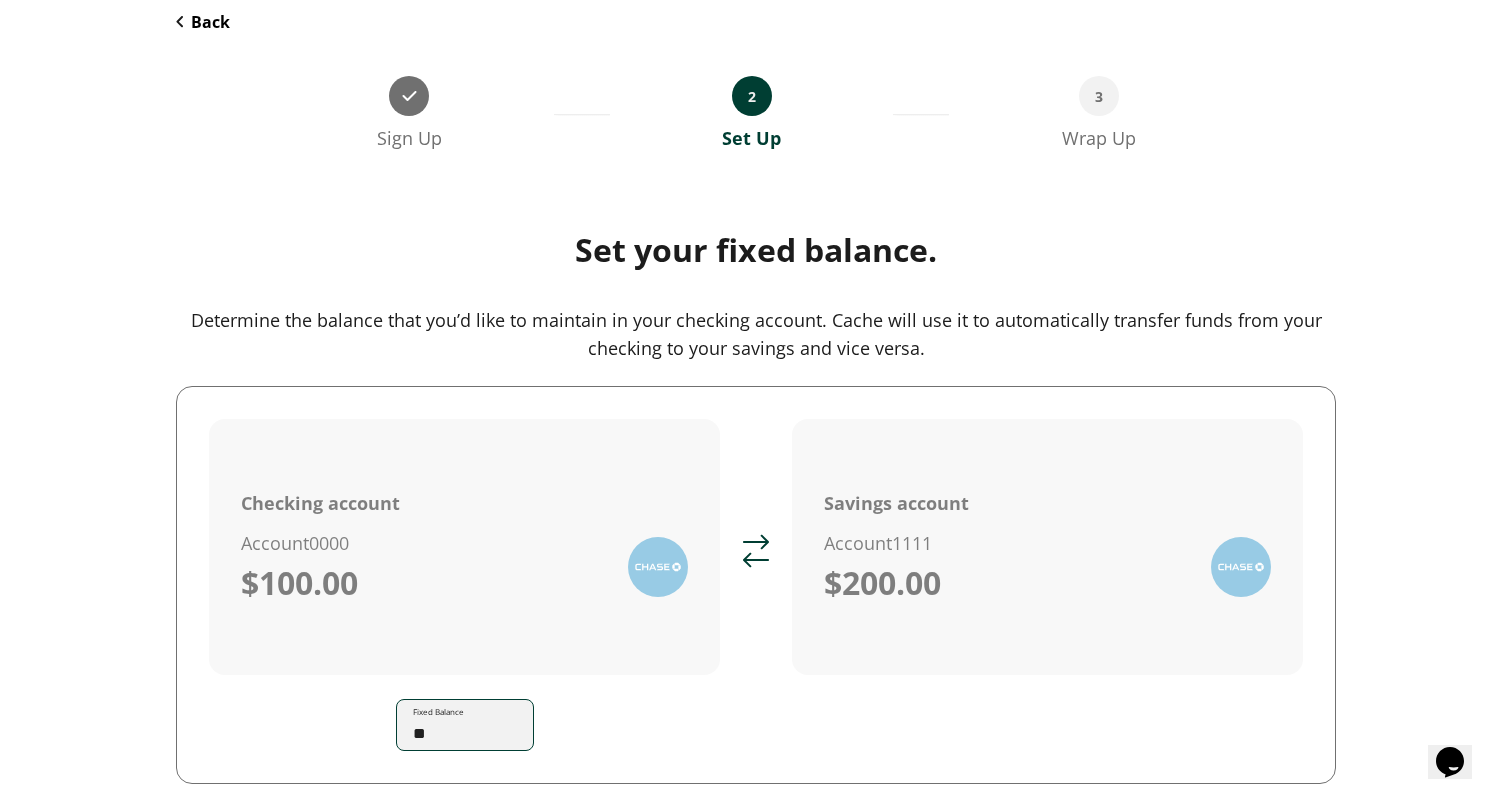 click on "Back Sign Up __________________________________ 2 Set Up ___________________________________ 3 Wrap Up" at bounding box center [756, 80] 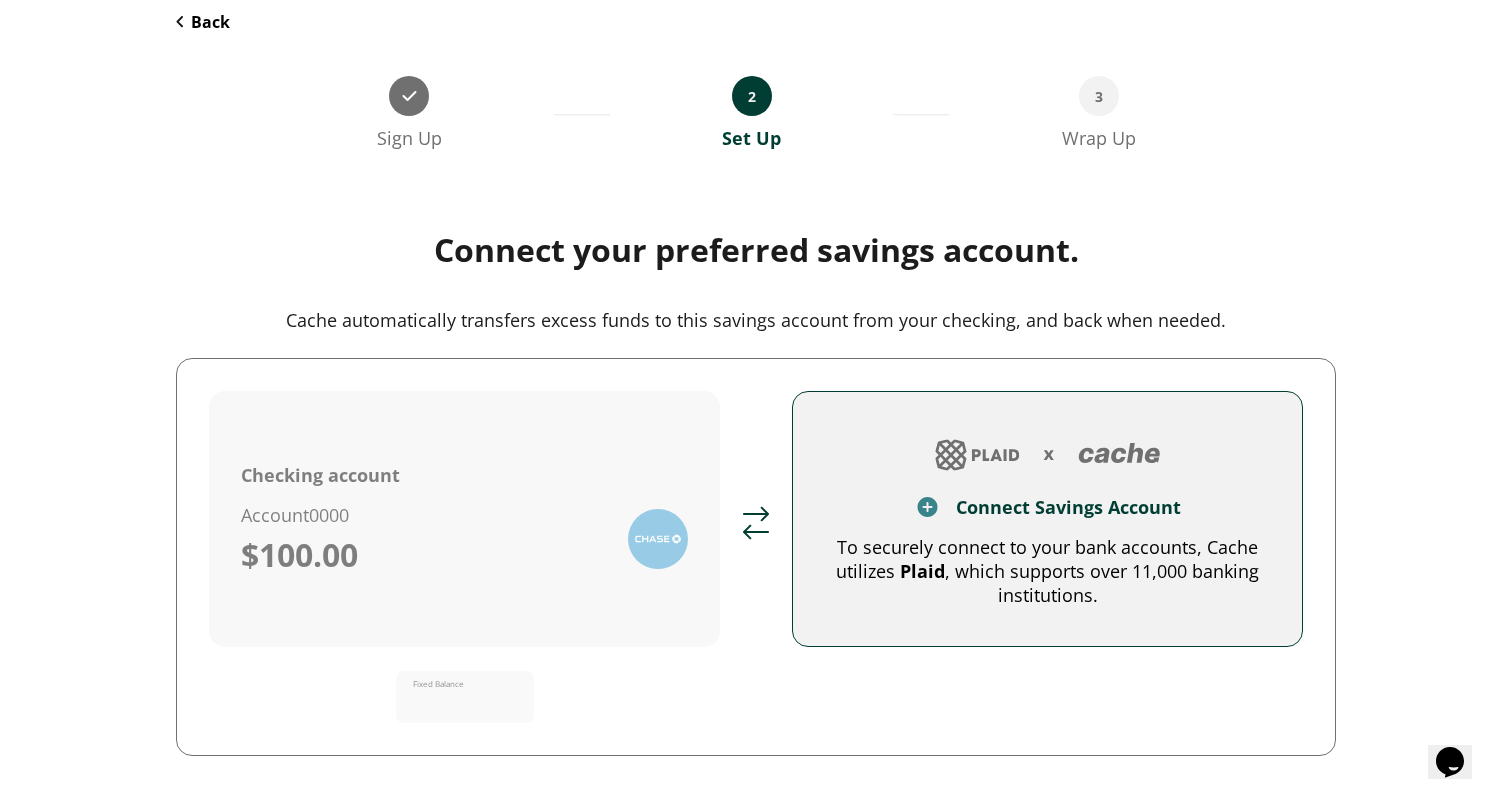 click on "Back" at bounding box center (203, 22) 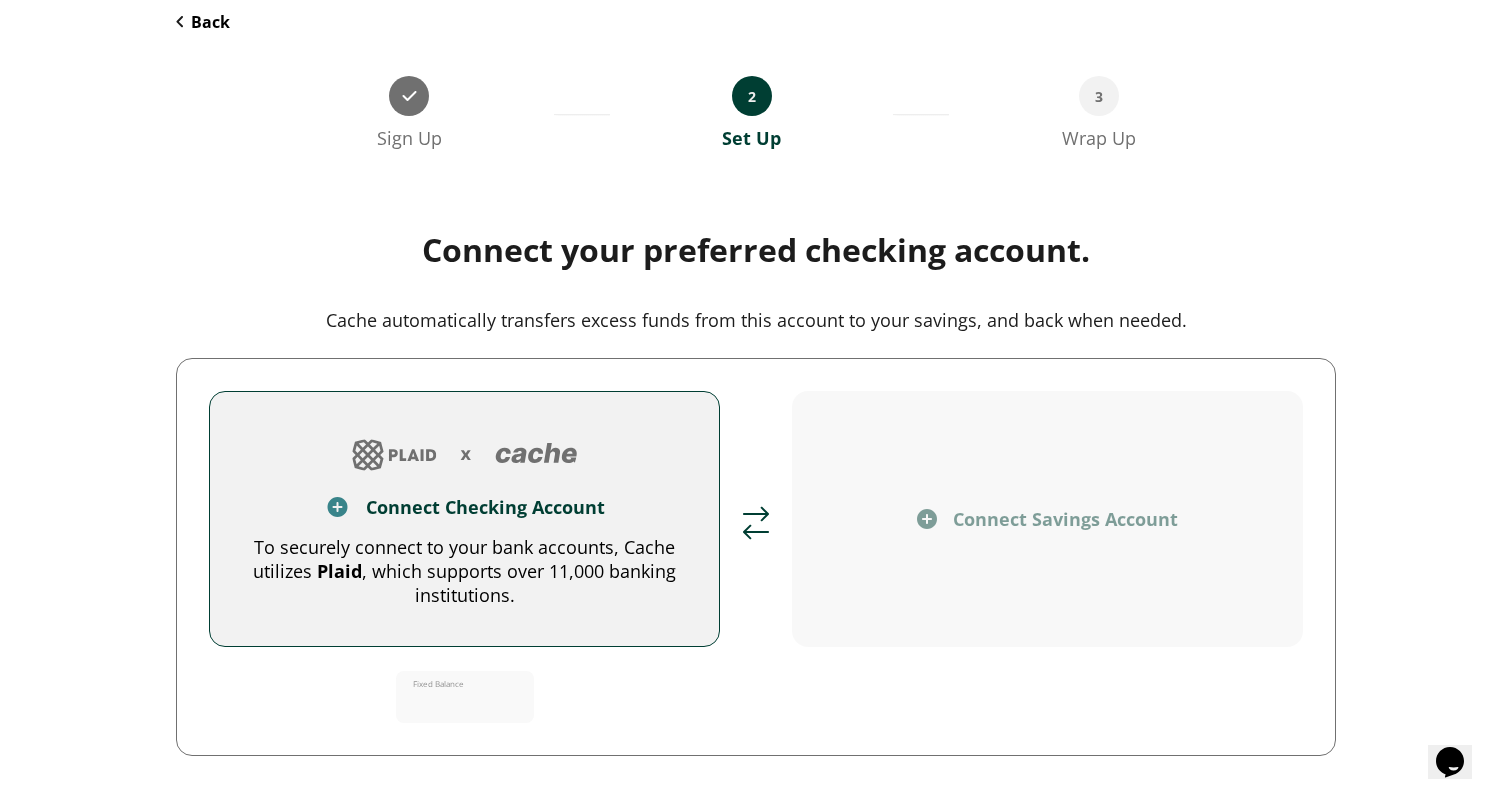 click on "Fixed Balance" at bounding box center (439, 684) 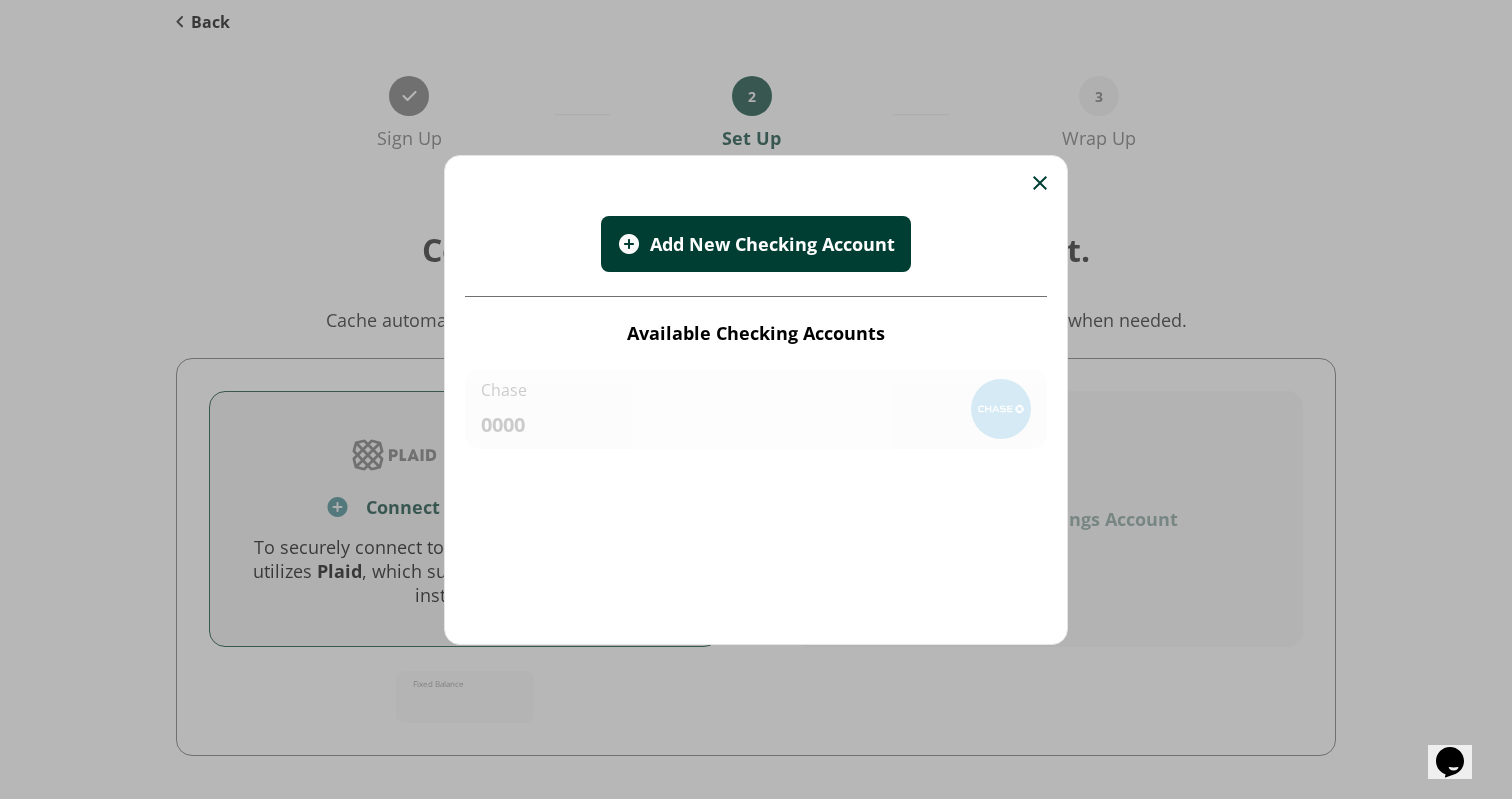 click on "Available Checking Accounts" at bounding box center (756, 320) 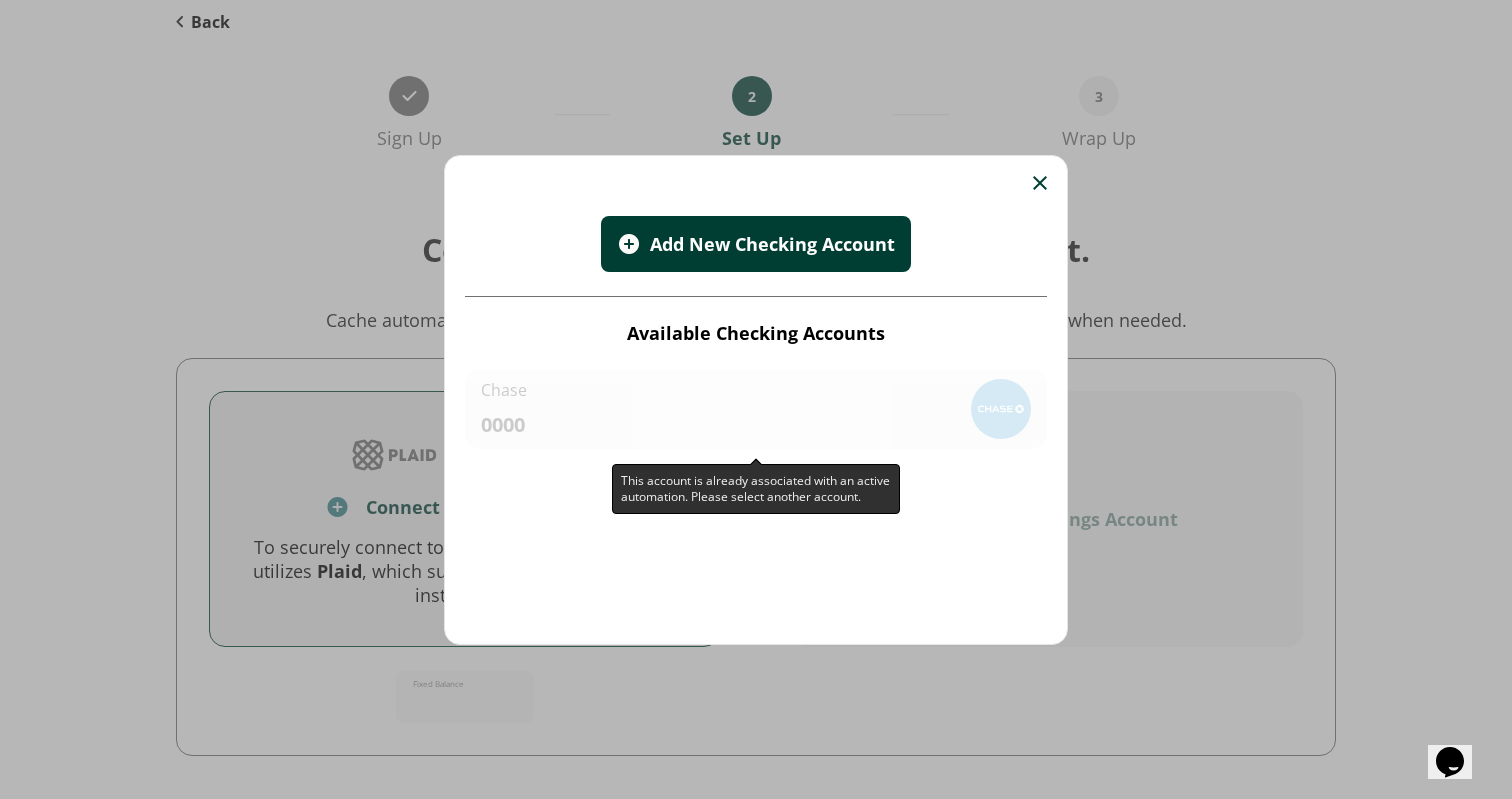 click on "Chase 0000" at bounding box center [756, 409] 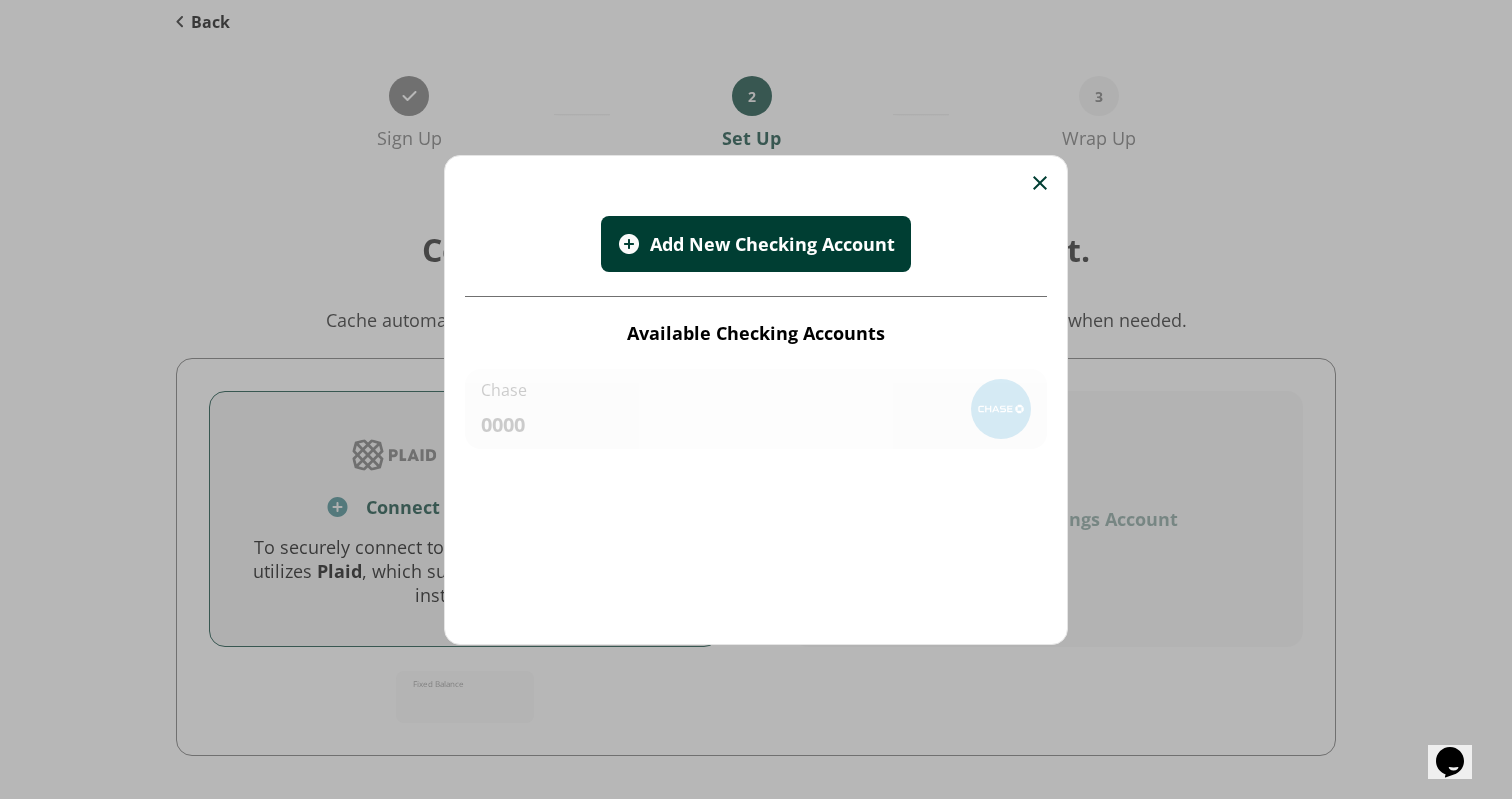 click on "Add New Checking Account" at bounding box center [756, 244] 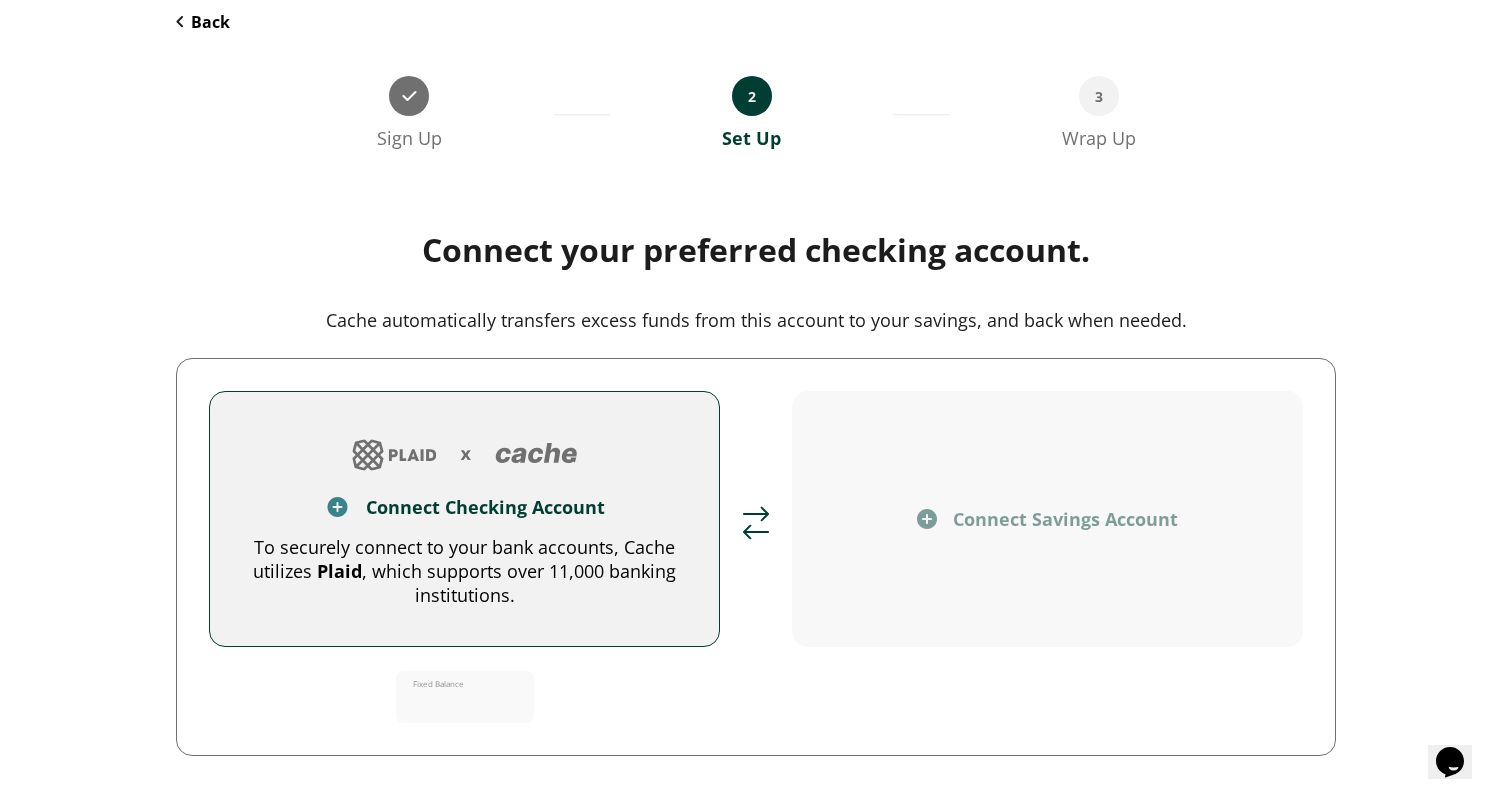 click on "To securely connect to your bank accounts, Cache utilizes   Plaid , which supports over 11,000 banking institutions." at bounding box center [464, 571] 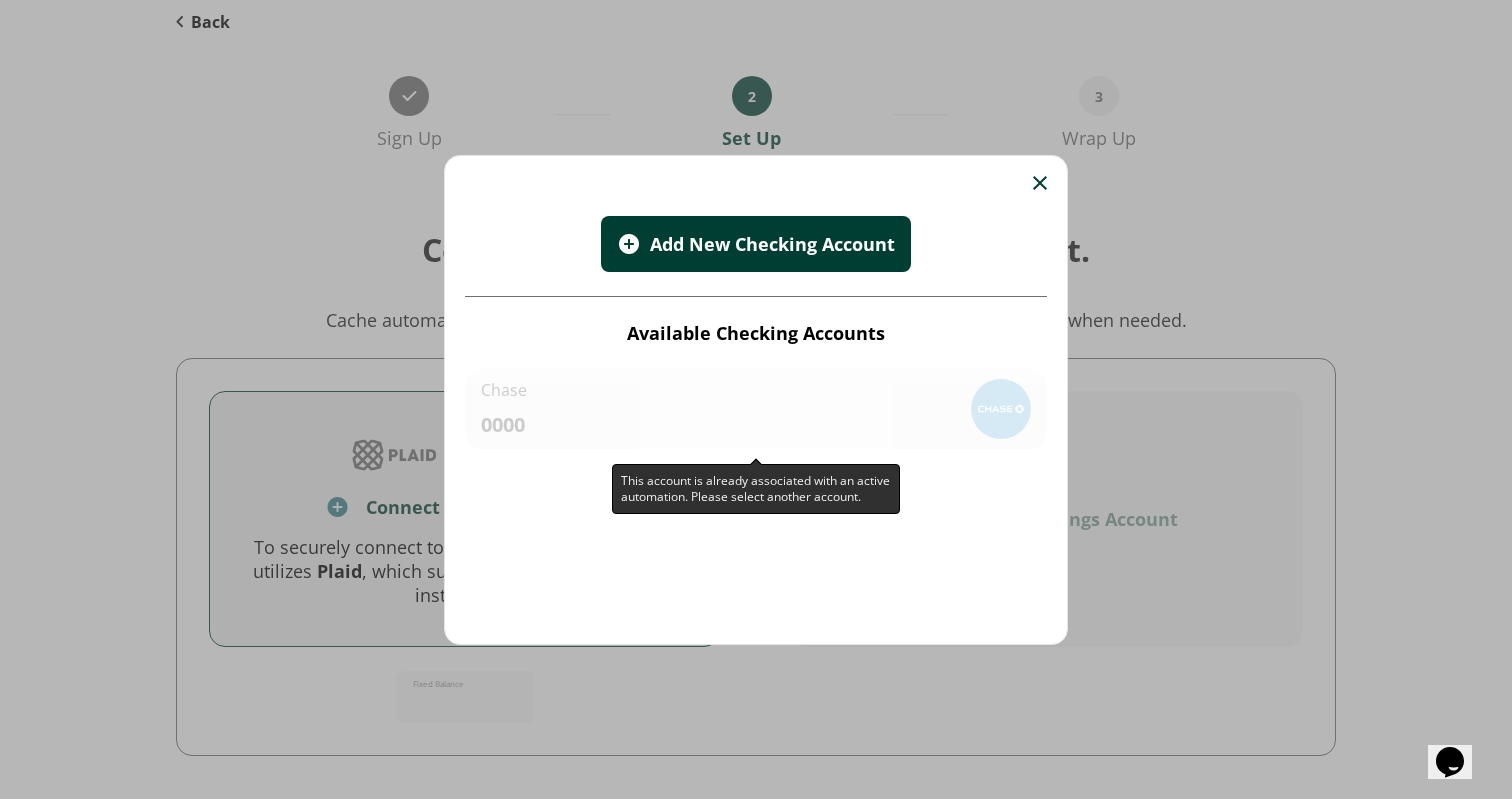 click on "Chase 0000" at bounding box center [756, 409] 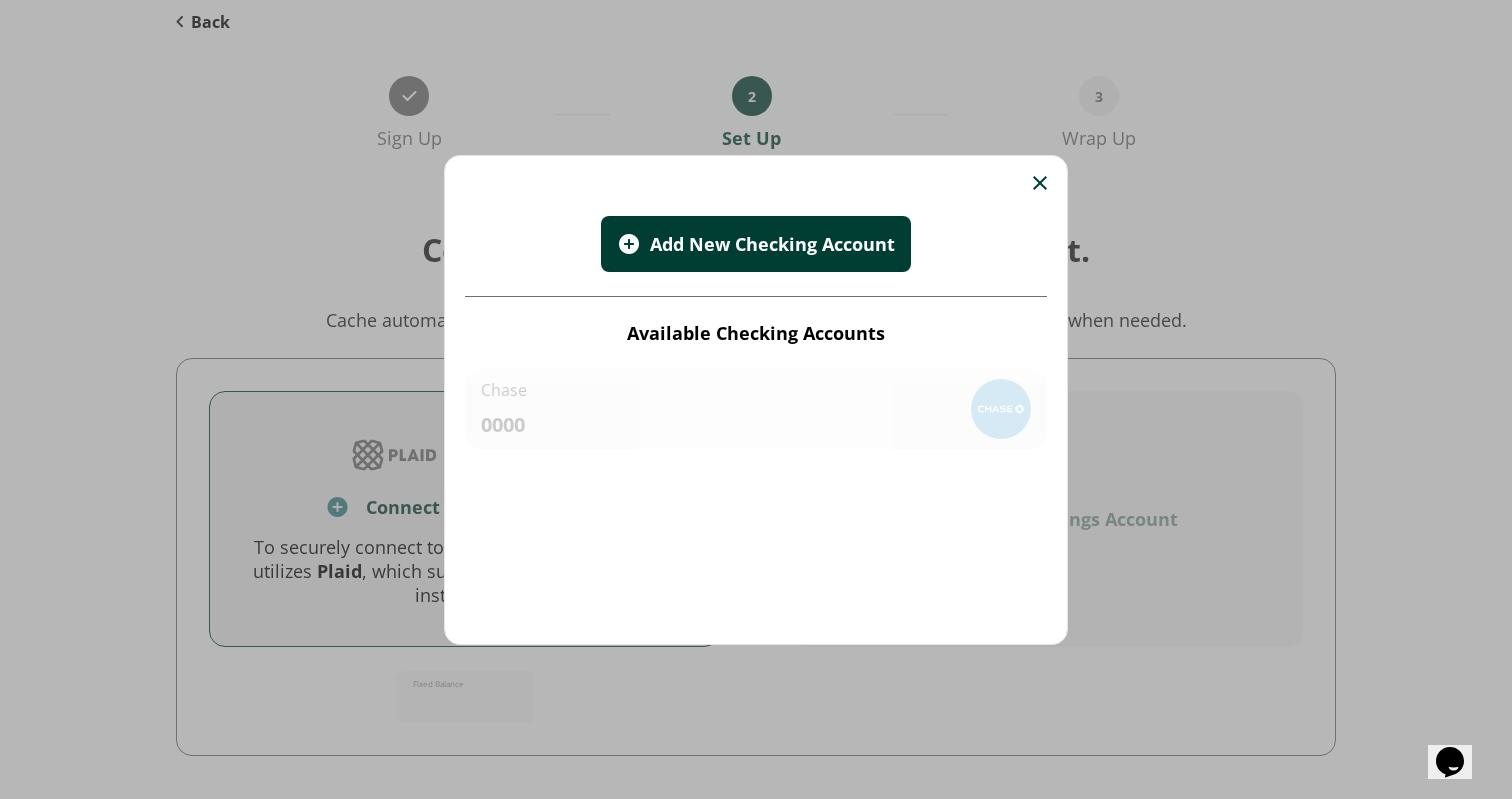 click on "Add New Checking Account" at bounding box center (772, 244) 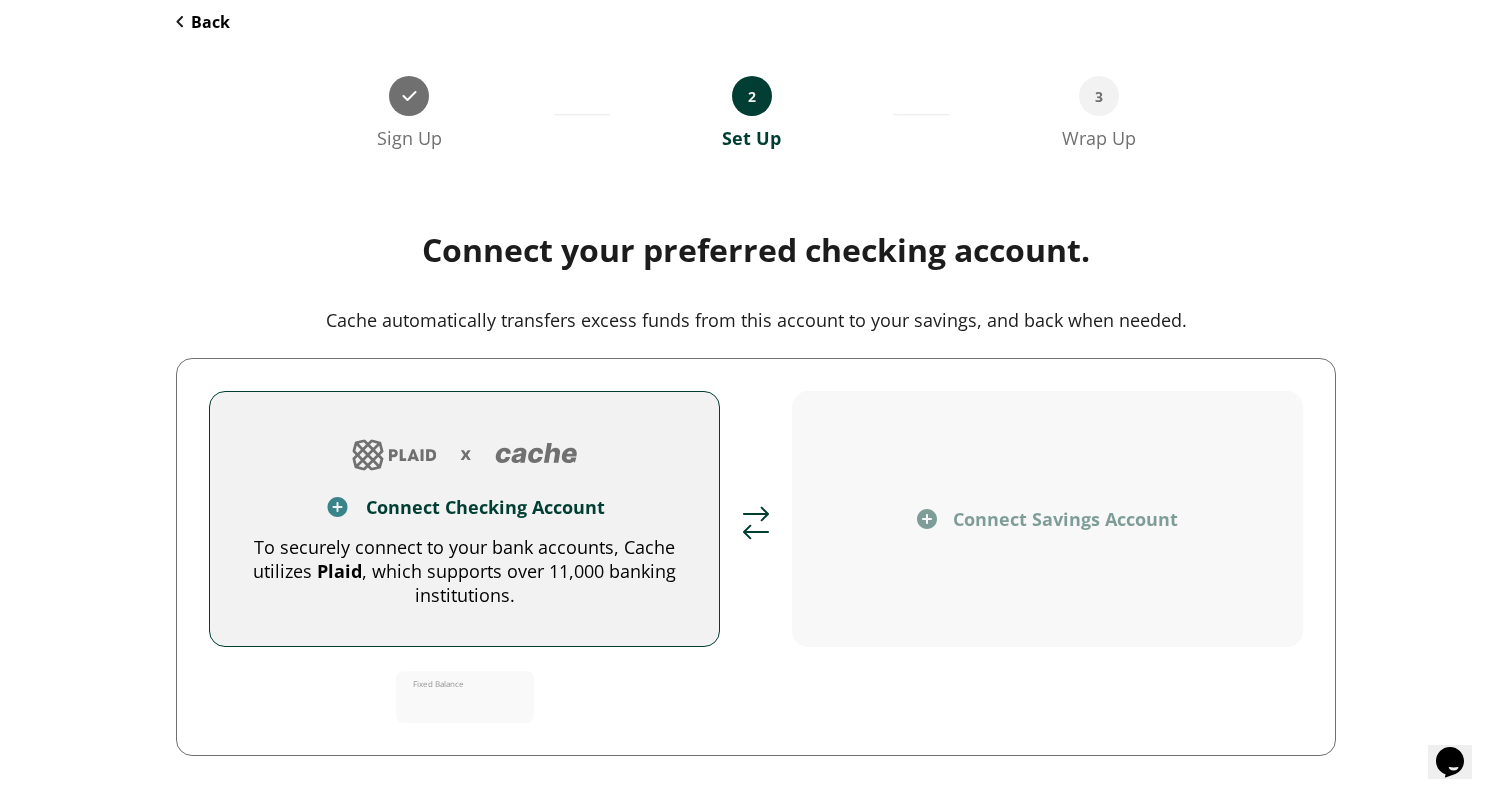 click on "To securely connect to your bank accounts, Cache utilizes   Plaid , which supports over 11,000 banking institutions." at bounding box center [464, 571] 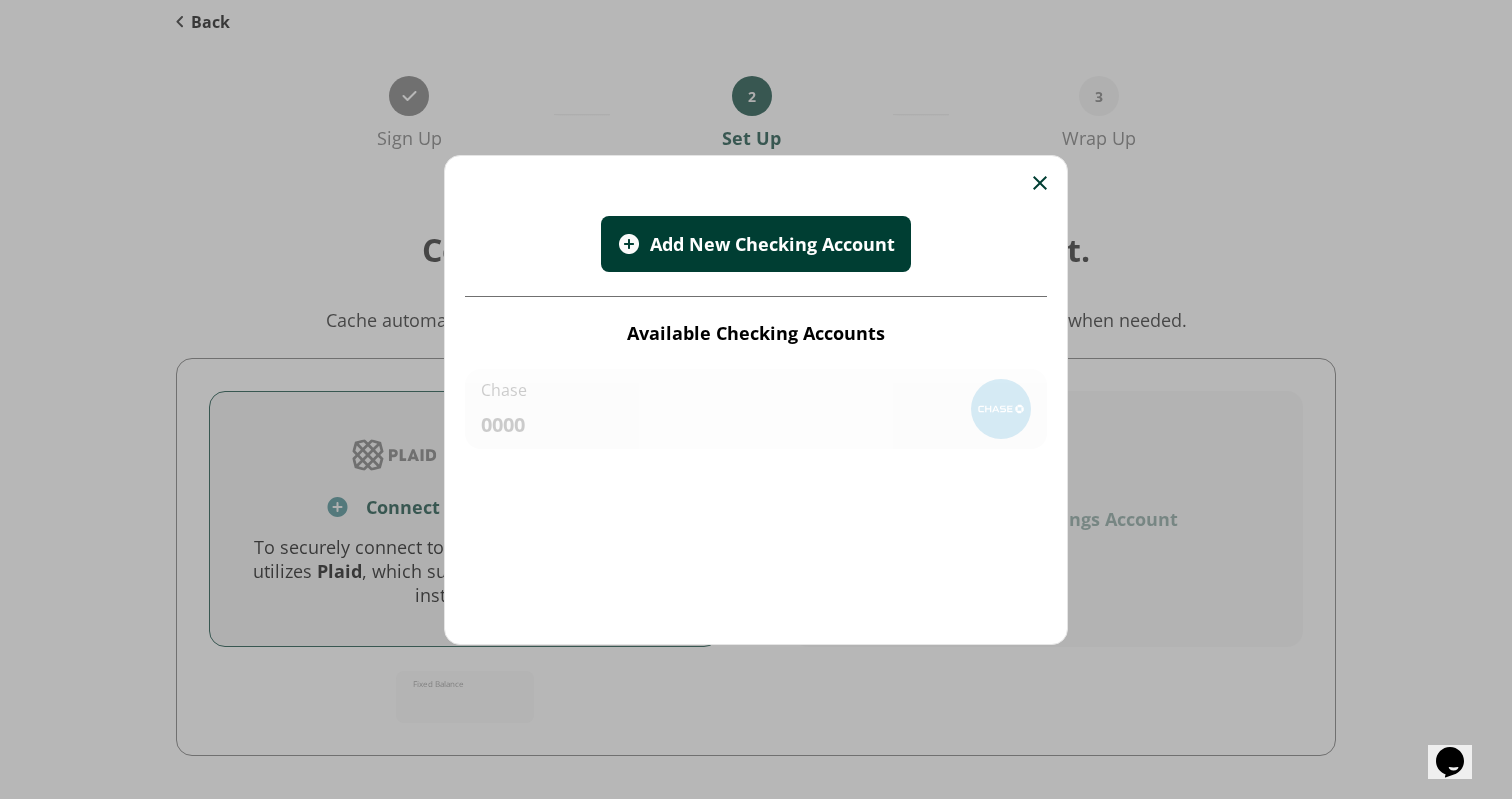 click on "Add New Checking Account Available Checking Accounts Chase 0000" at bounding box center [756, 400] 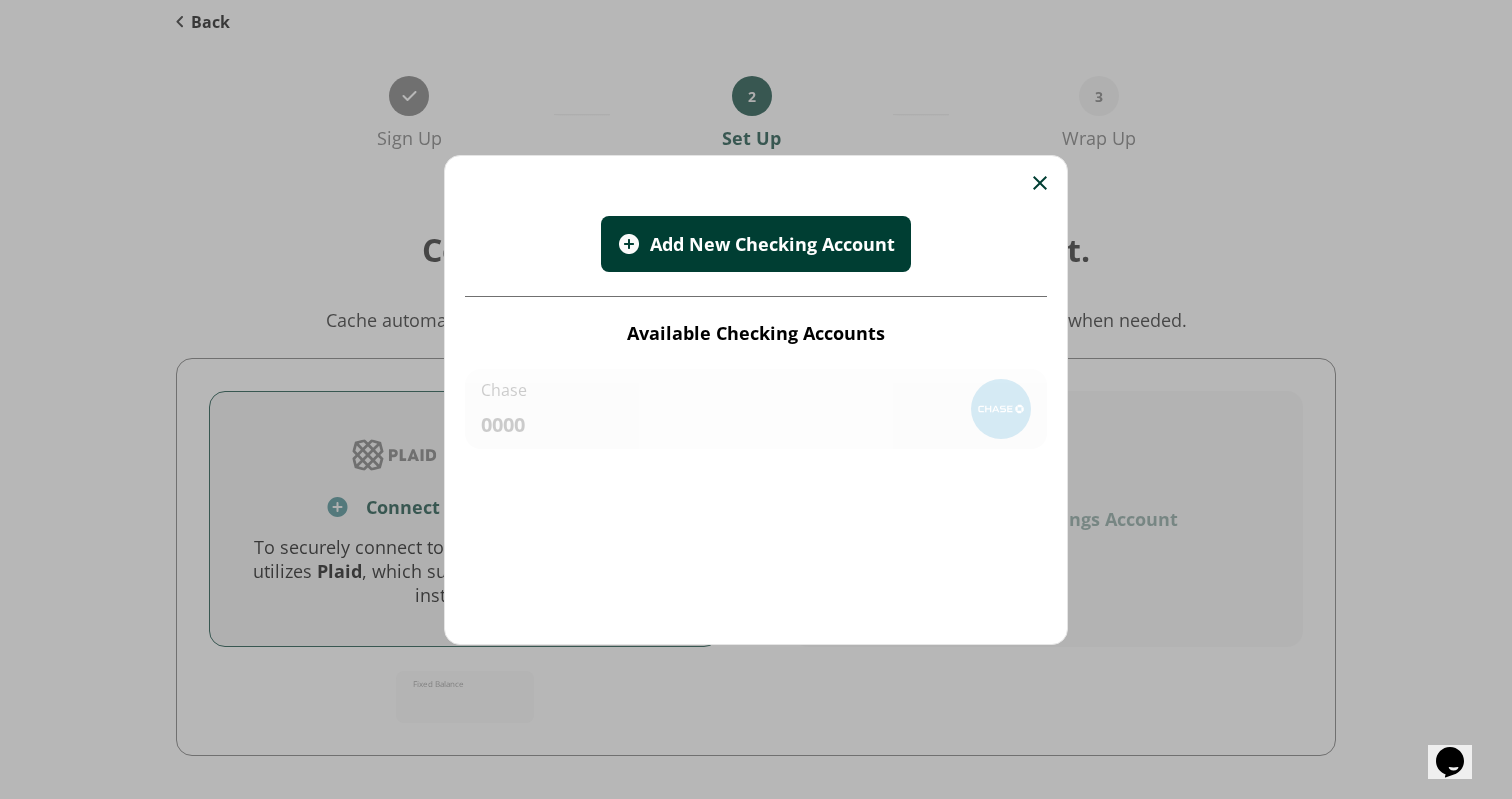 click at bounding box center (1040, 183) 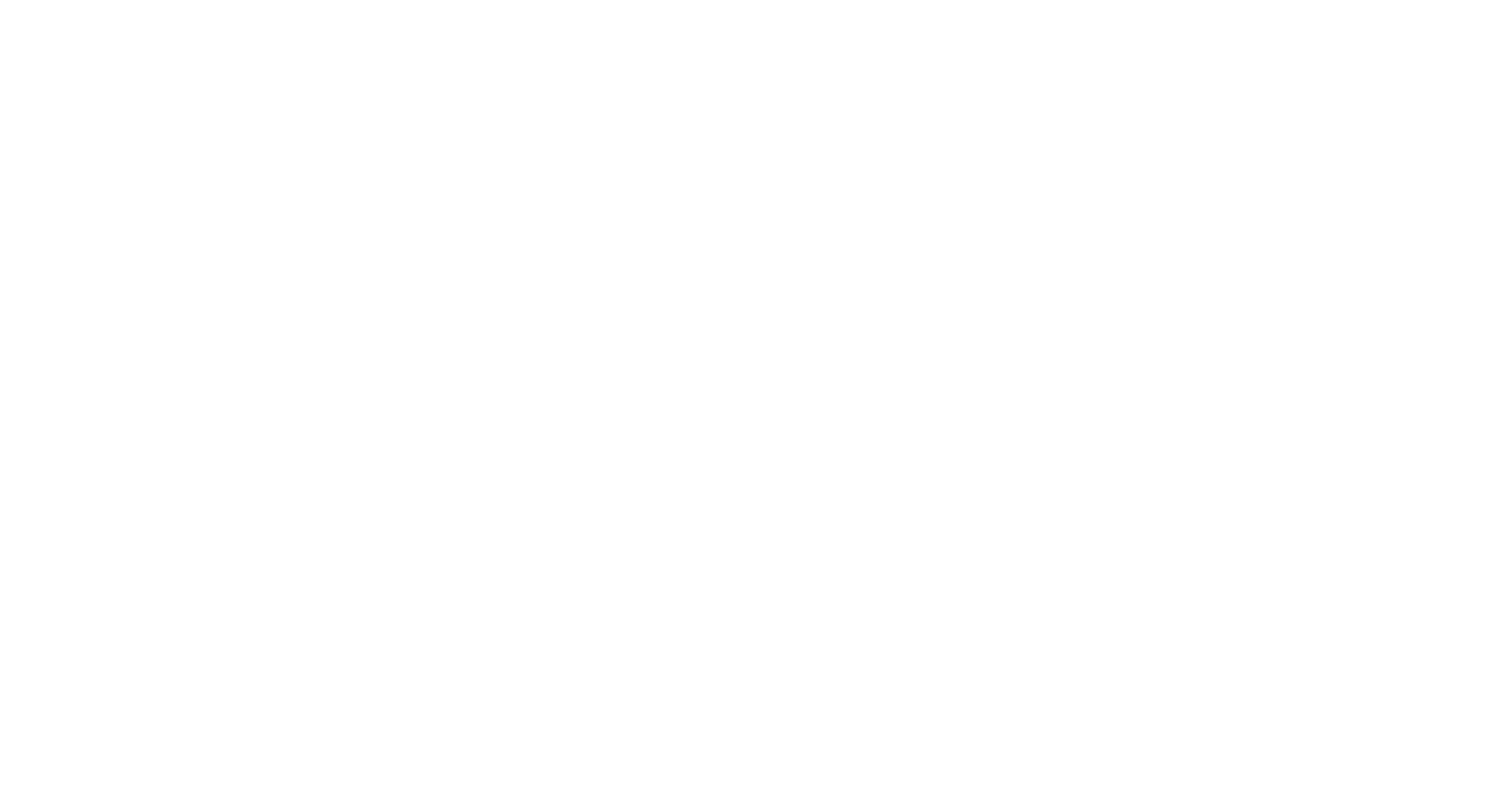scroll, scrollTop: 0, scrollLeft: 0, axis: both 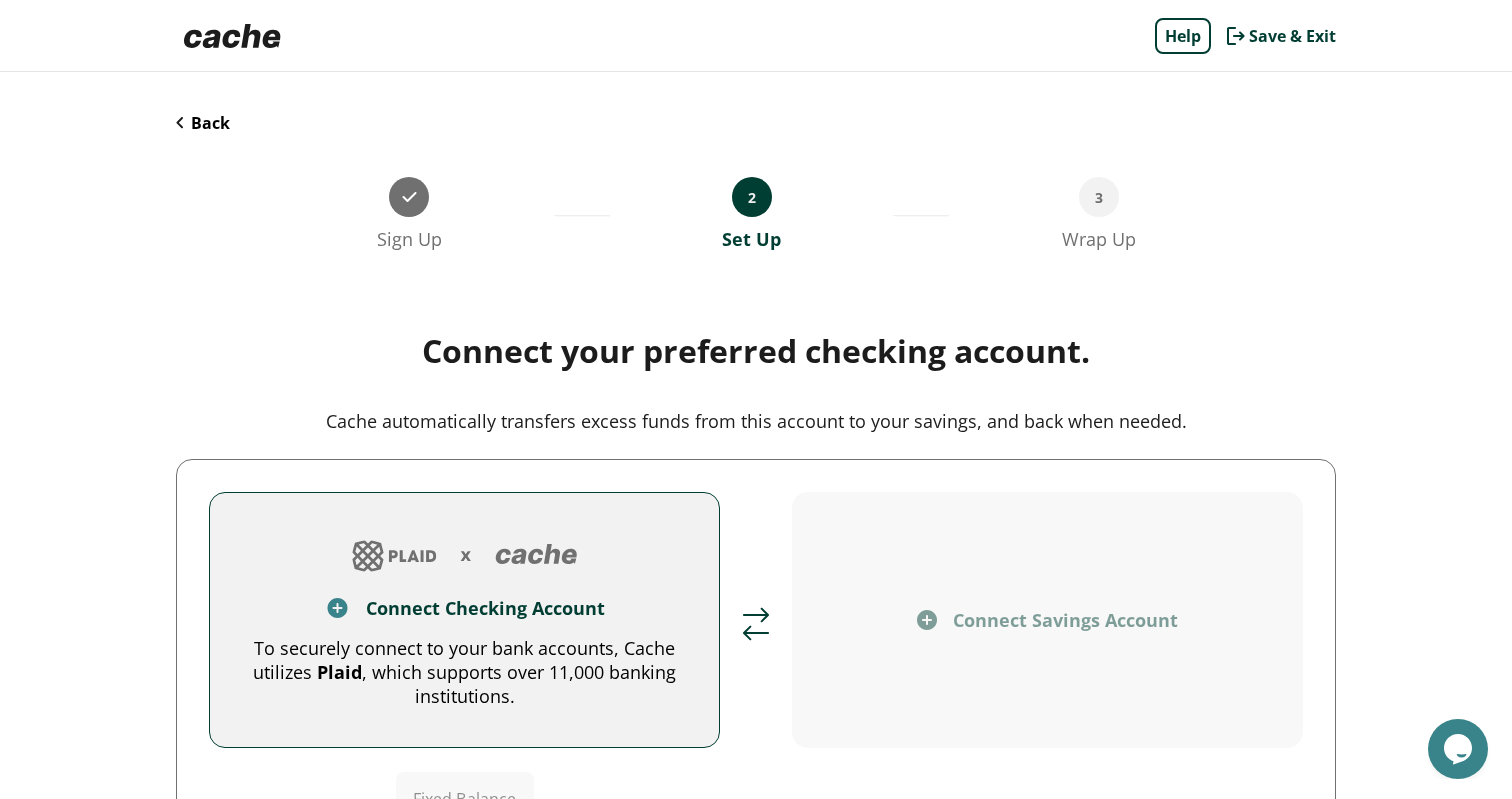 click at bounding box center (232, 36) 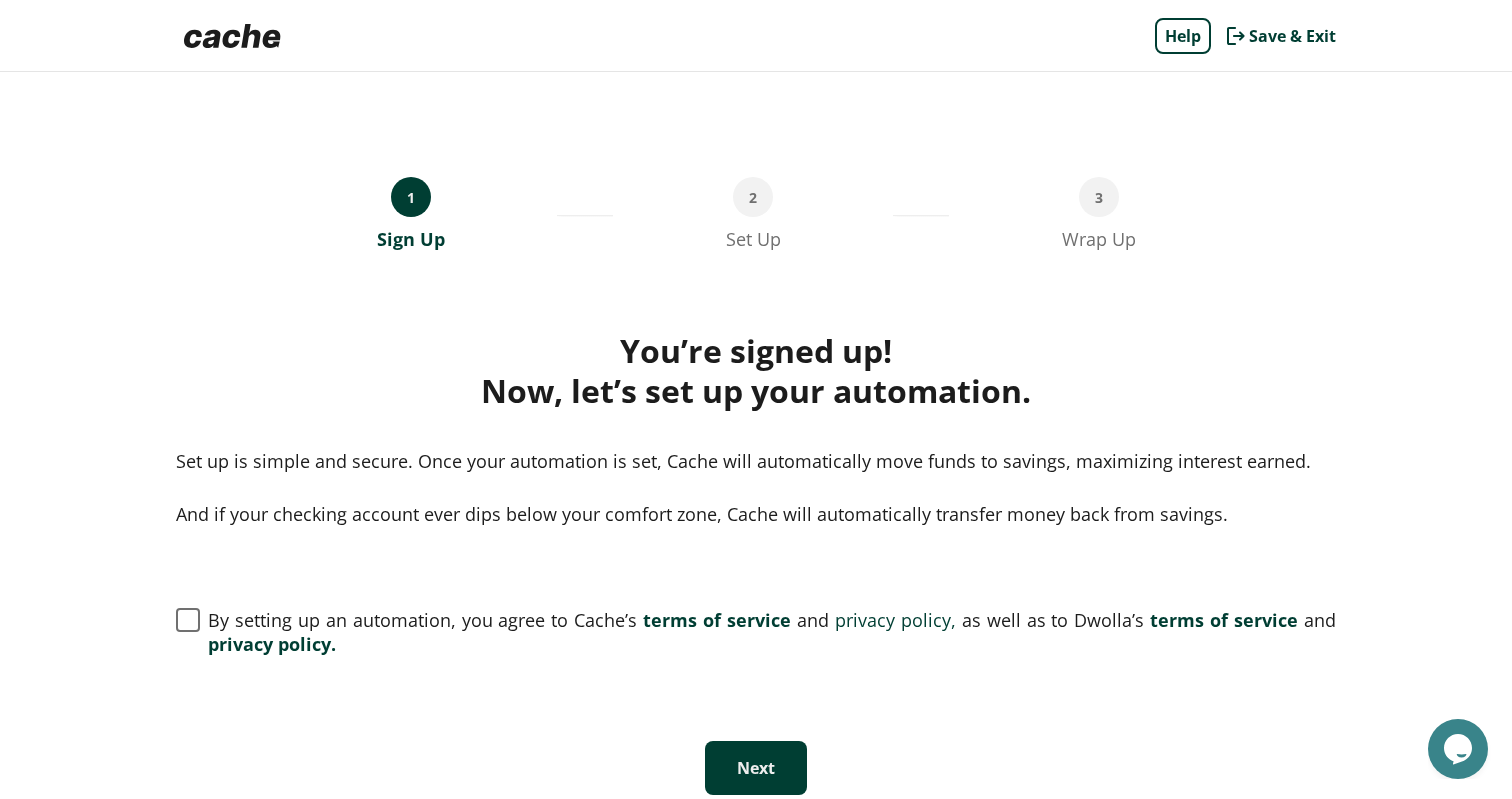 click at bounding box center [756, 124] 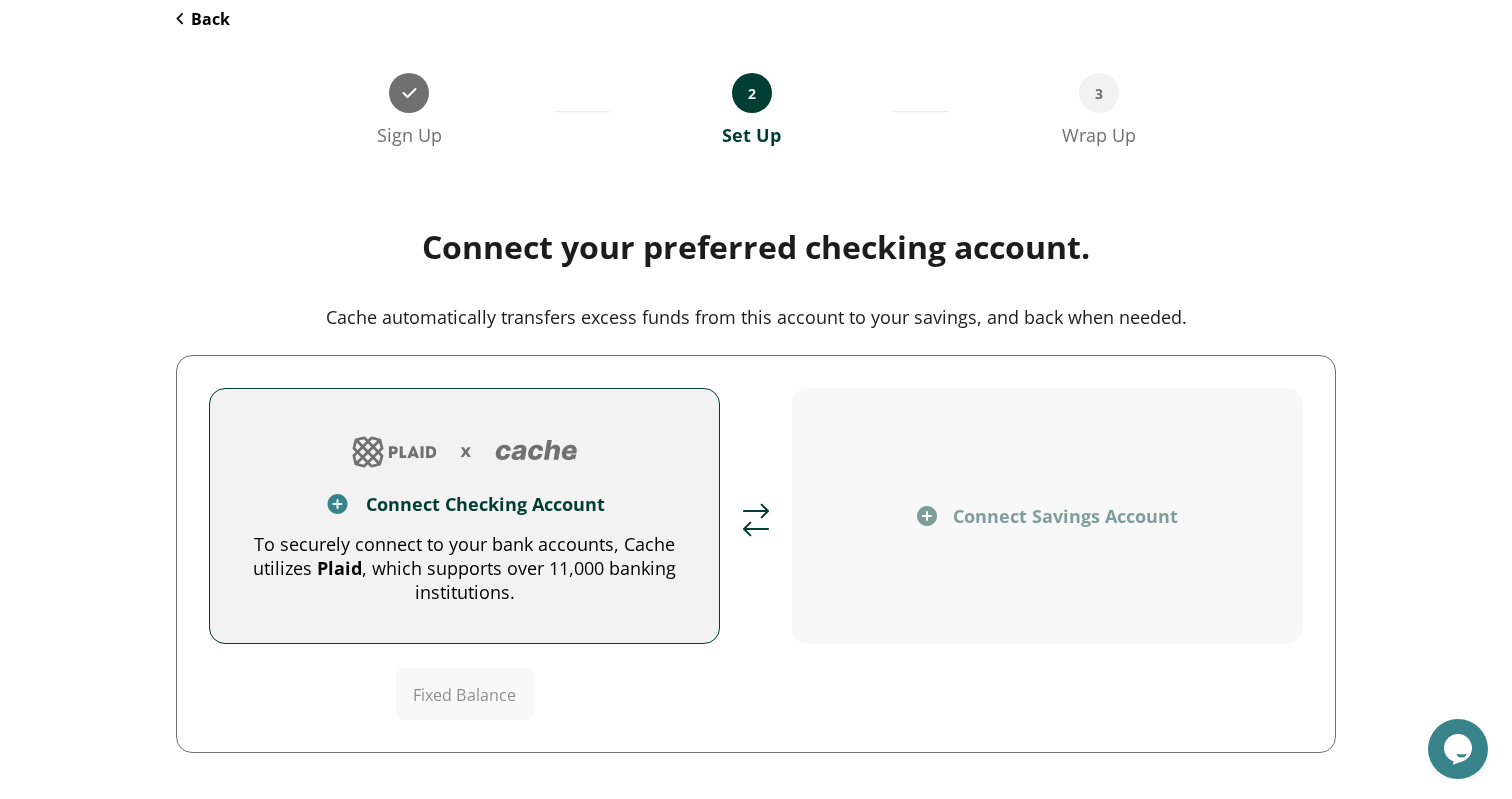 scroll, scrollTop: 133, scrollLeft: 0, axis: vertical 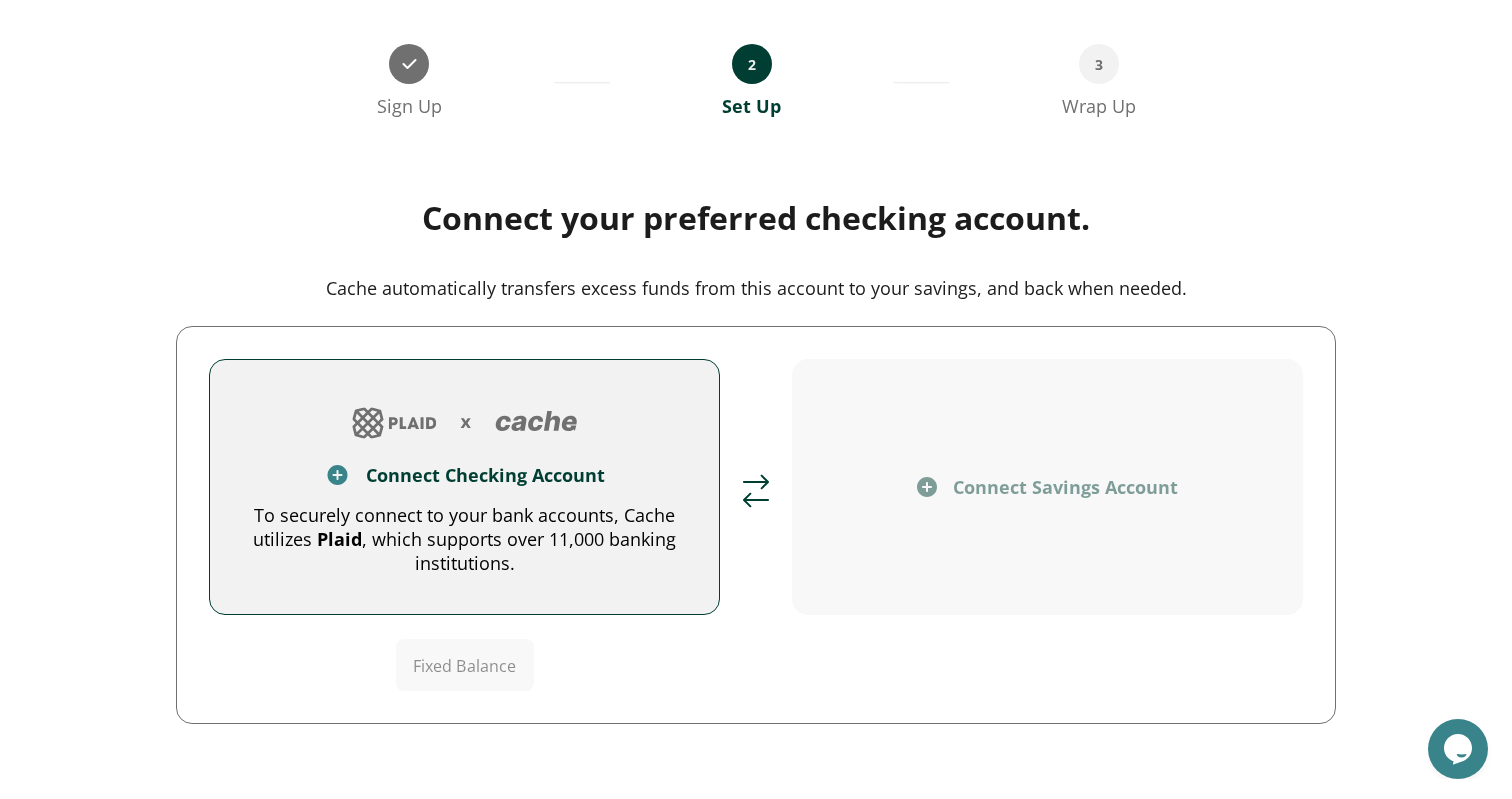click on "To securely connect to your bank accounts, Cache utilizes Plaid, which supports over 11,000 banking institutions." at bounding box center (464, 539) 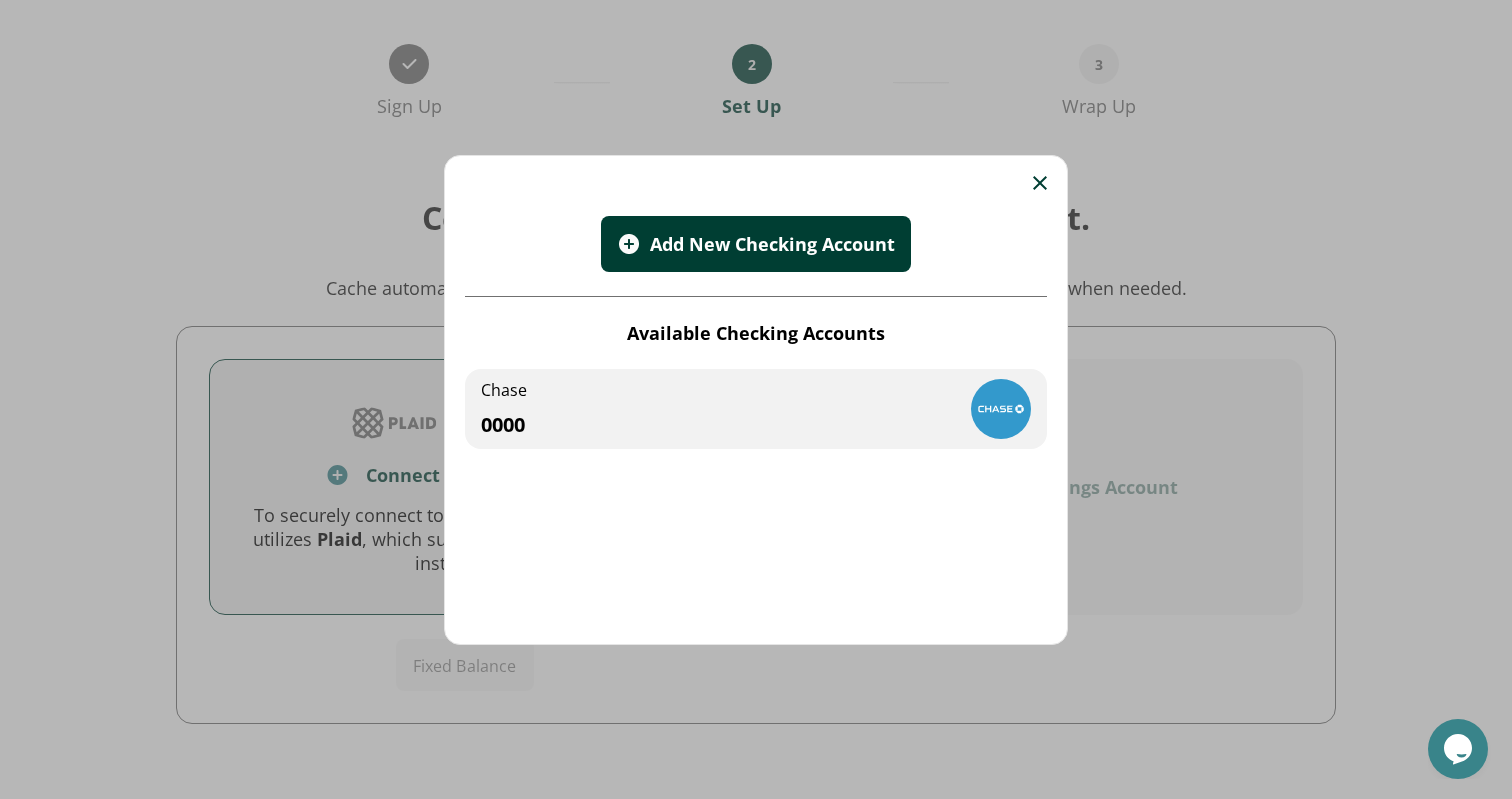 click on "Chase 0000" at bounding box center (756, 409) 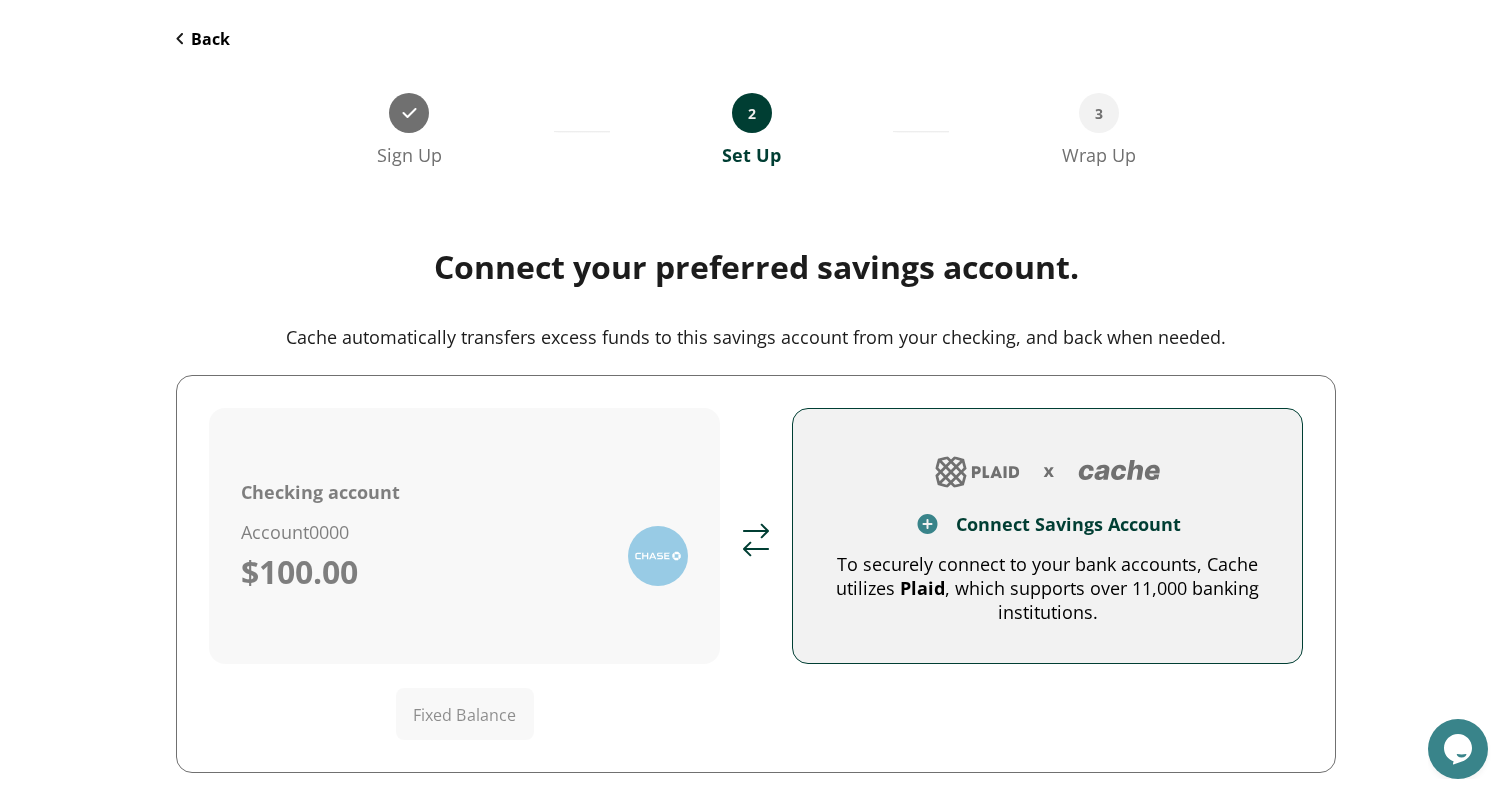 scroll, scrollTop: 96, scrollLeft: 0, axis: vertical 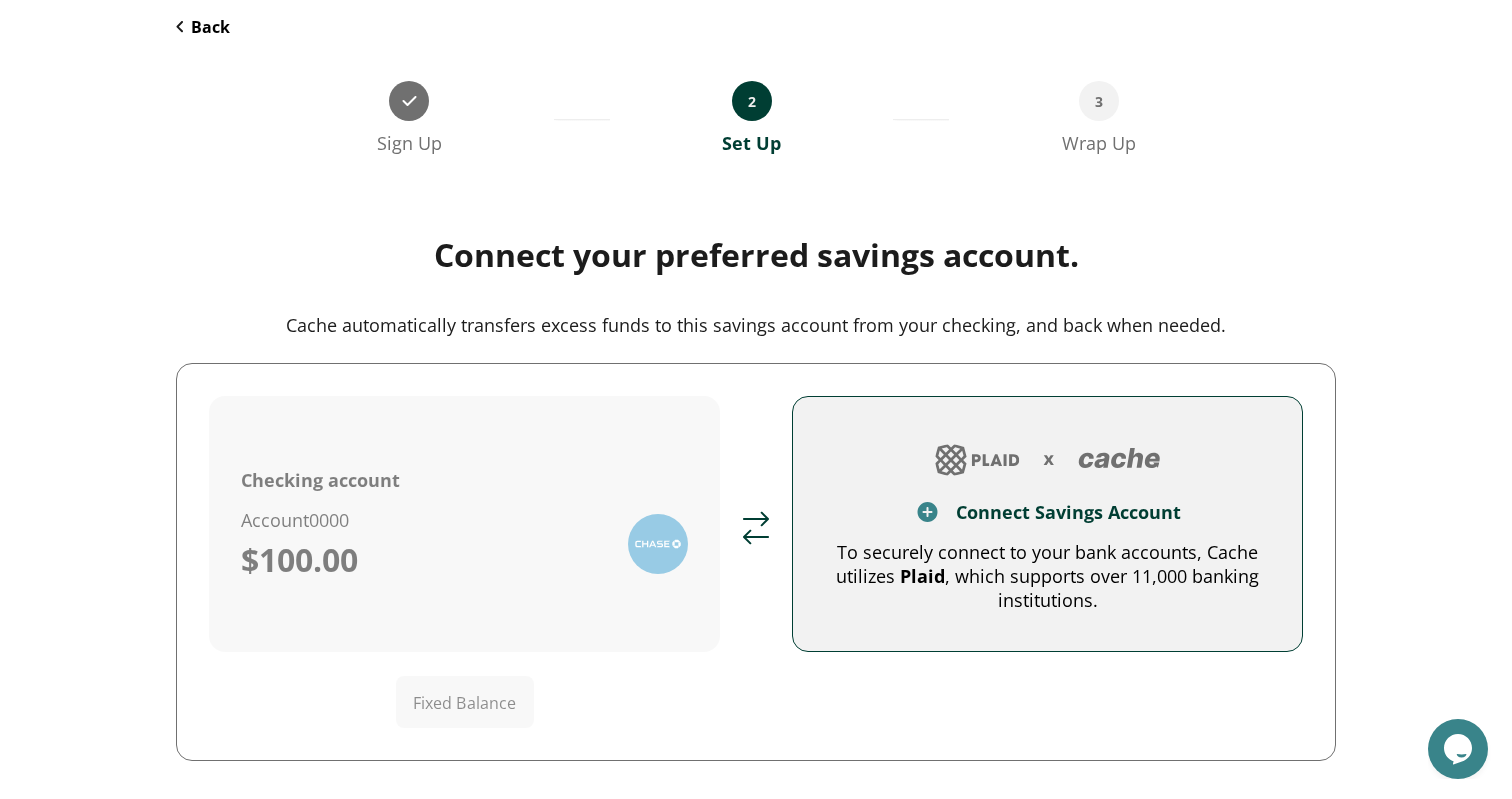 click on "To securely connect to your bank accounts, Cache utilizes Plaid, which supports over 11,000 banking institutions." at bounding box center [1047, 576] 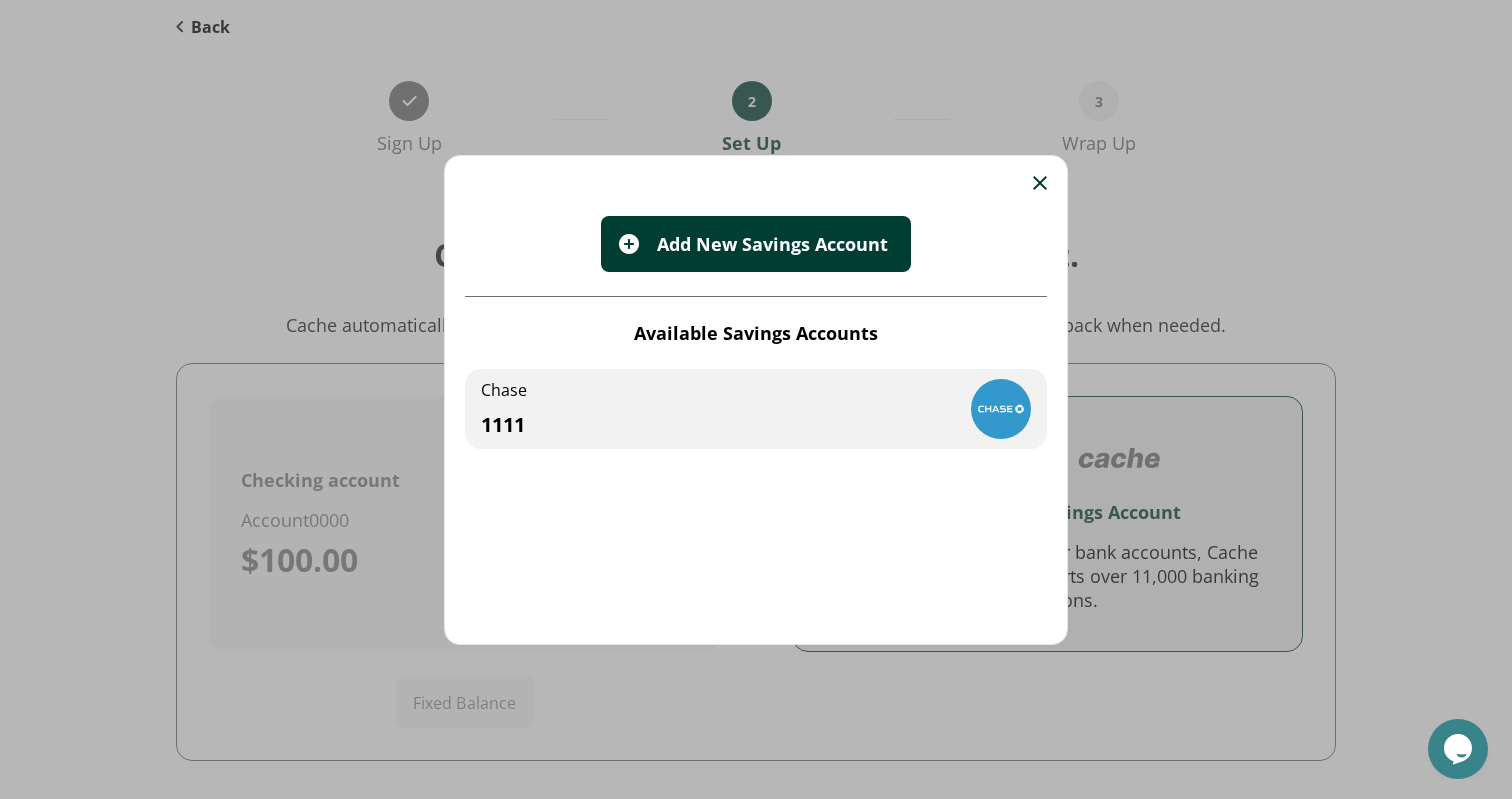 click on "Chase 1111" at bounding box center (756, 409) 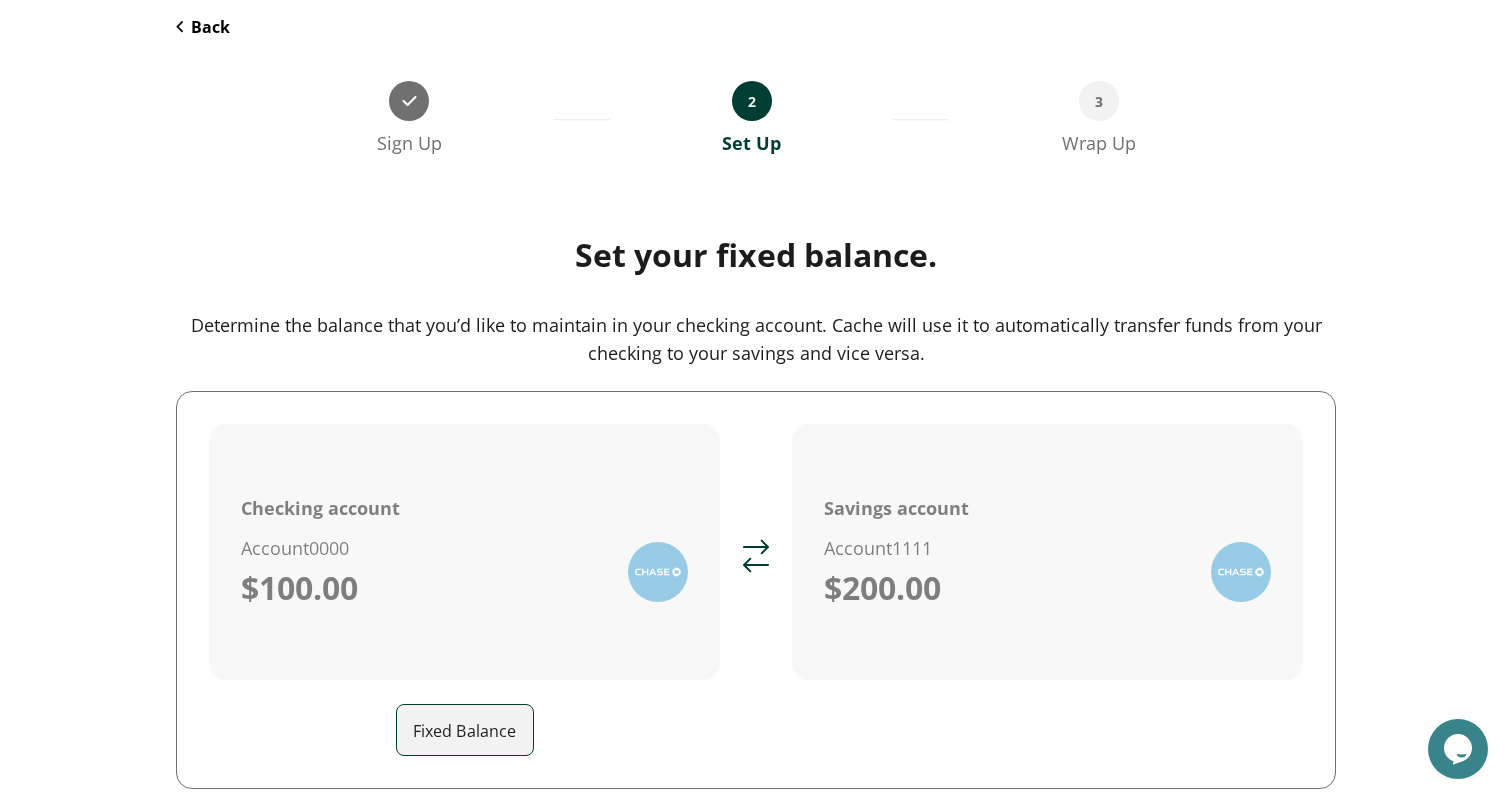 click on "Fixed Balance" at bounding box center [473, 730] 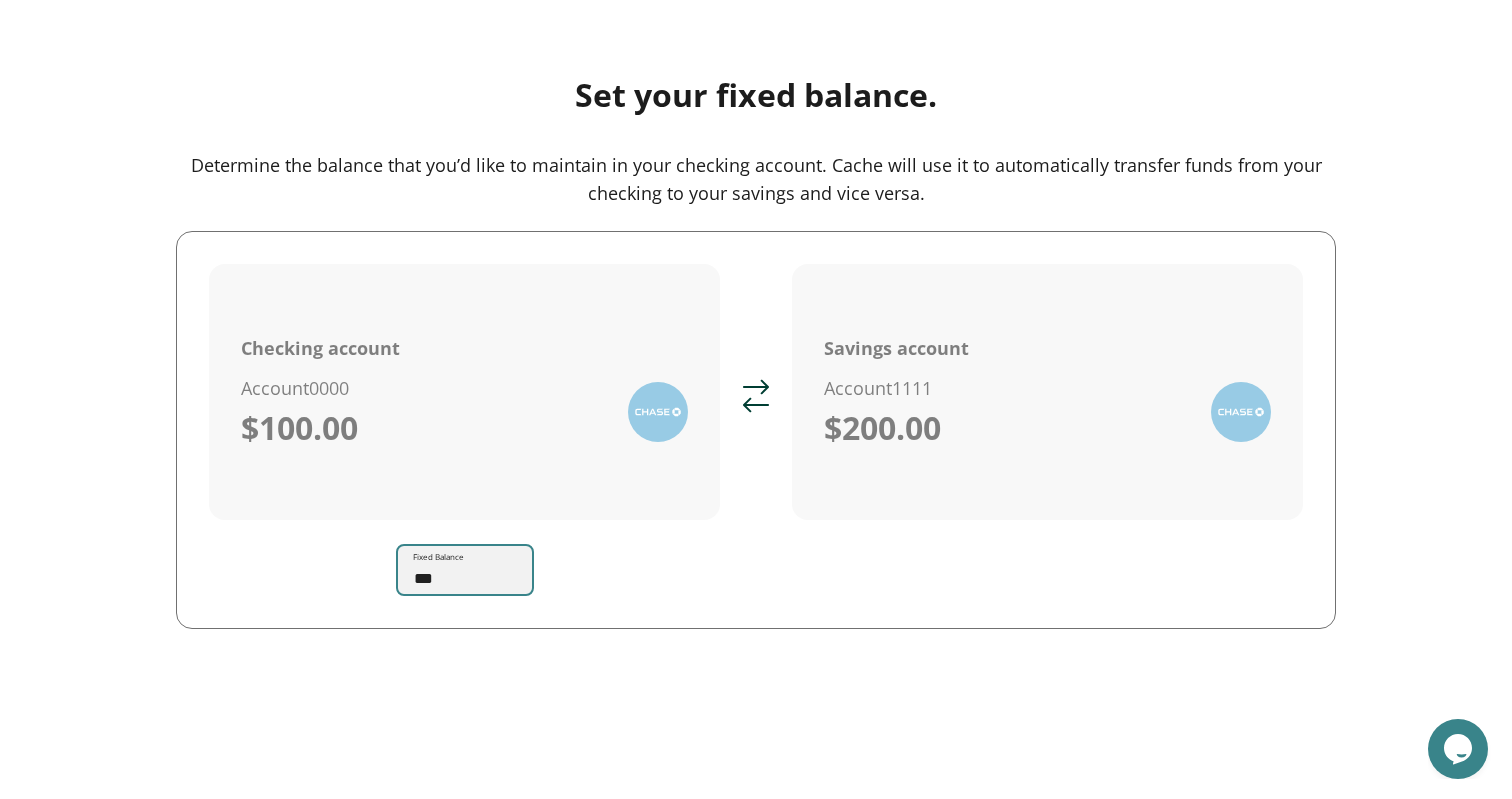 scroll, scrollTop: 344, scrollLeft: 0, axis: vertical 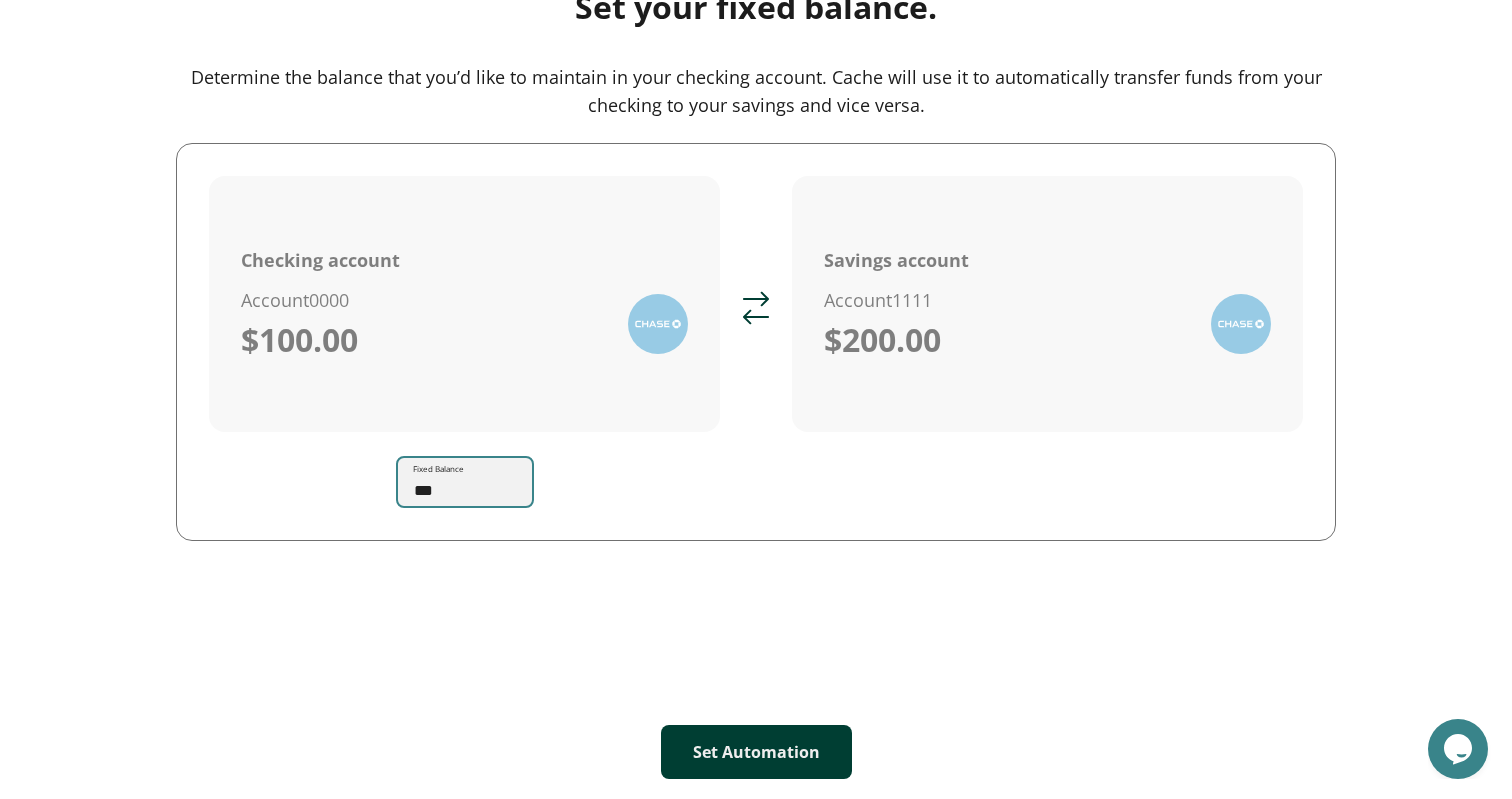 type on "***" 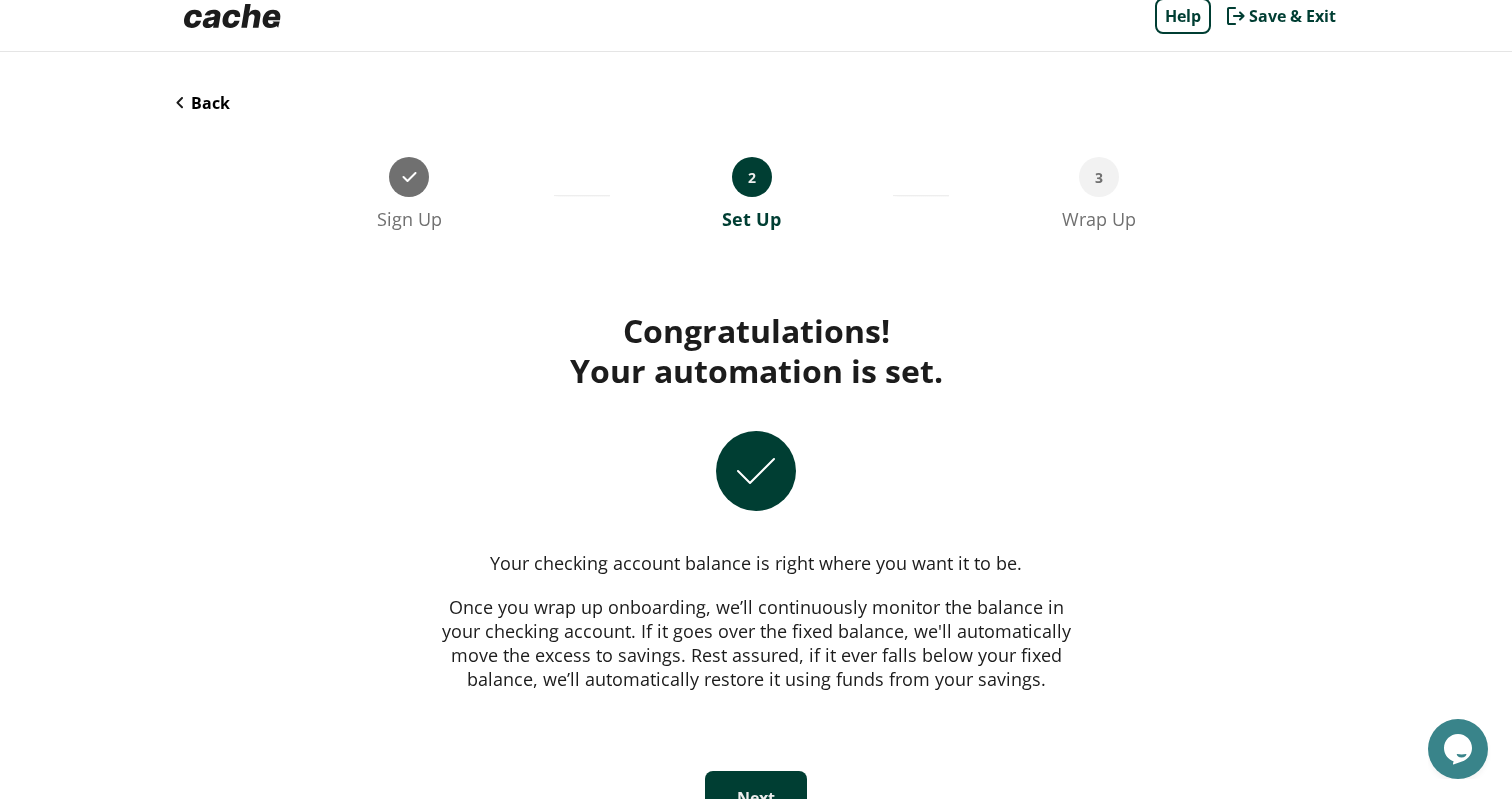 scroll, scrollTop: 66, scrollLeft: 0, axis: vertical 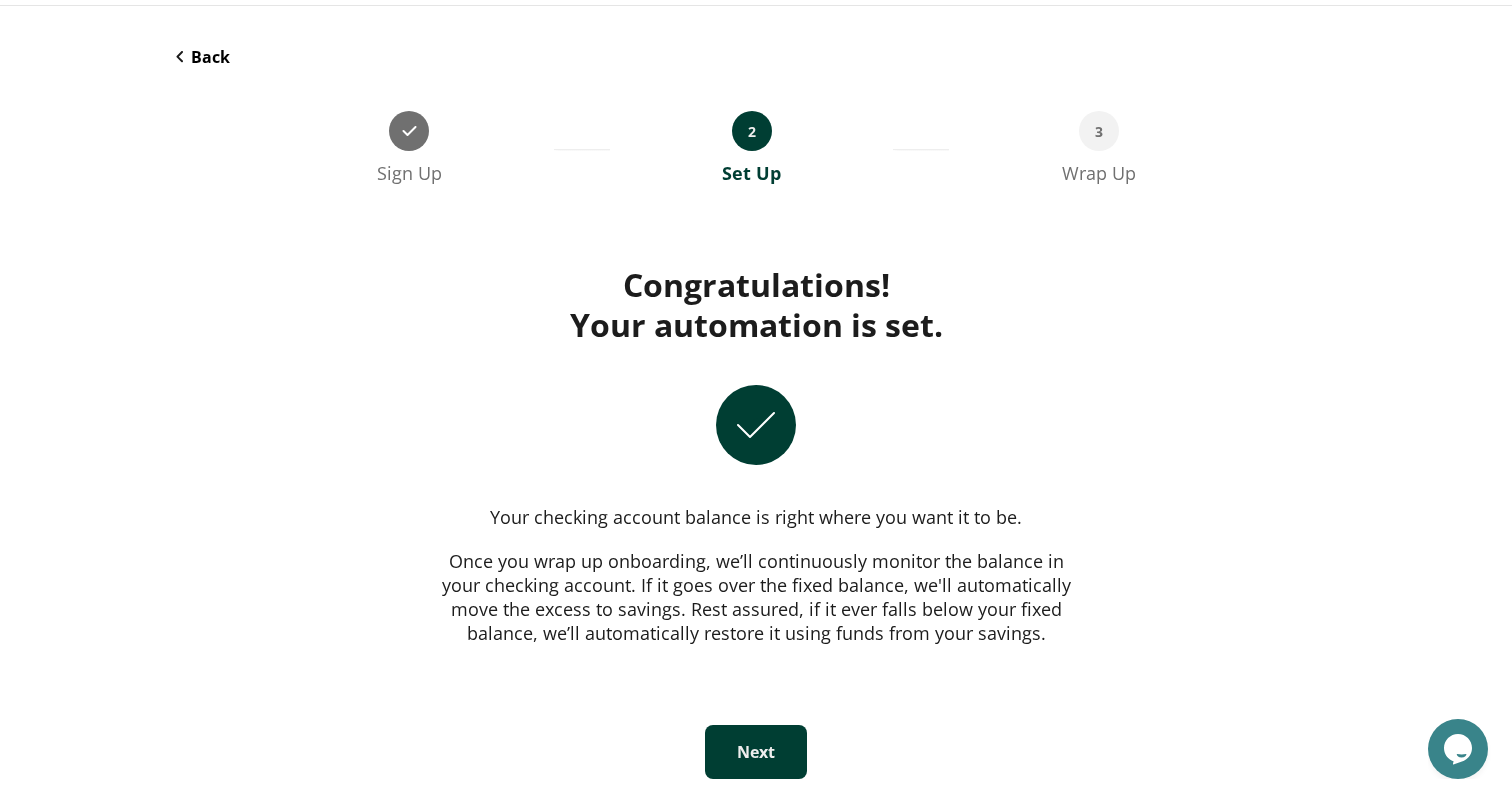 click on "Next" at bounding box center [756, 752] 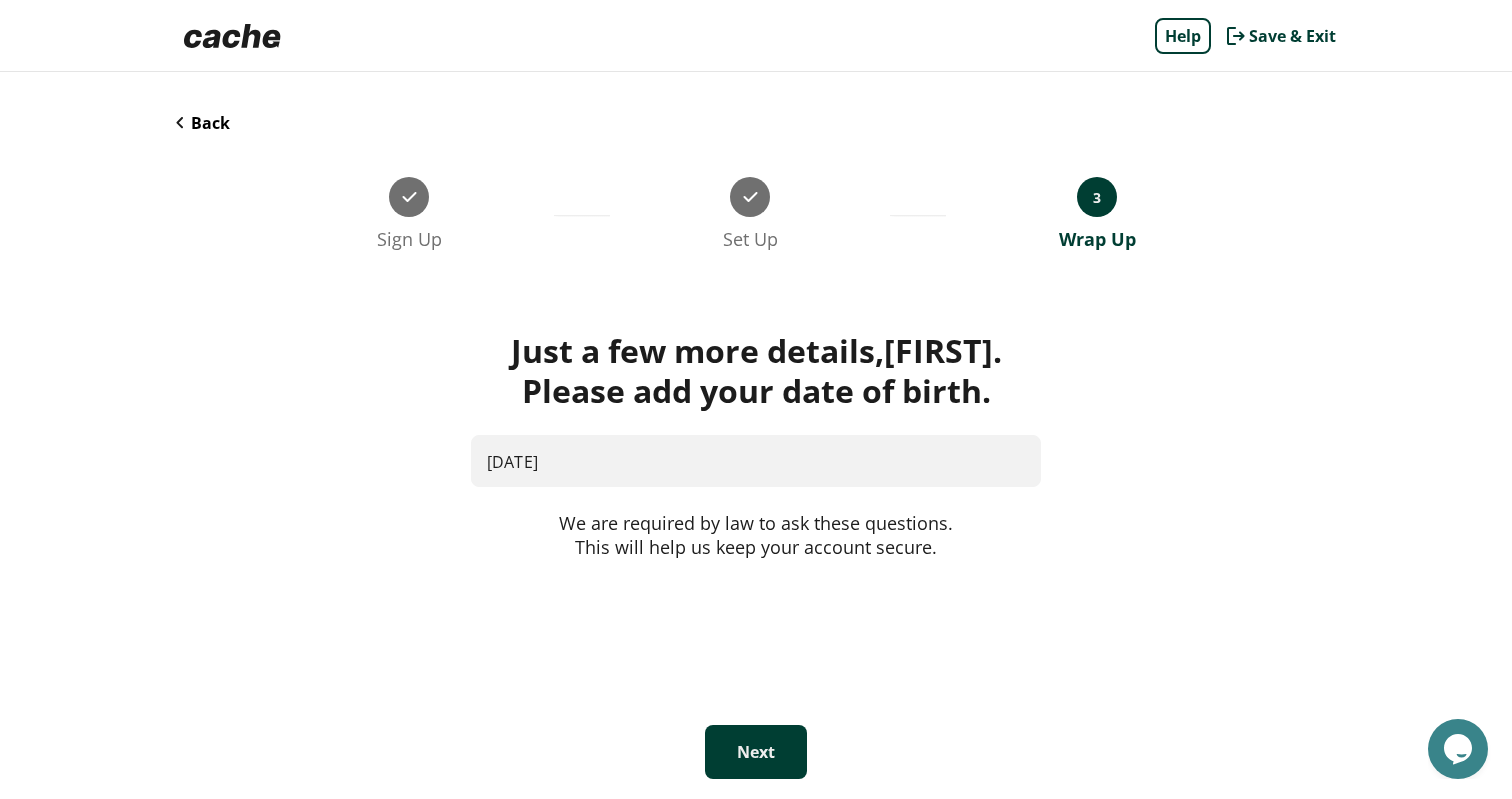 scroll, scrollTop: 0, scrollLeft: 0, axis: both 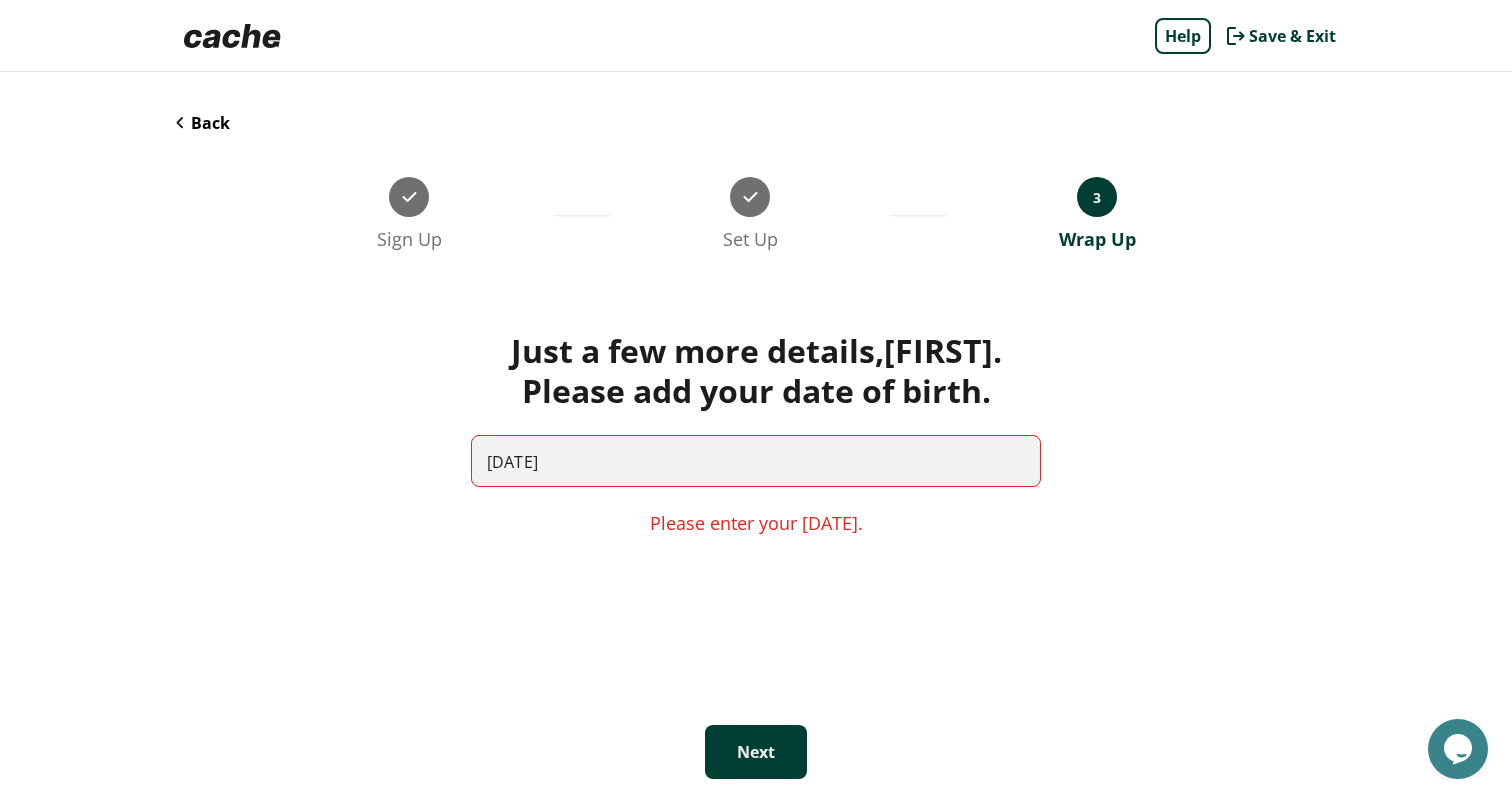 click on "Next" at bounding box center [756, 752] 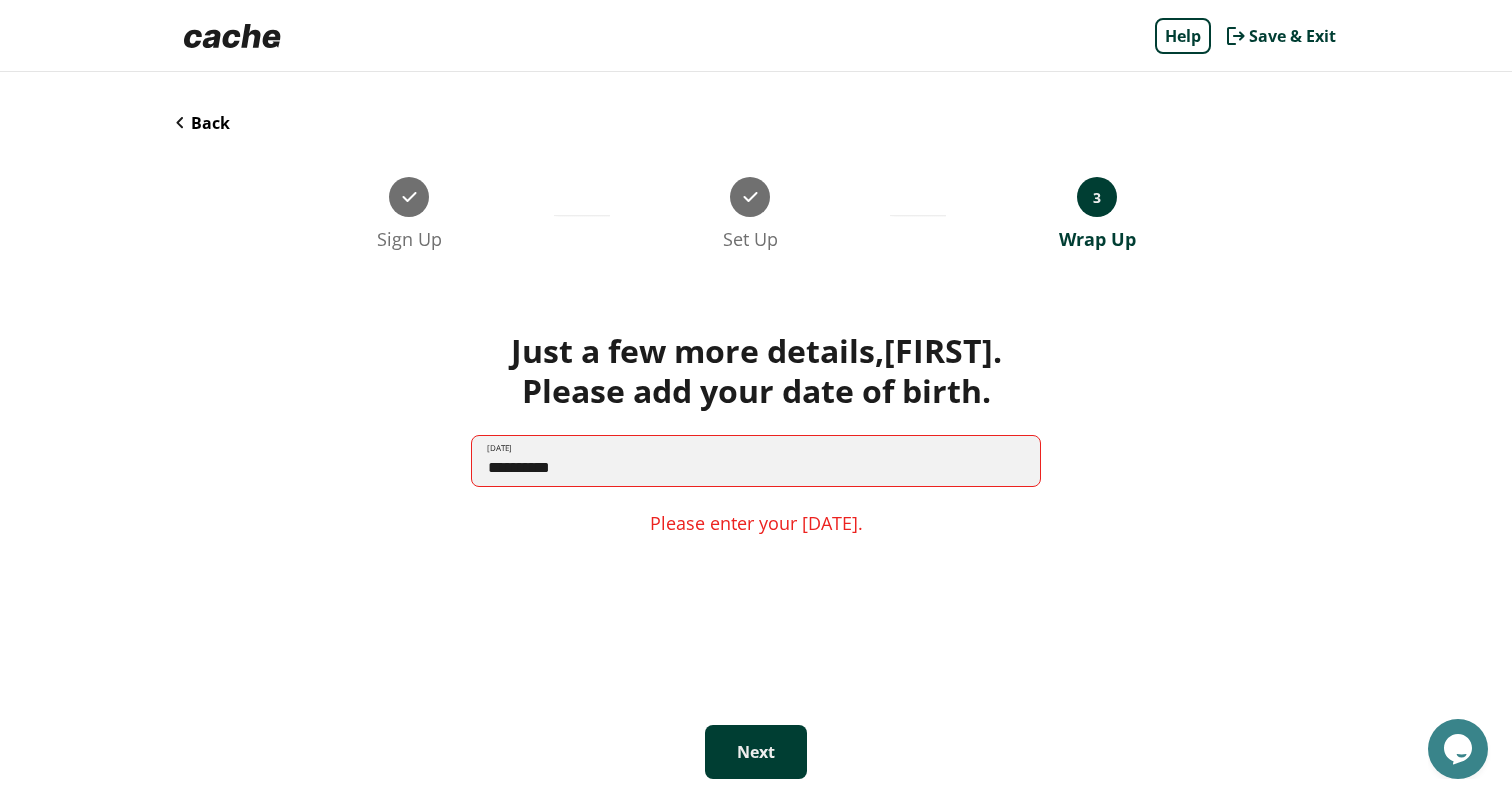 click on "**********" at bounding box center (756, 461) 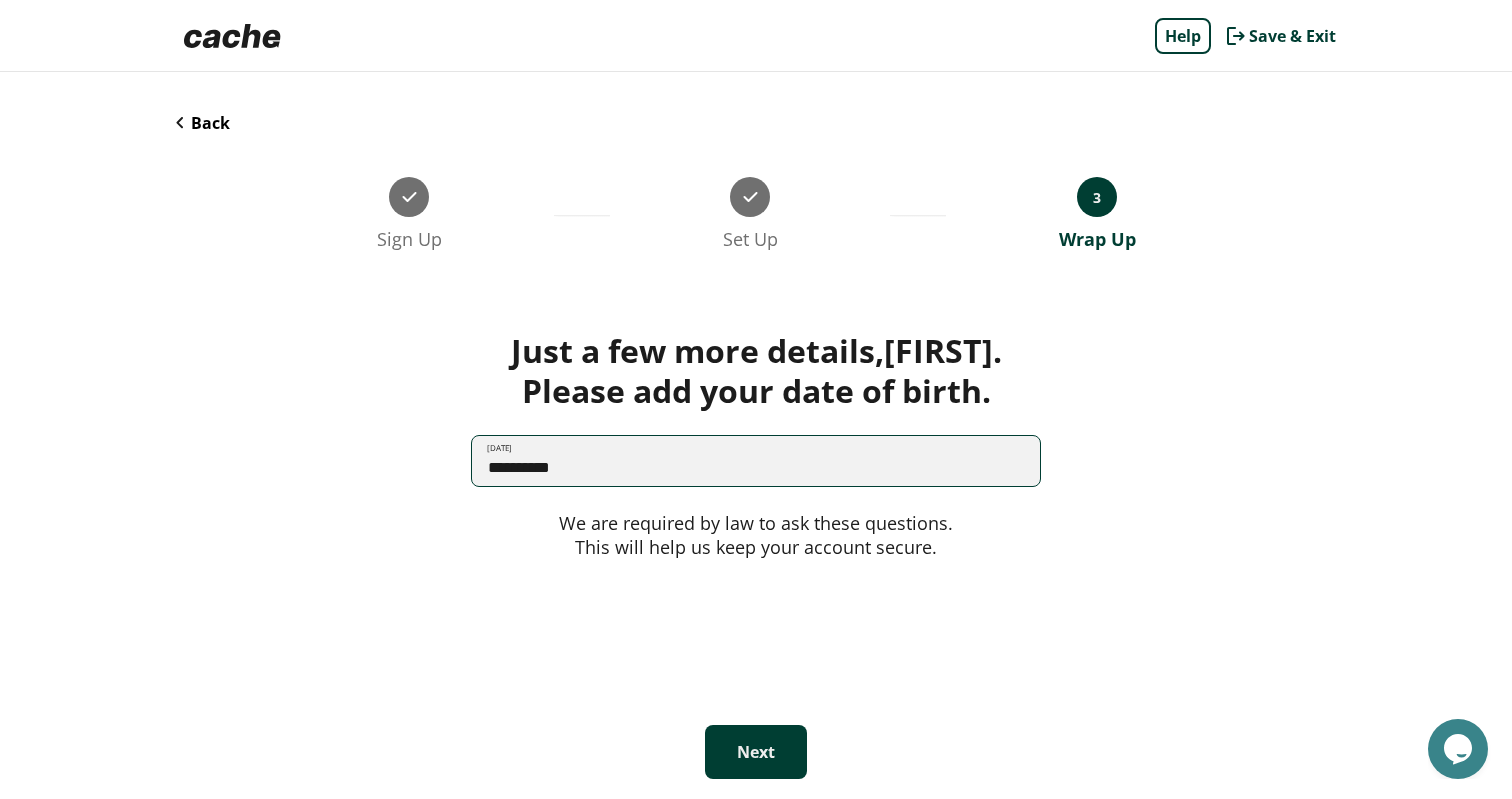 type on "**********" 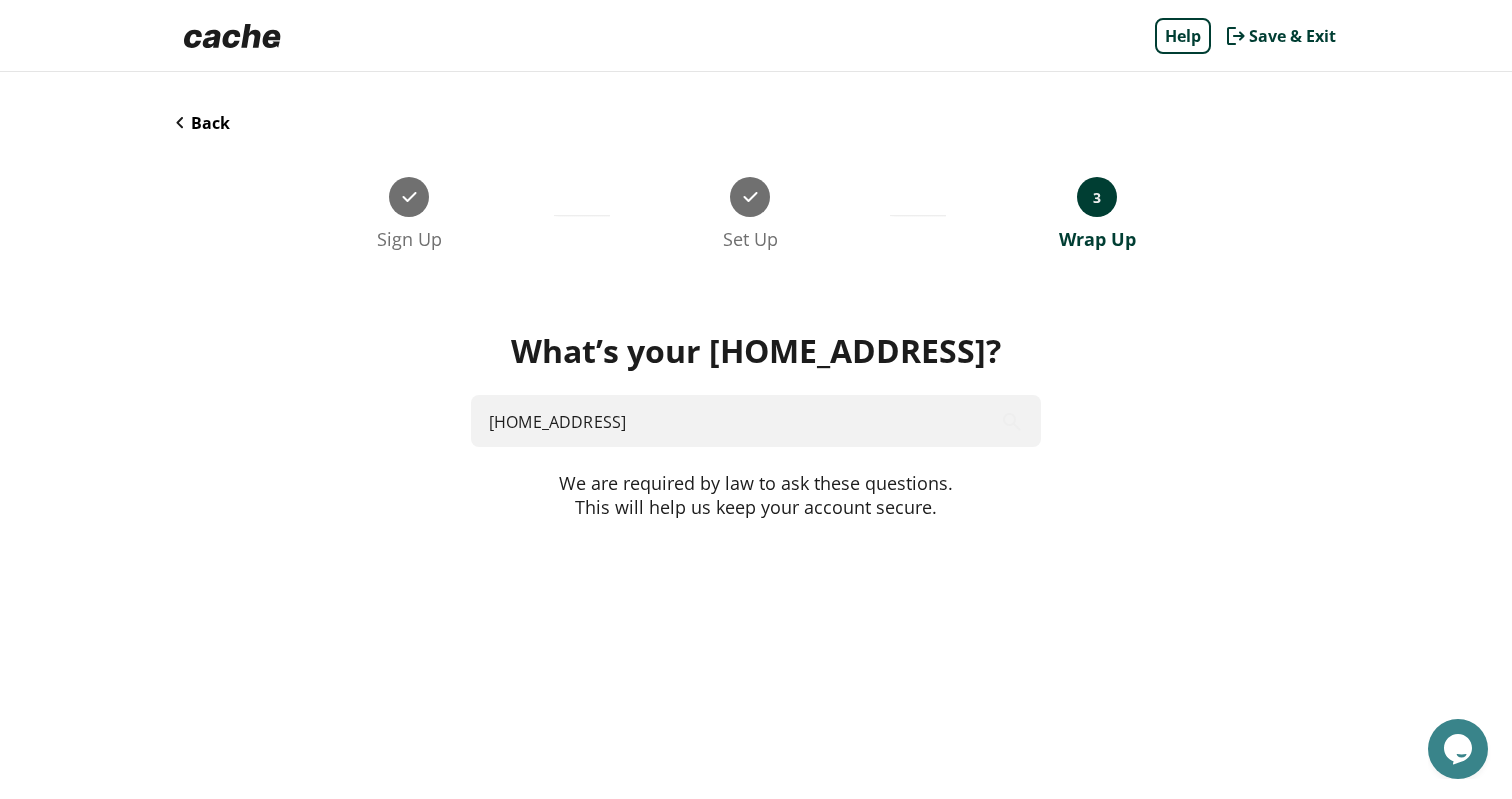 click on "Home address" at bounding box center (756, 421) 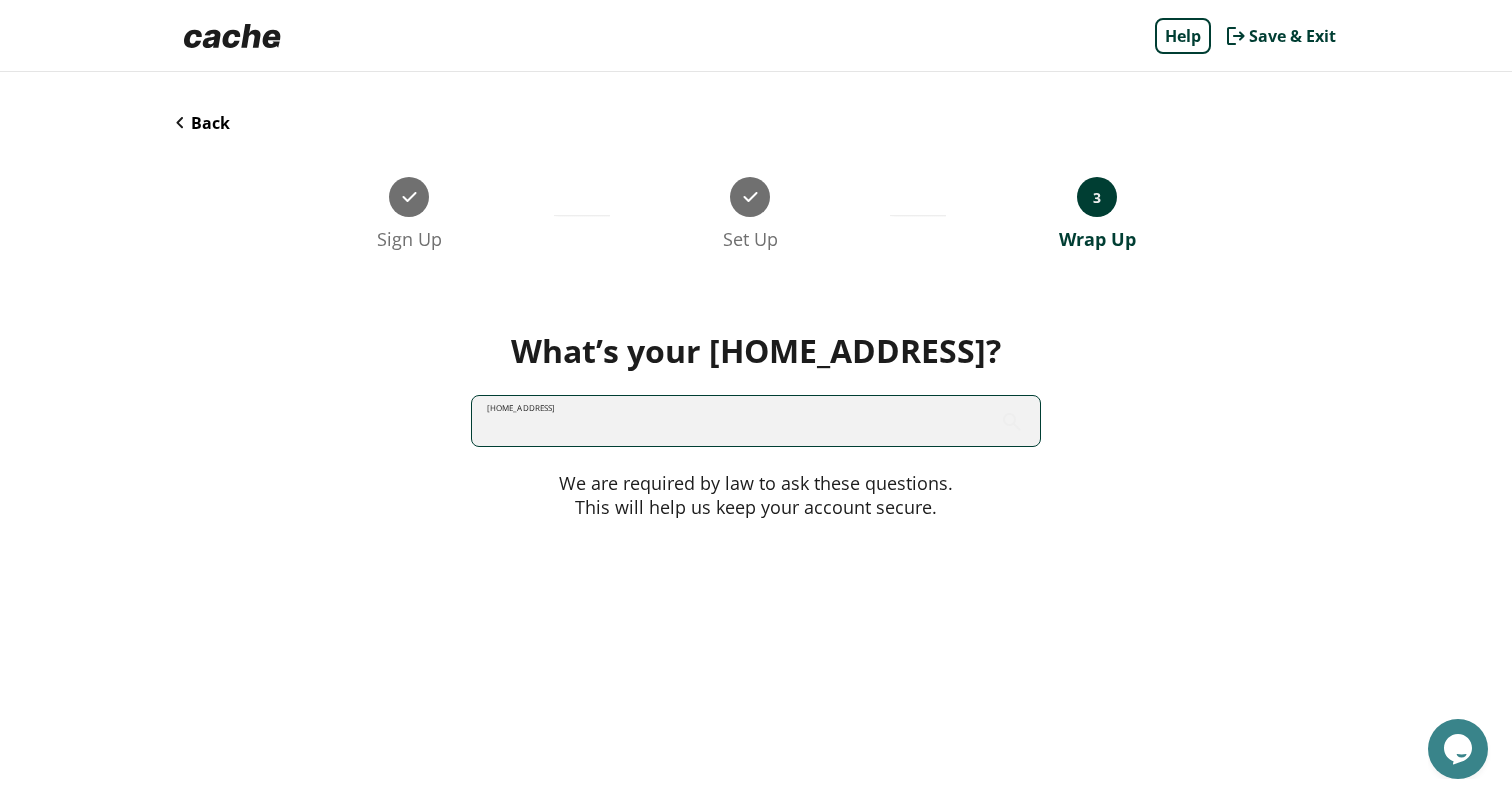 type on "*******" 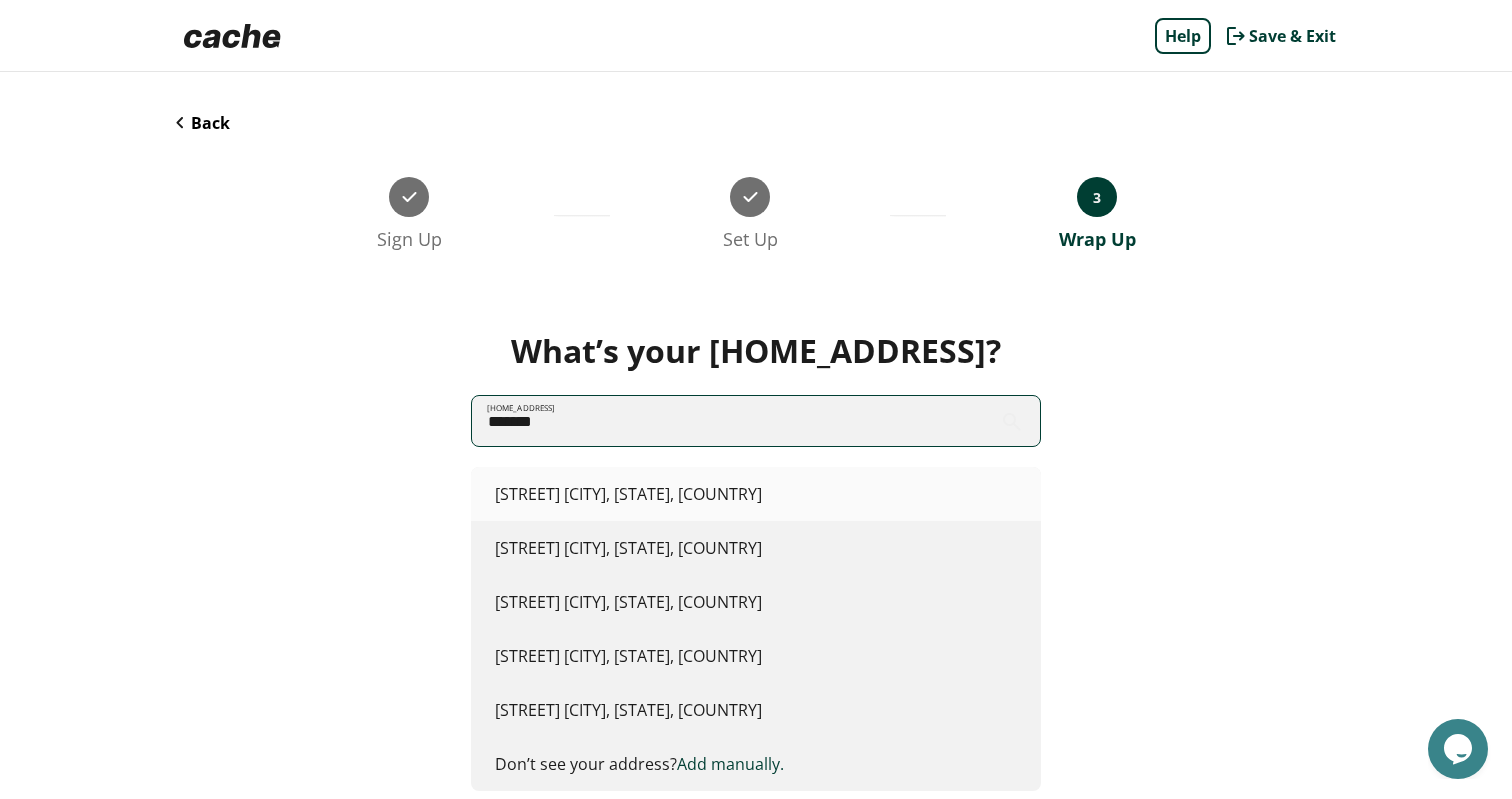 click on "5th Avenue   New York, NY, USA" at bounding box center [756, 494] 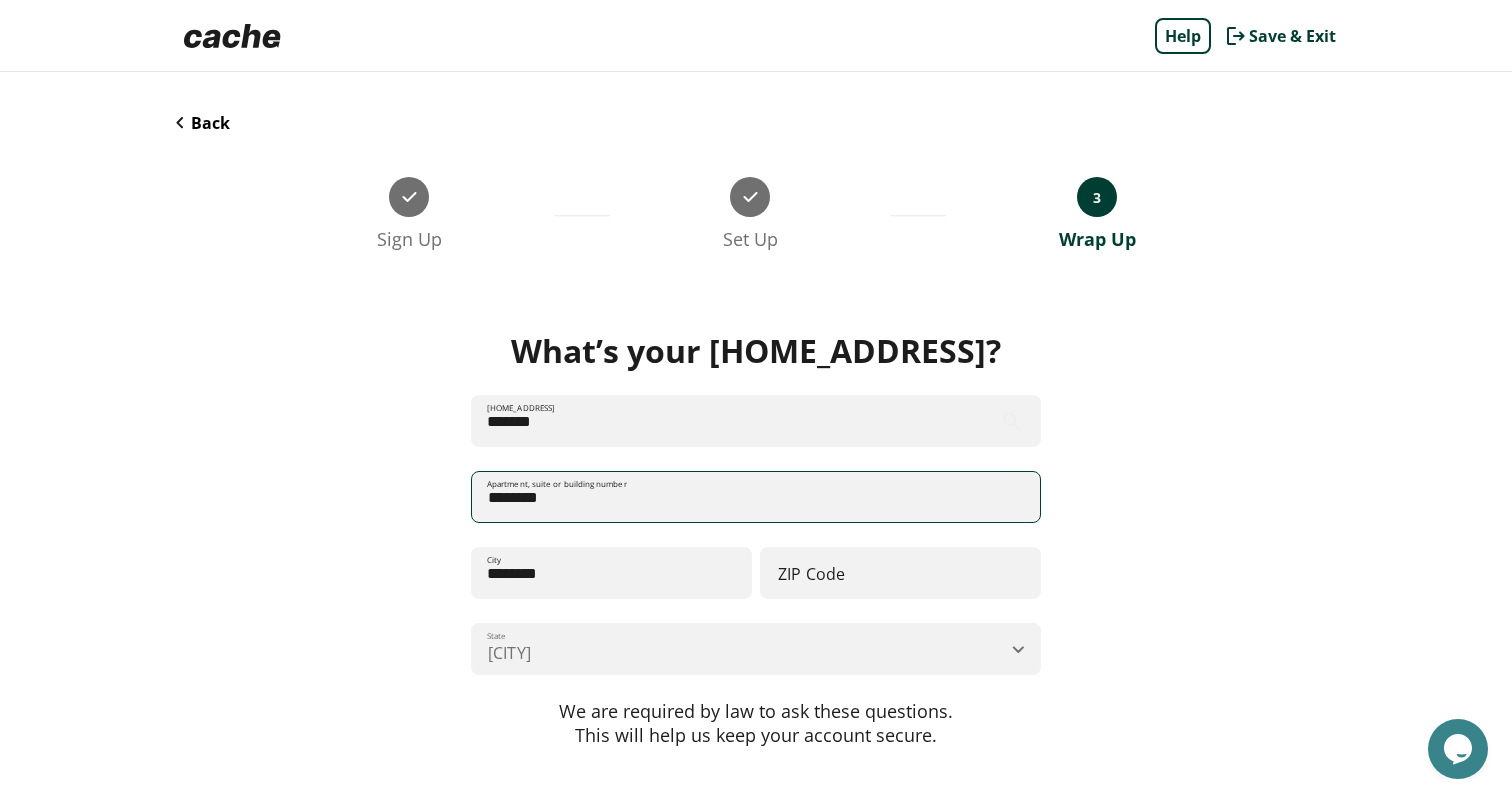 click on "Apartment, suite or building number" at bounding box center [756, 497] 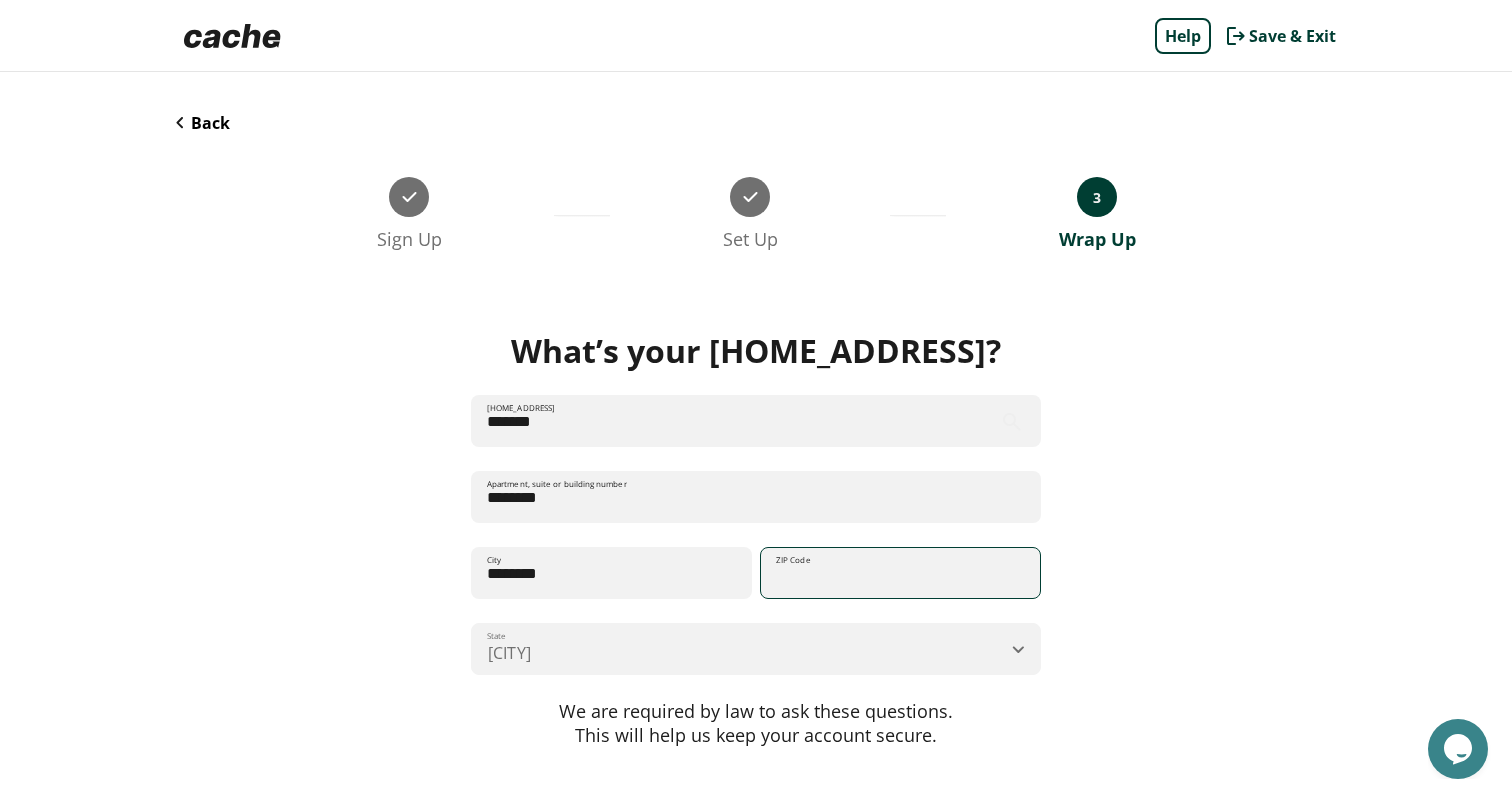 click on "ZIP Code" at bounding box center (900, 573) 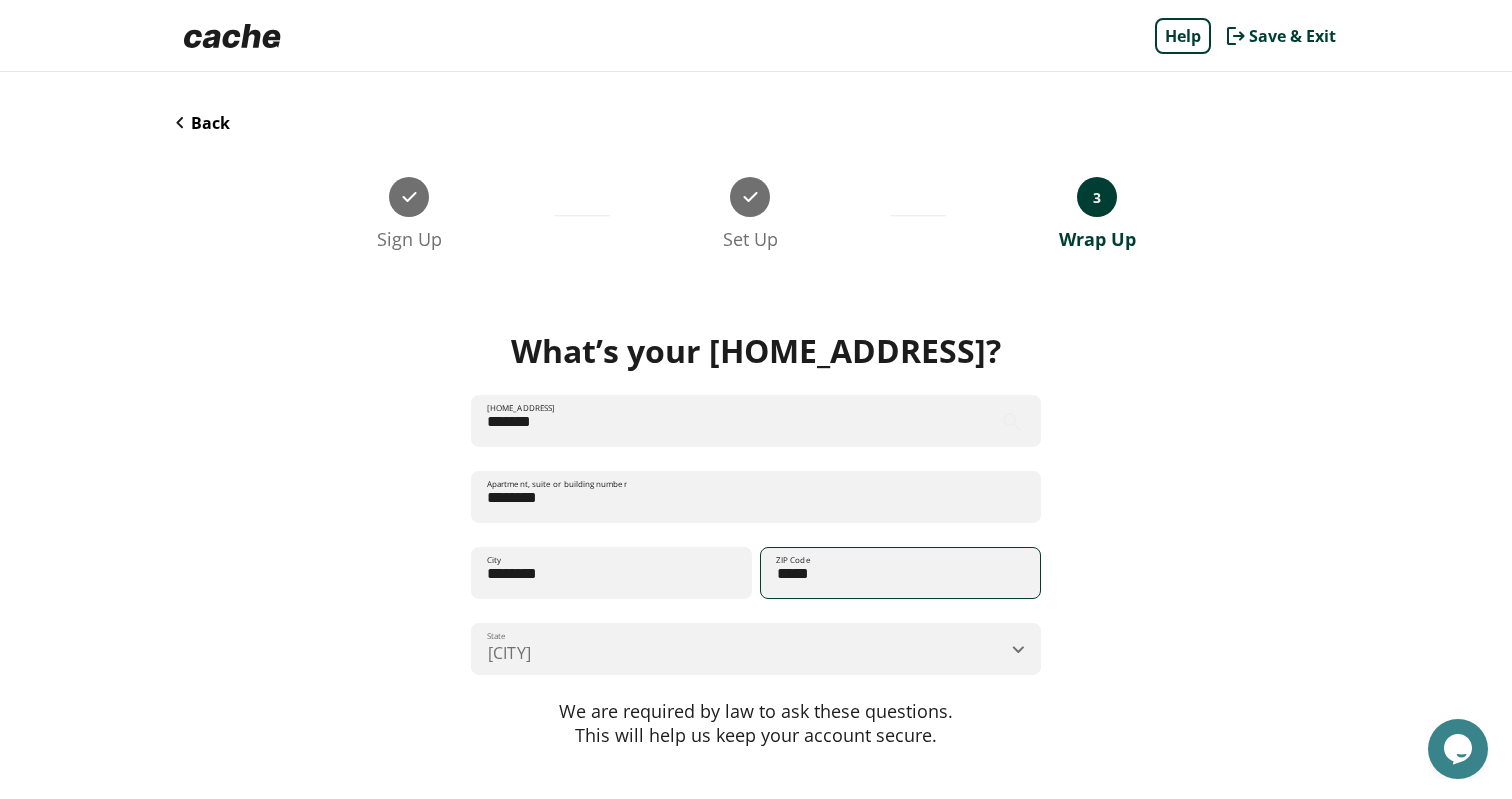 scroll, scrollTop: 102, scrollLeft: 0, axis: vertical 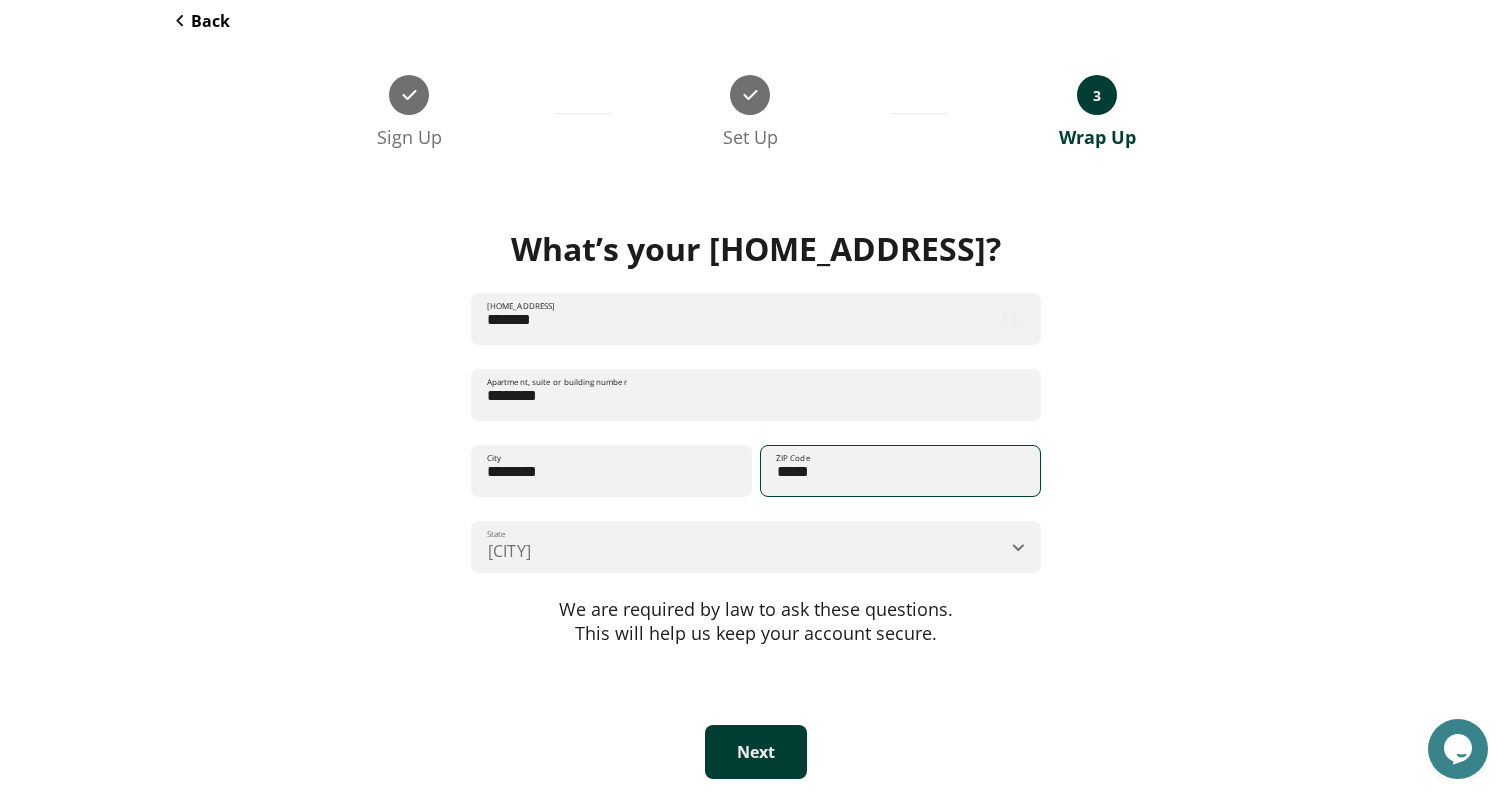 click on "Next" at bounding box center (756, 752) 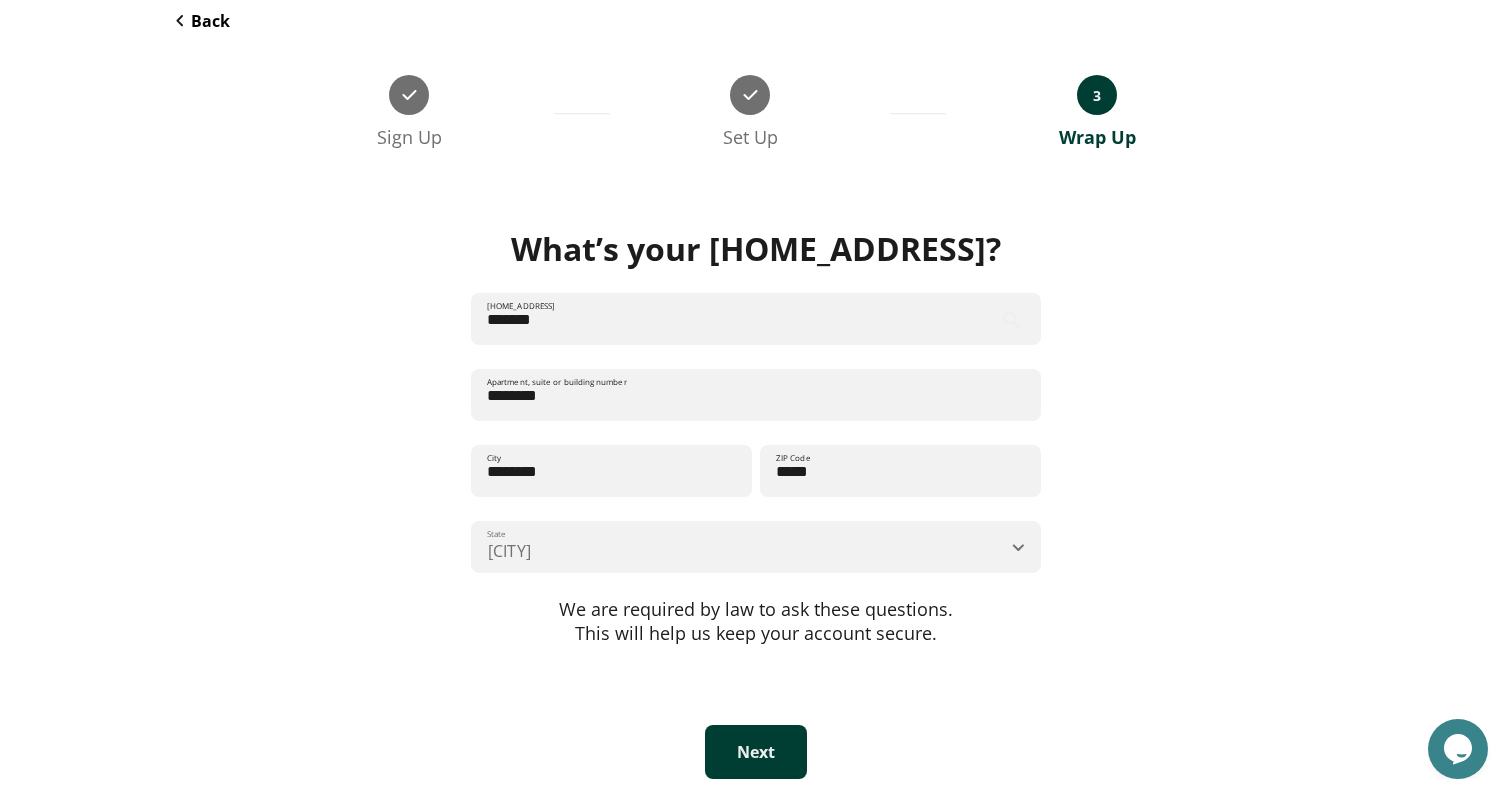 scroll, scrollTop: 0, scrollLeft: 0, axis: both 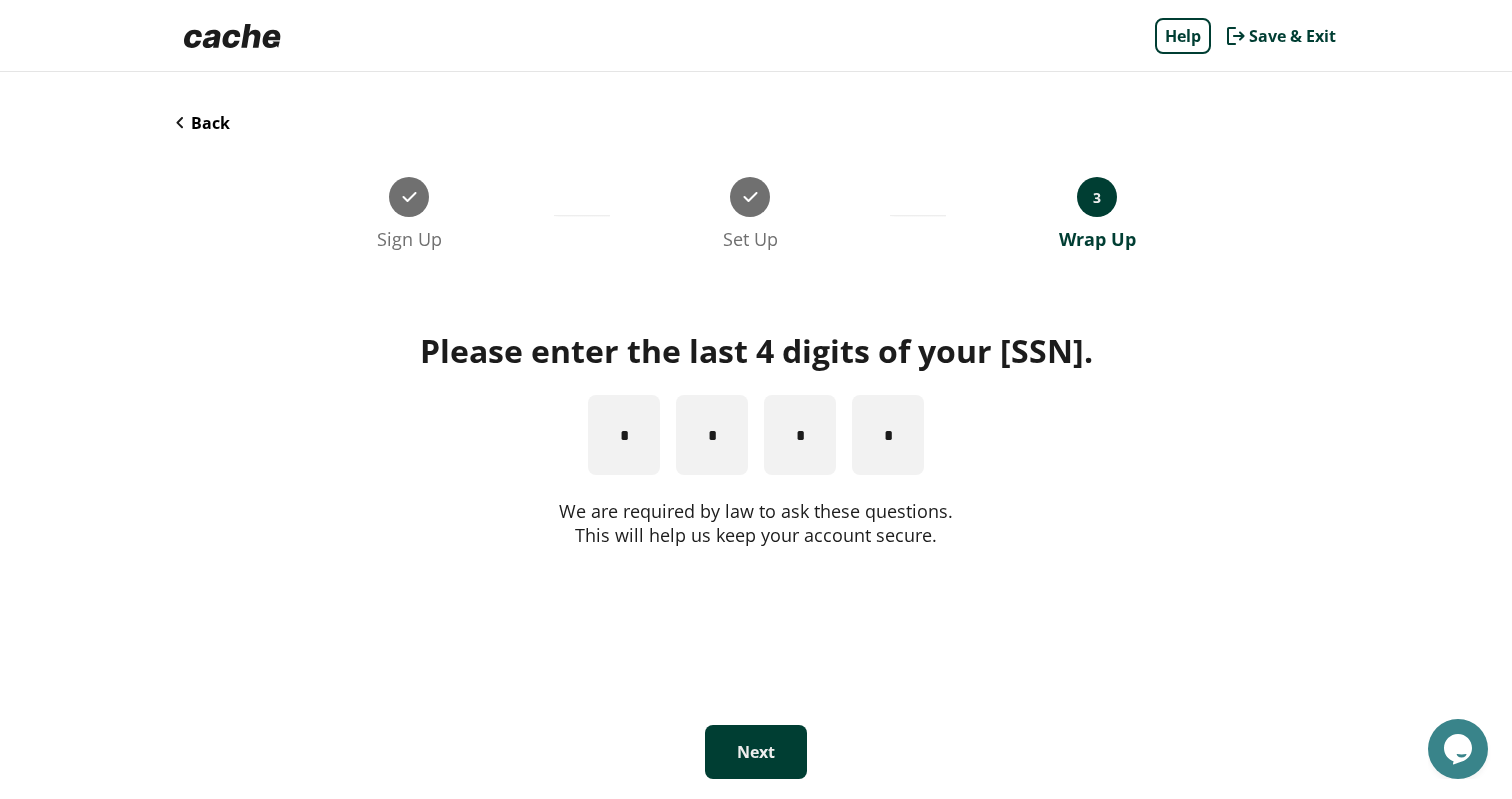 type on "*" 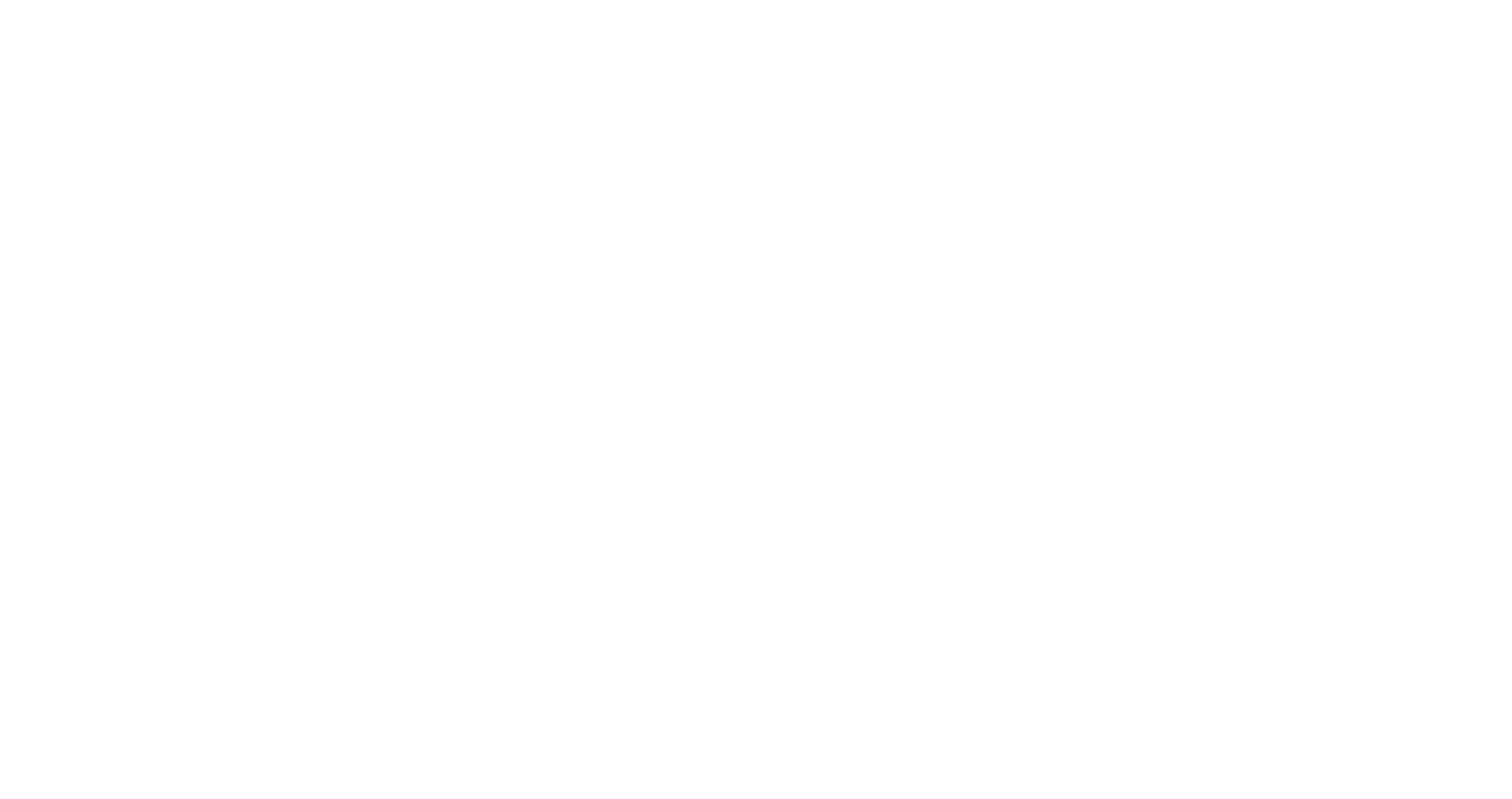 scroll, scrollTop: 0, scrollLeft: 0, axis: both 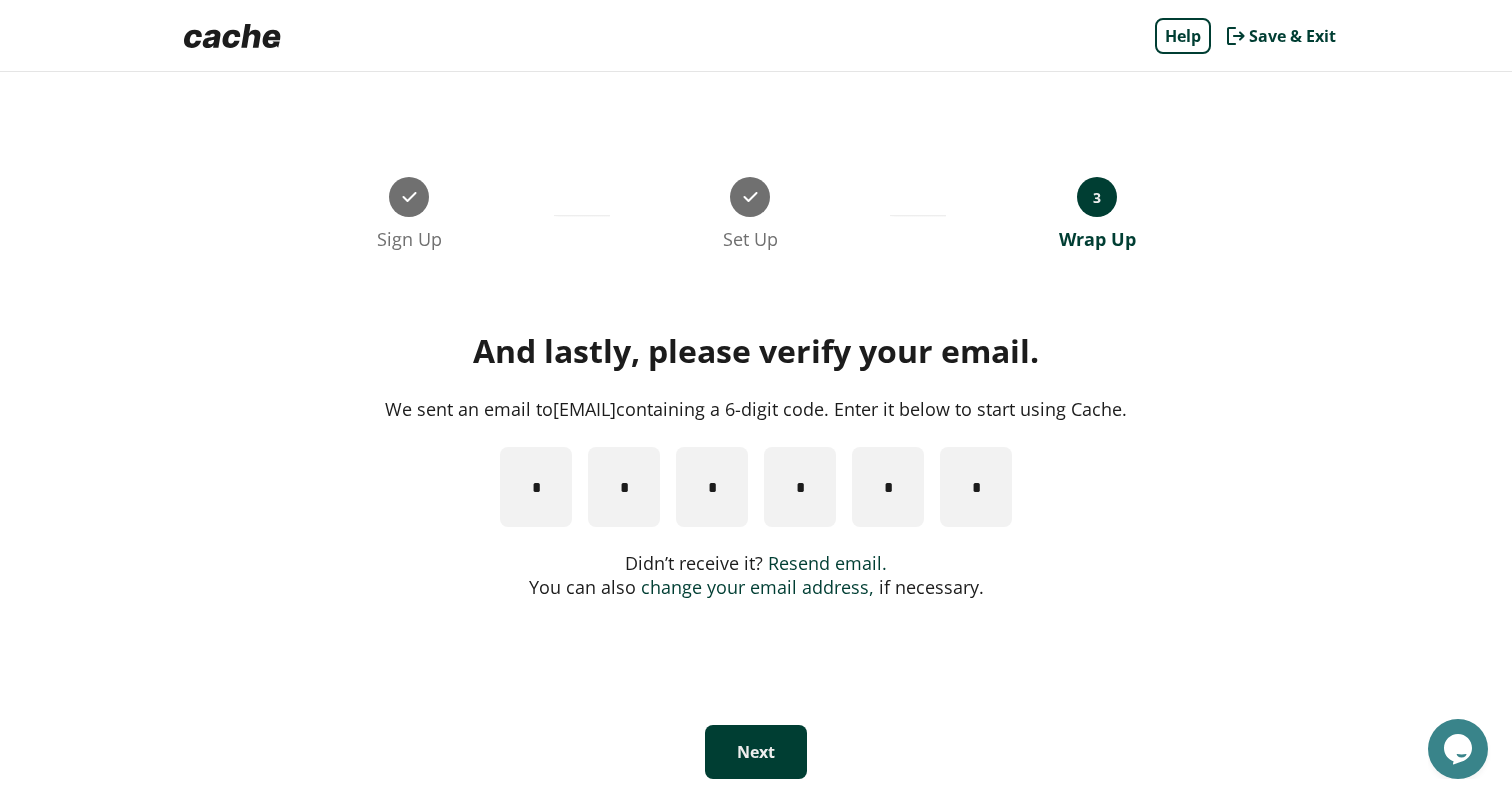 click at bounding box center [232, 36] 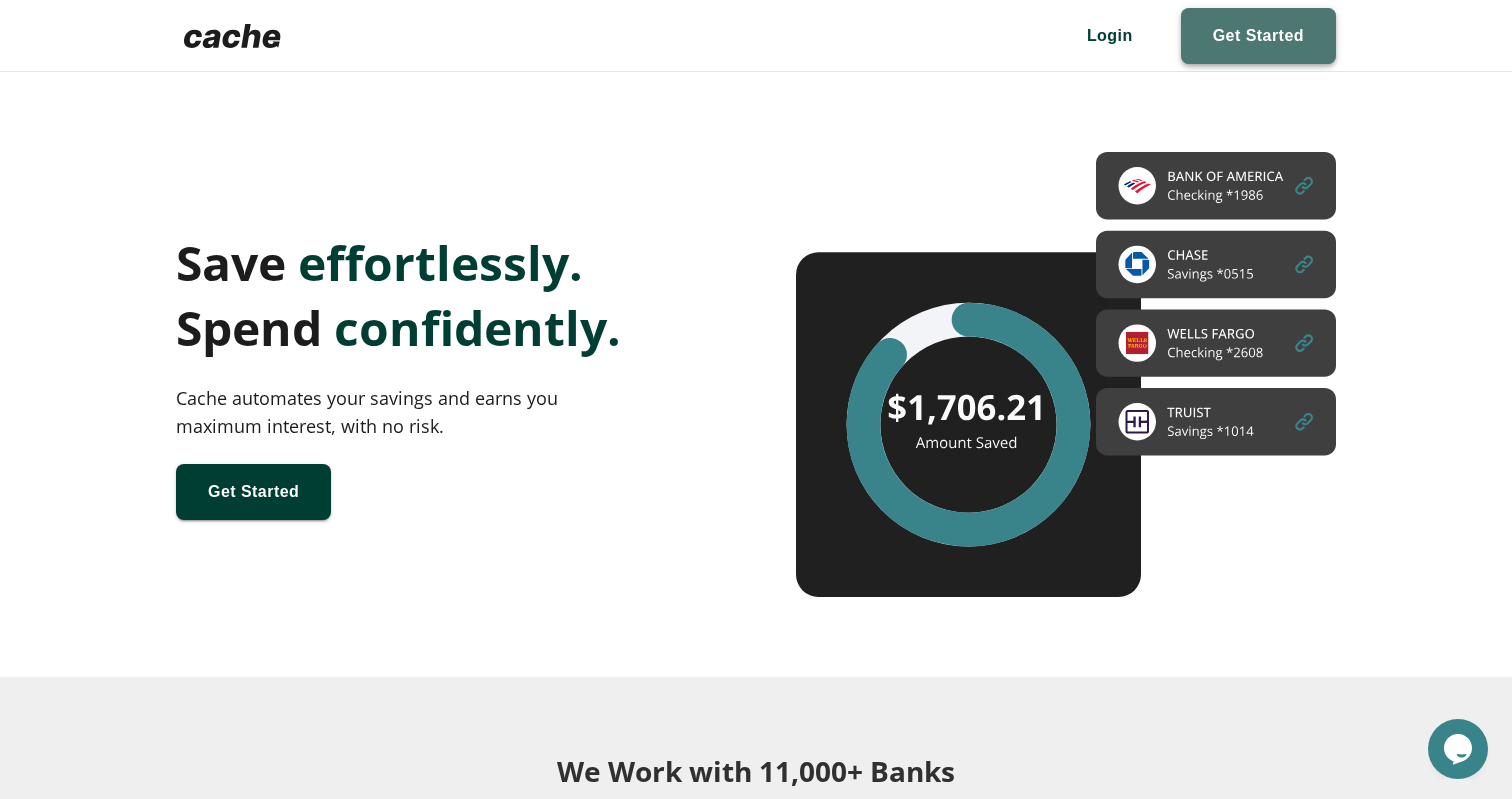 click at bounding box center (1258, 36) 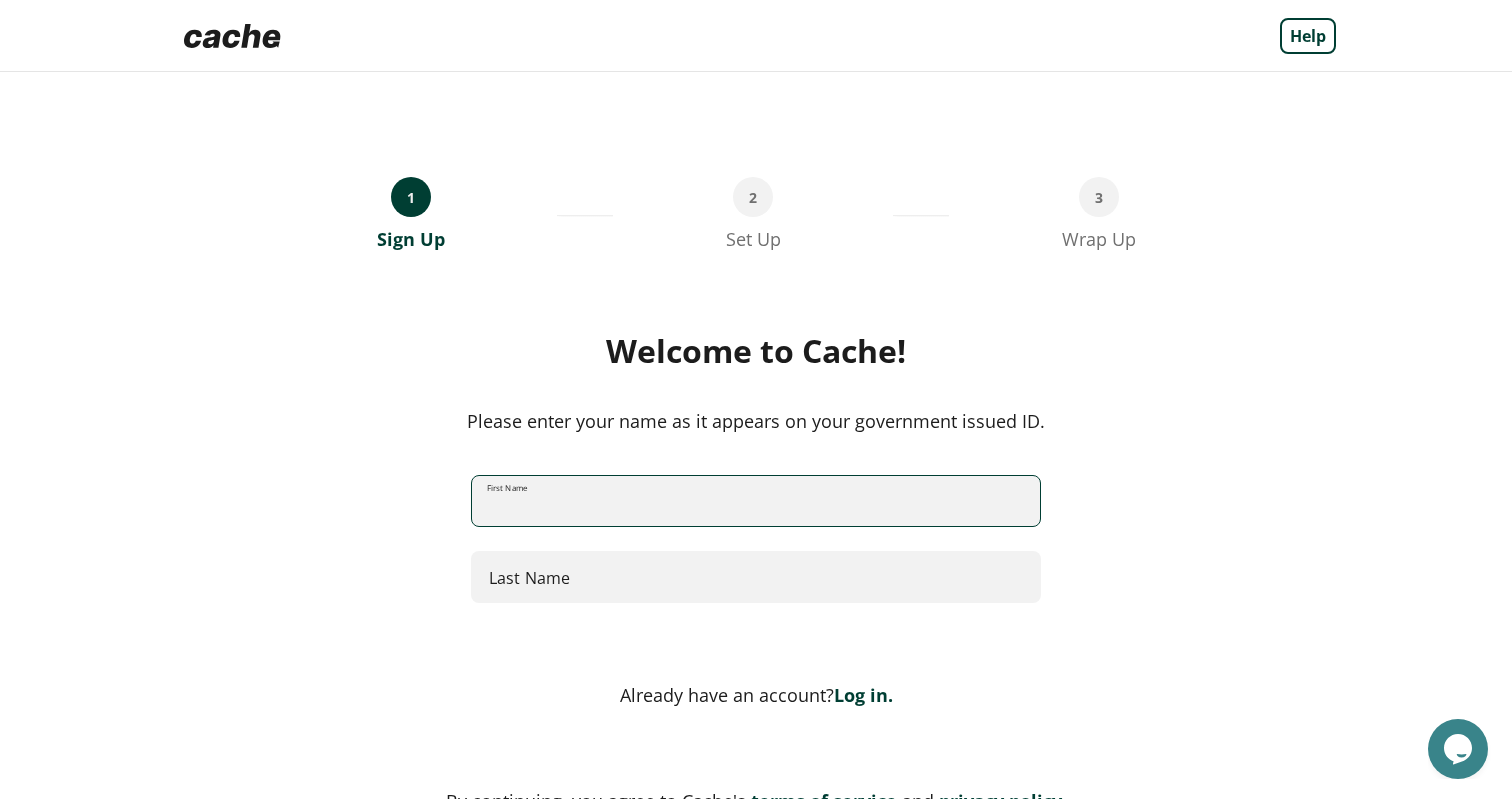 click on "First Name" at bounding box center (756, 501) 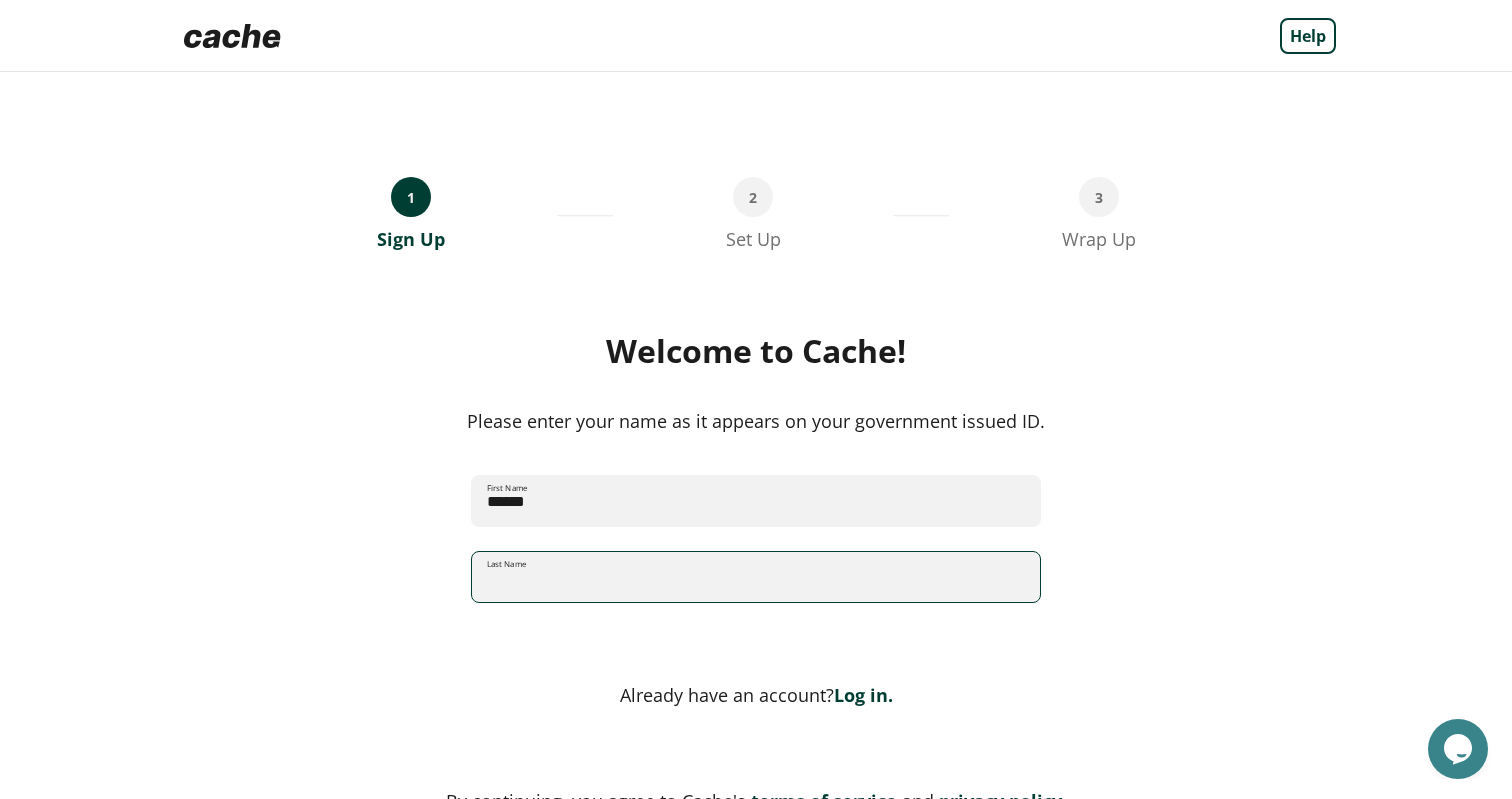 click on "Last Name" at bounding box center [756, 577] 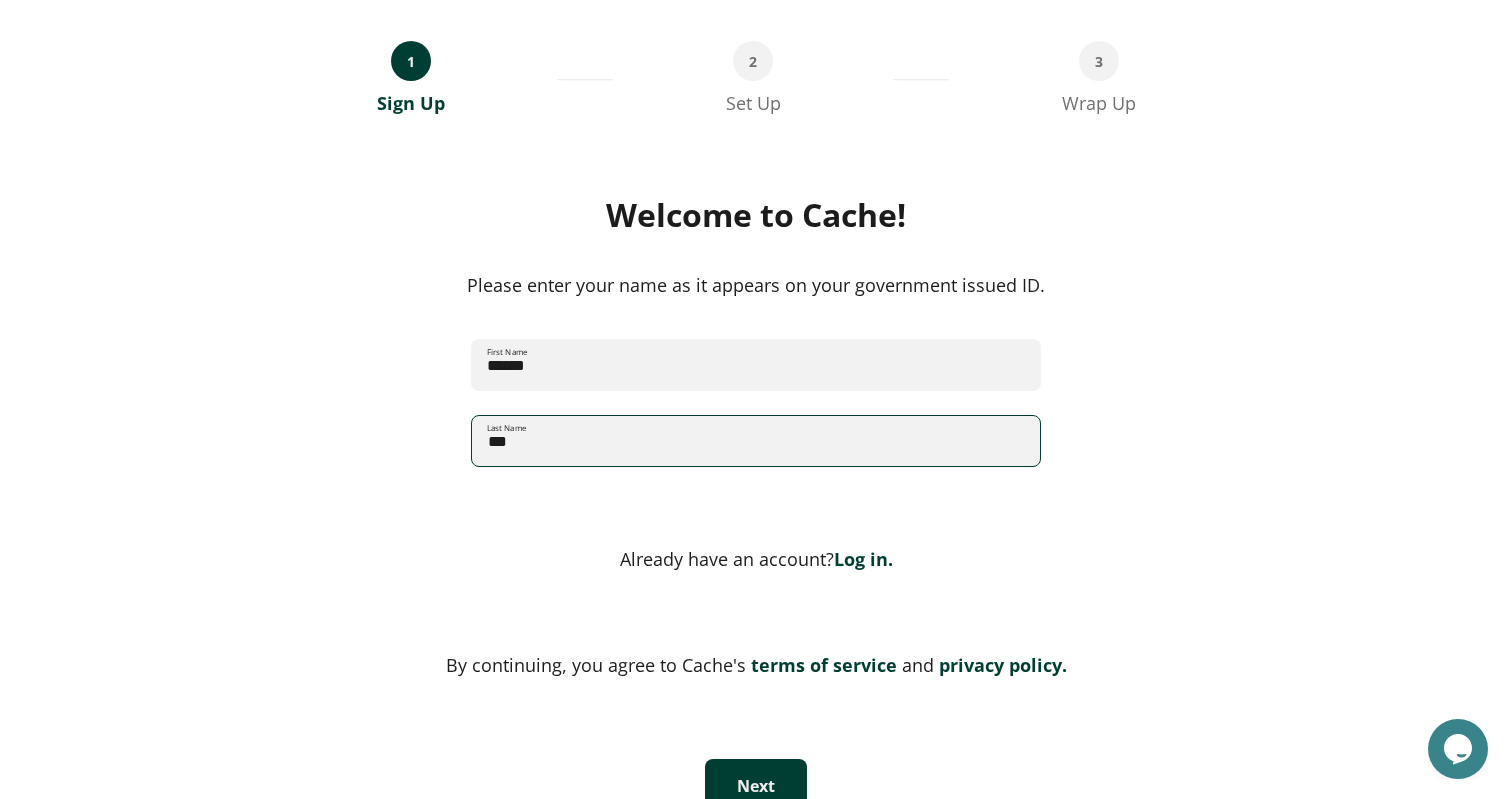 scroll, scrollTop: 170, scrollLeft: 0, axis: vertical 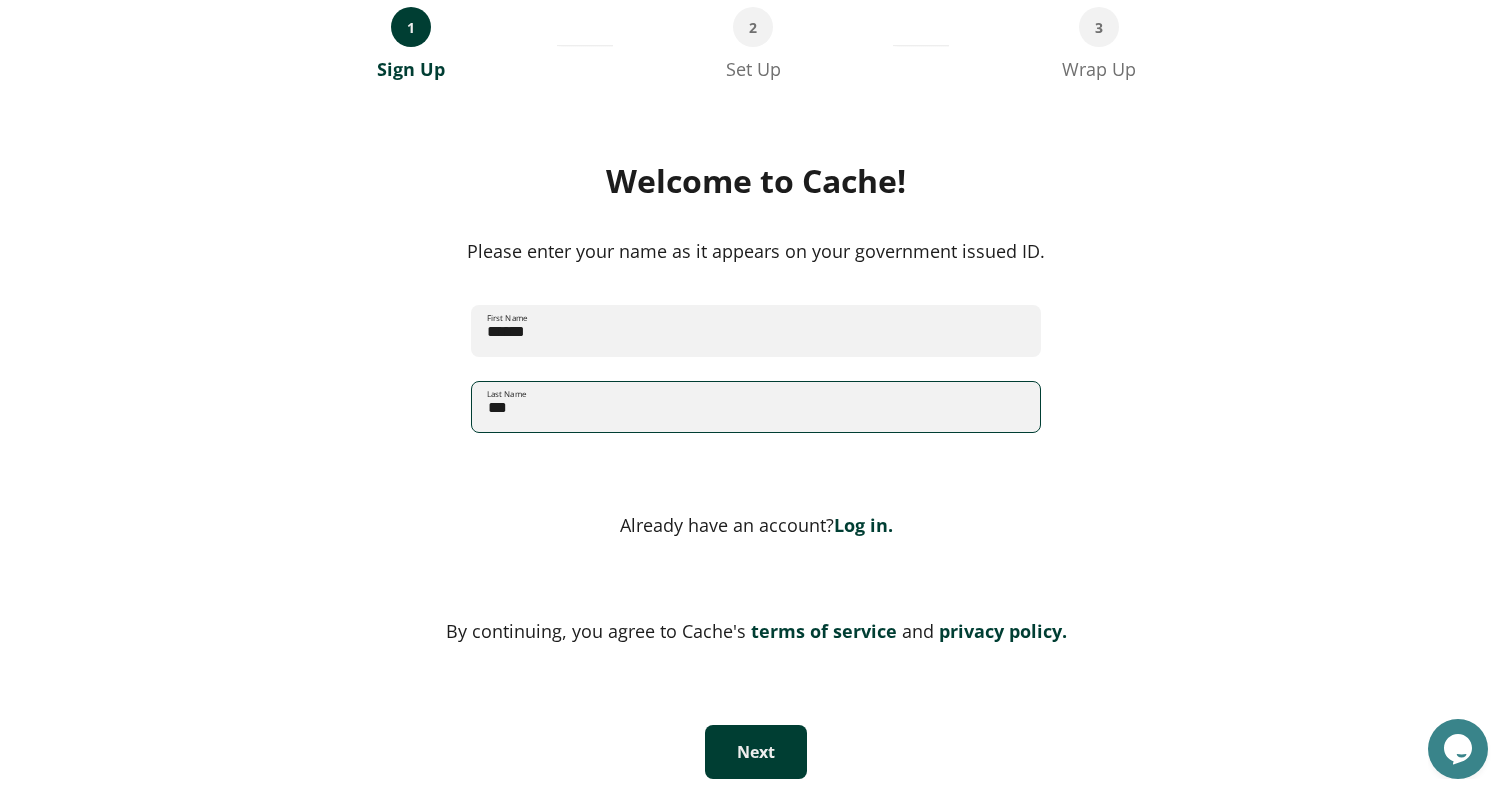 click on "Next" at bounding box center [756, 752] 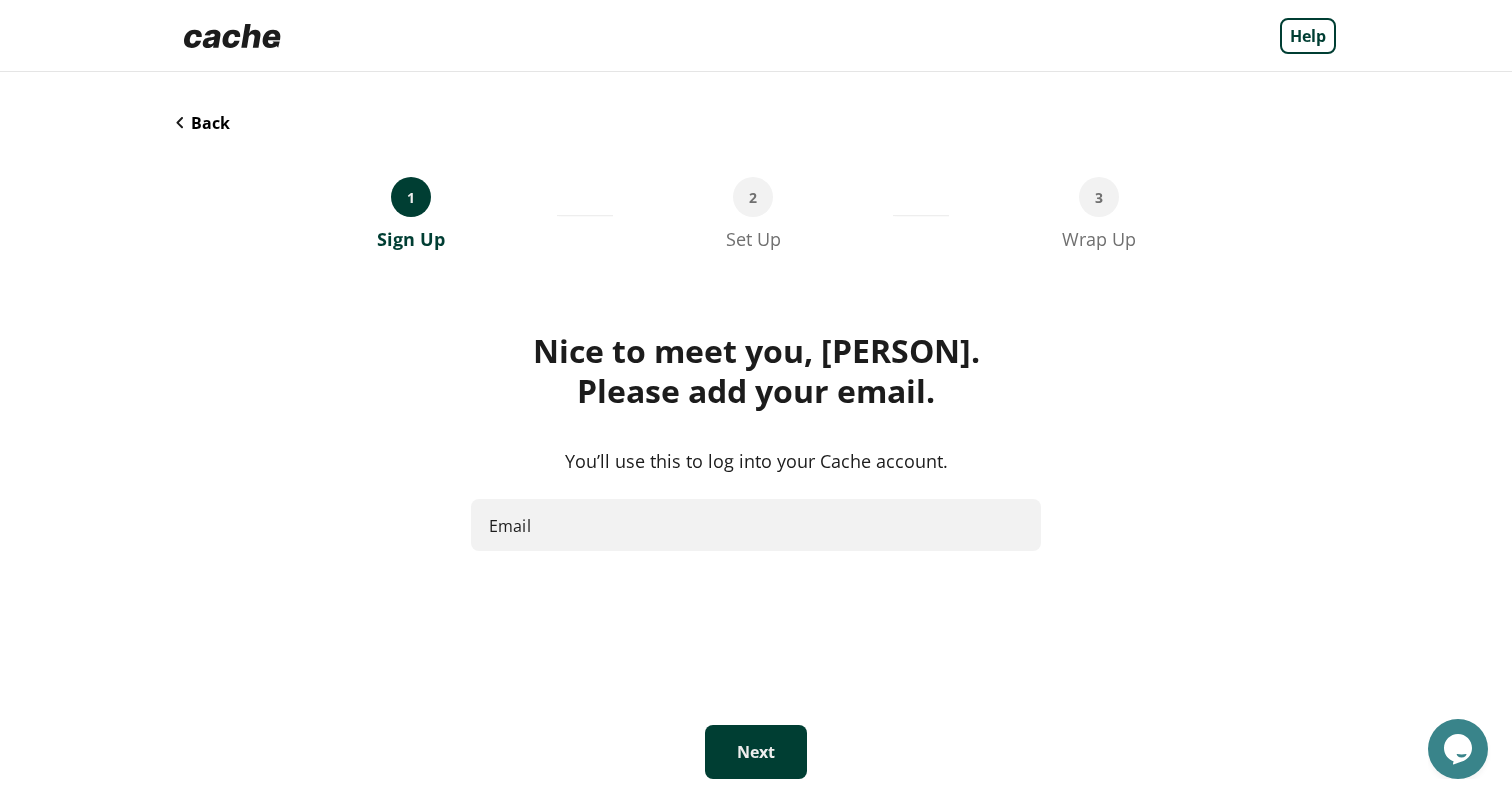 scroll, scrollTop: 0, scrollLeft: 0, axis: both 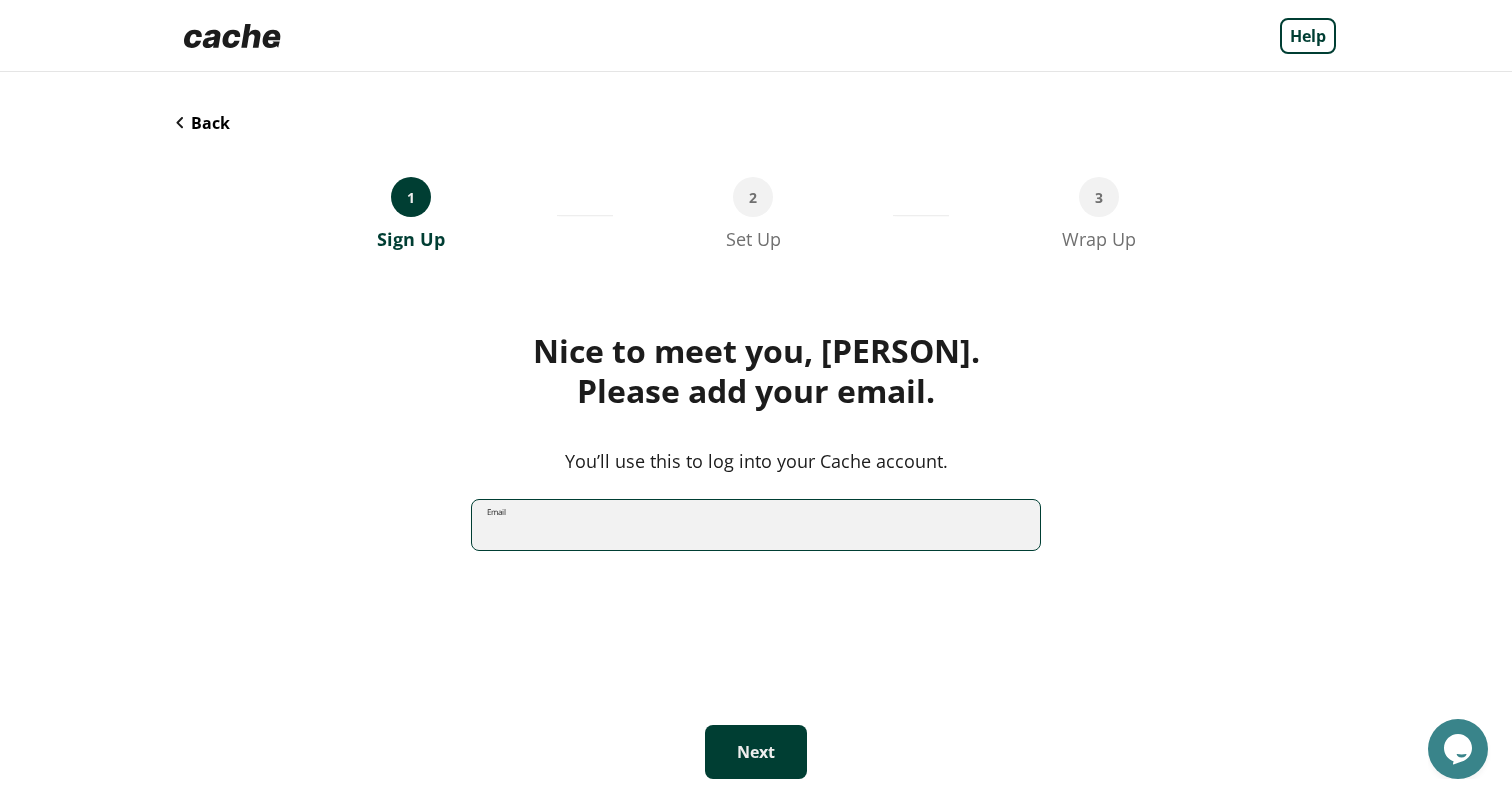 click on "Email" at bounding box center (756, 525) 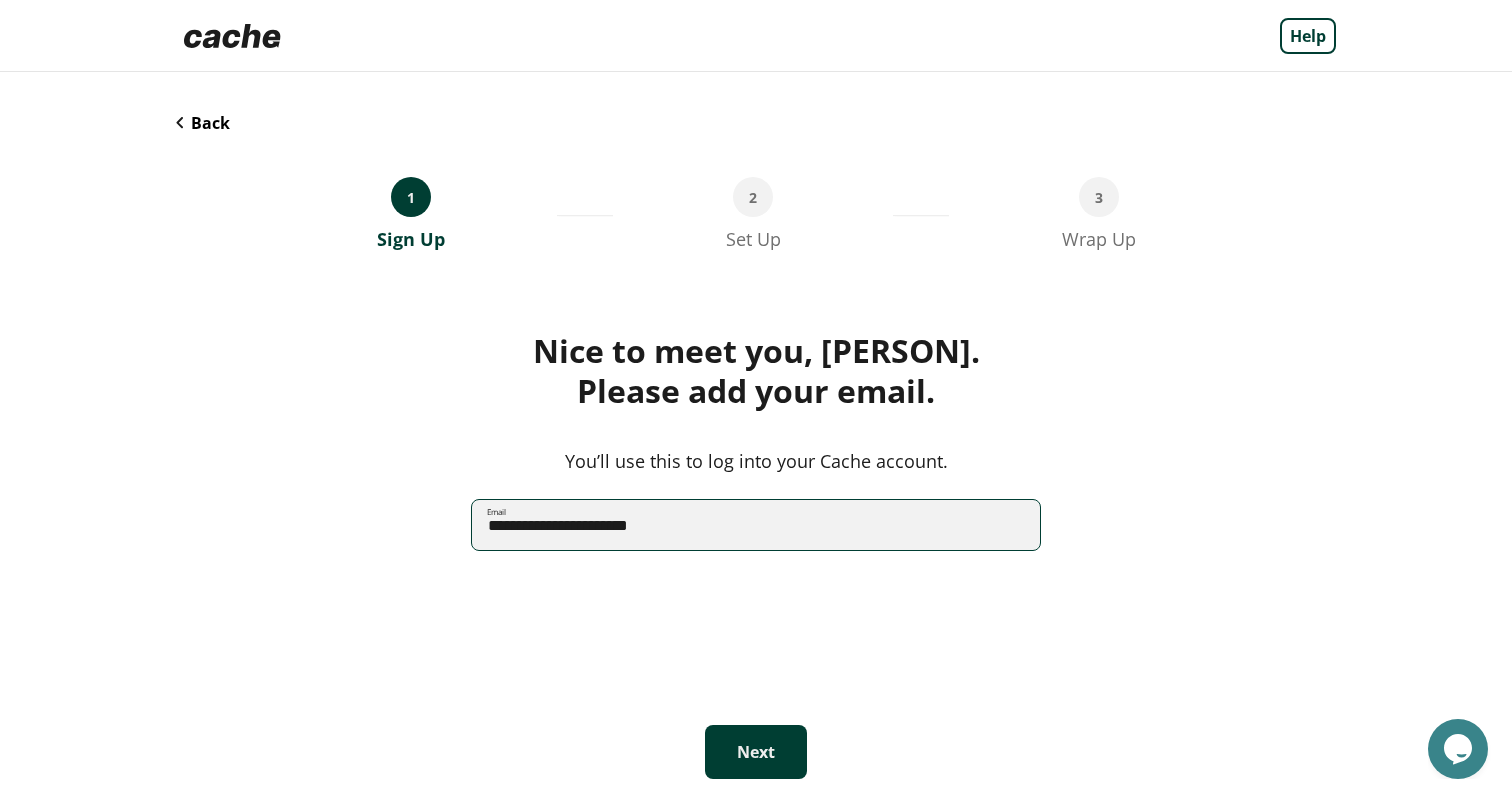 drag, startPoint x: 581, startPoint y: 526, endPoint x: 548, endPoint y: 529, distance: 33.13608 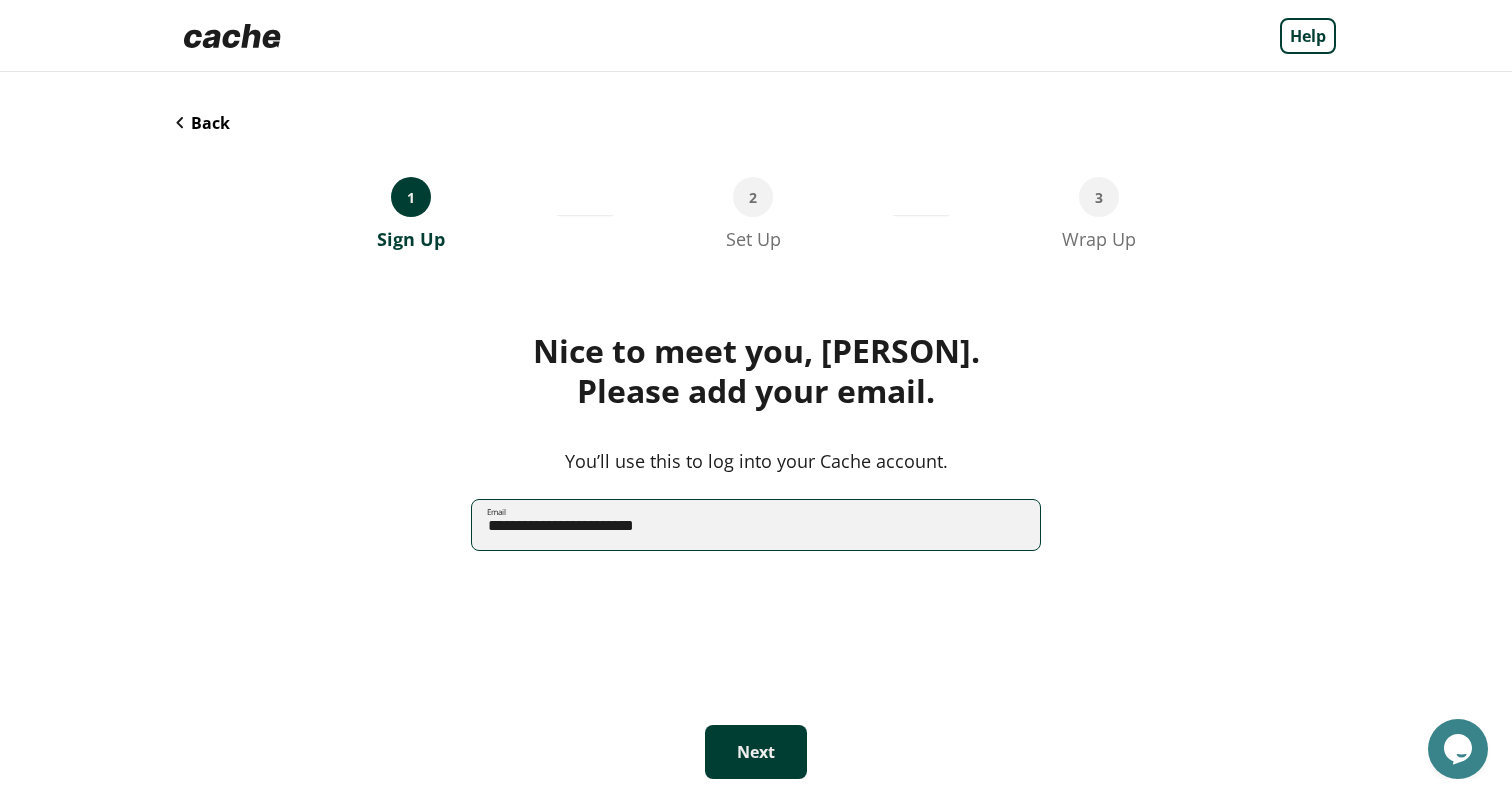 type on "**********" 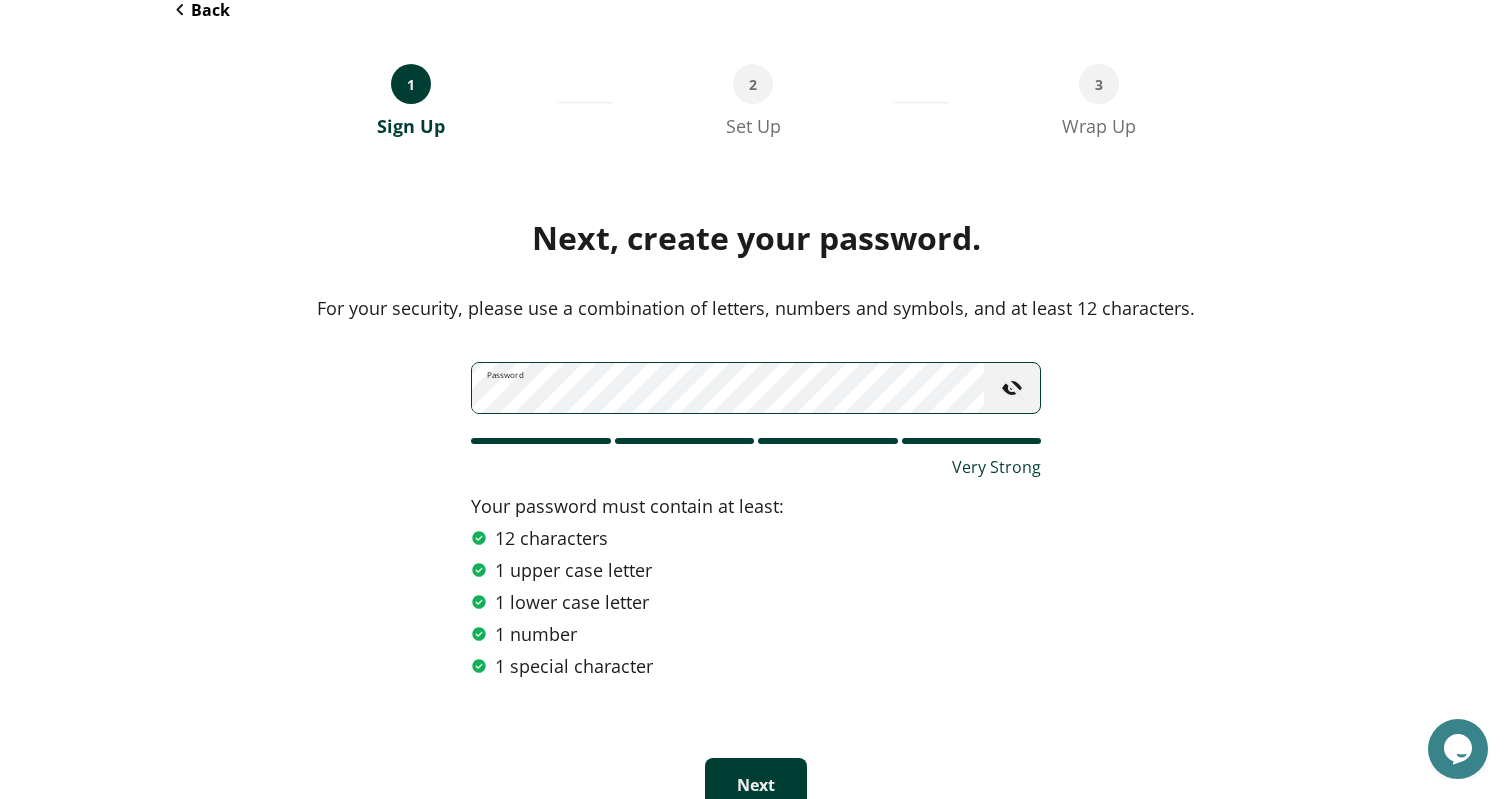 scroll, scrollTop: 148, scrollLeft: 0, axis: vertical 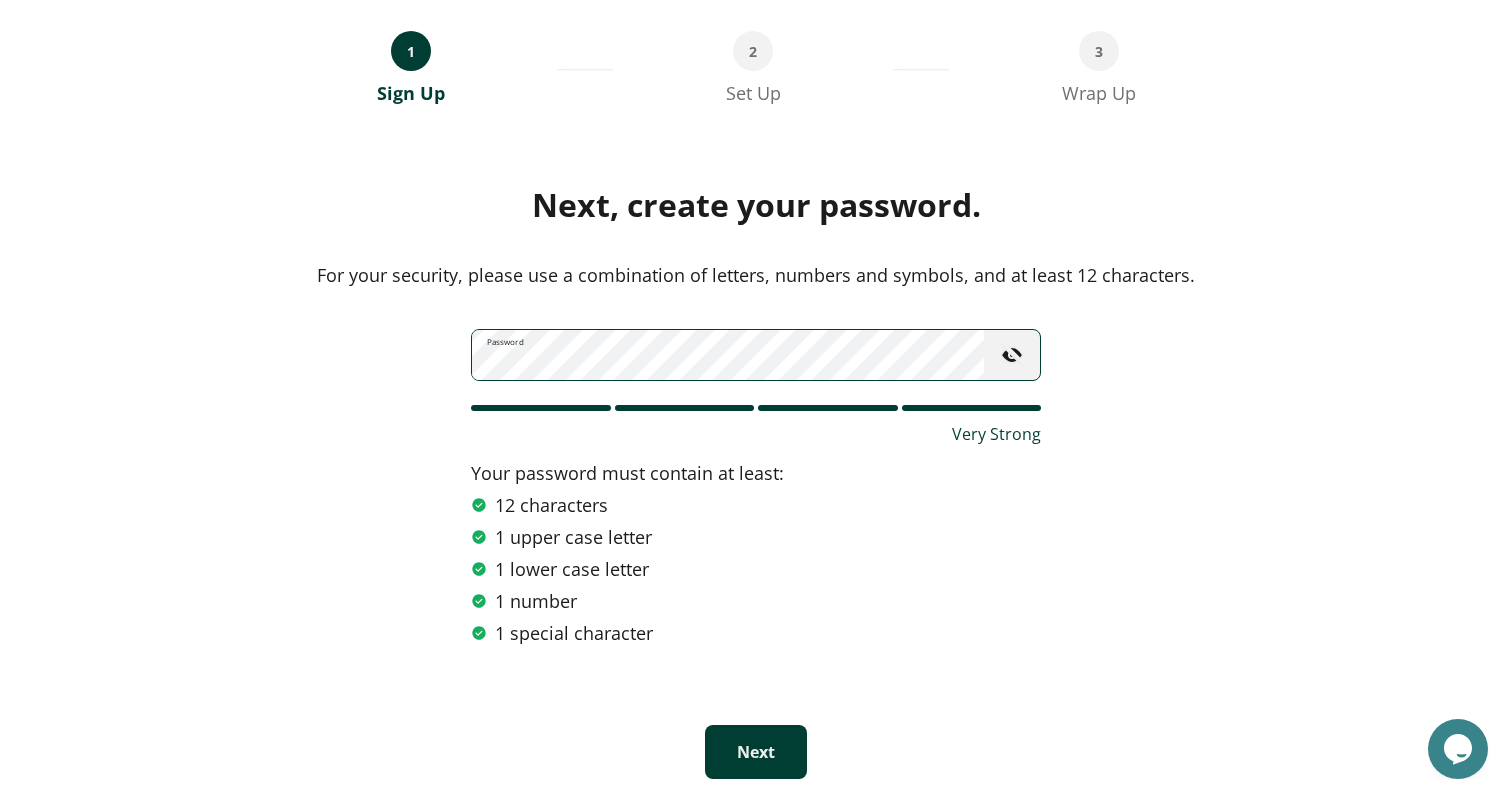 click on "Next" at bounding box center [756, 752] 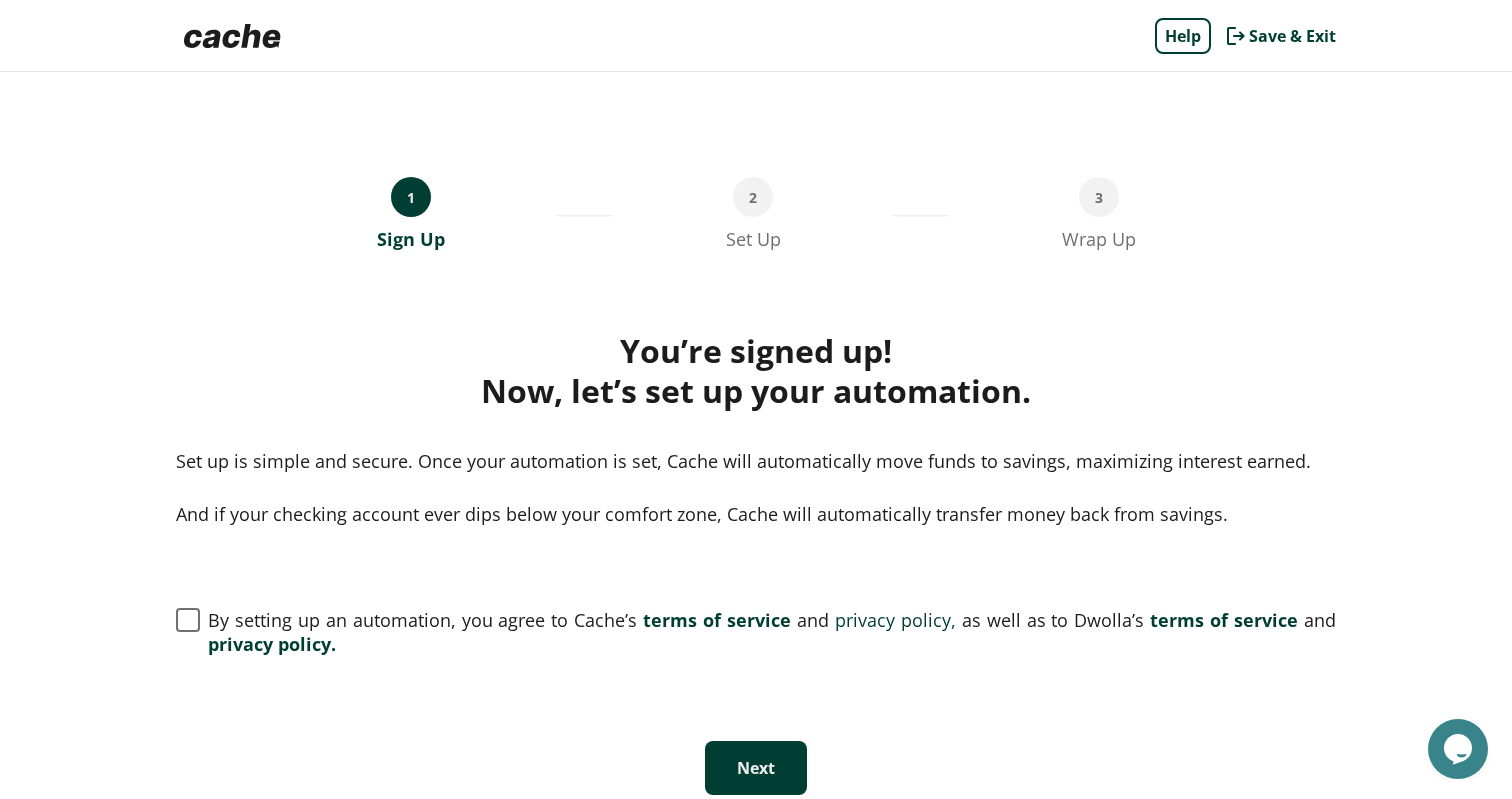 scroll, scrollTop: 17, scrollLeft: 0, axis: vertical 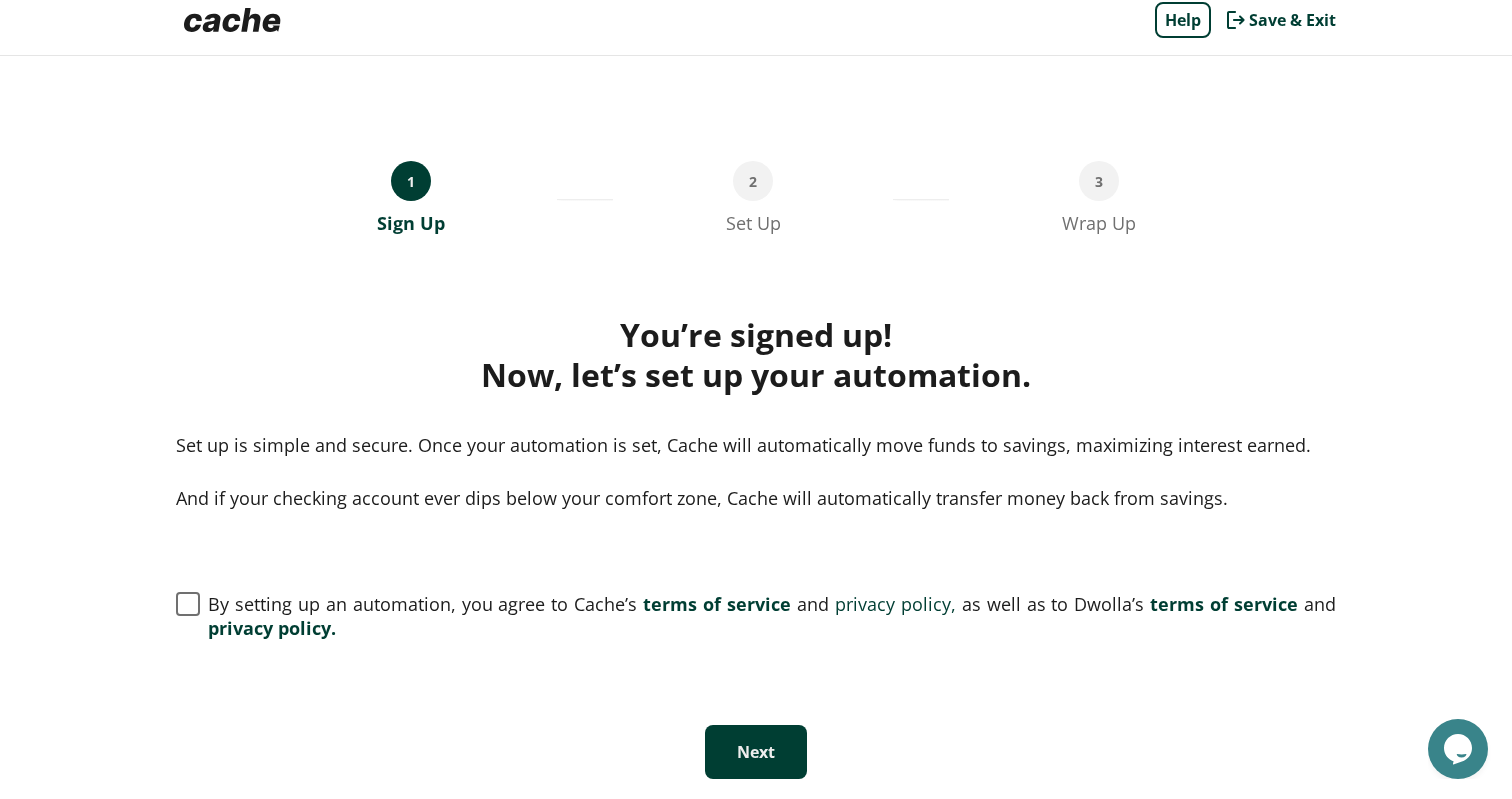 click on "Next" at bounding box center (756, 752) 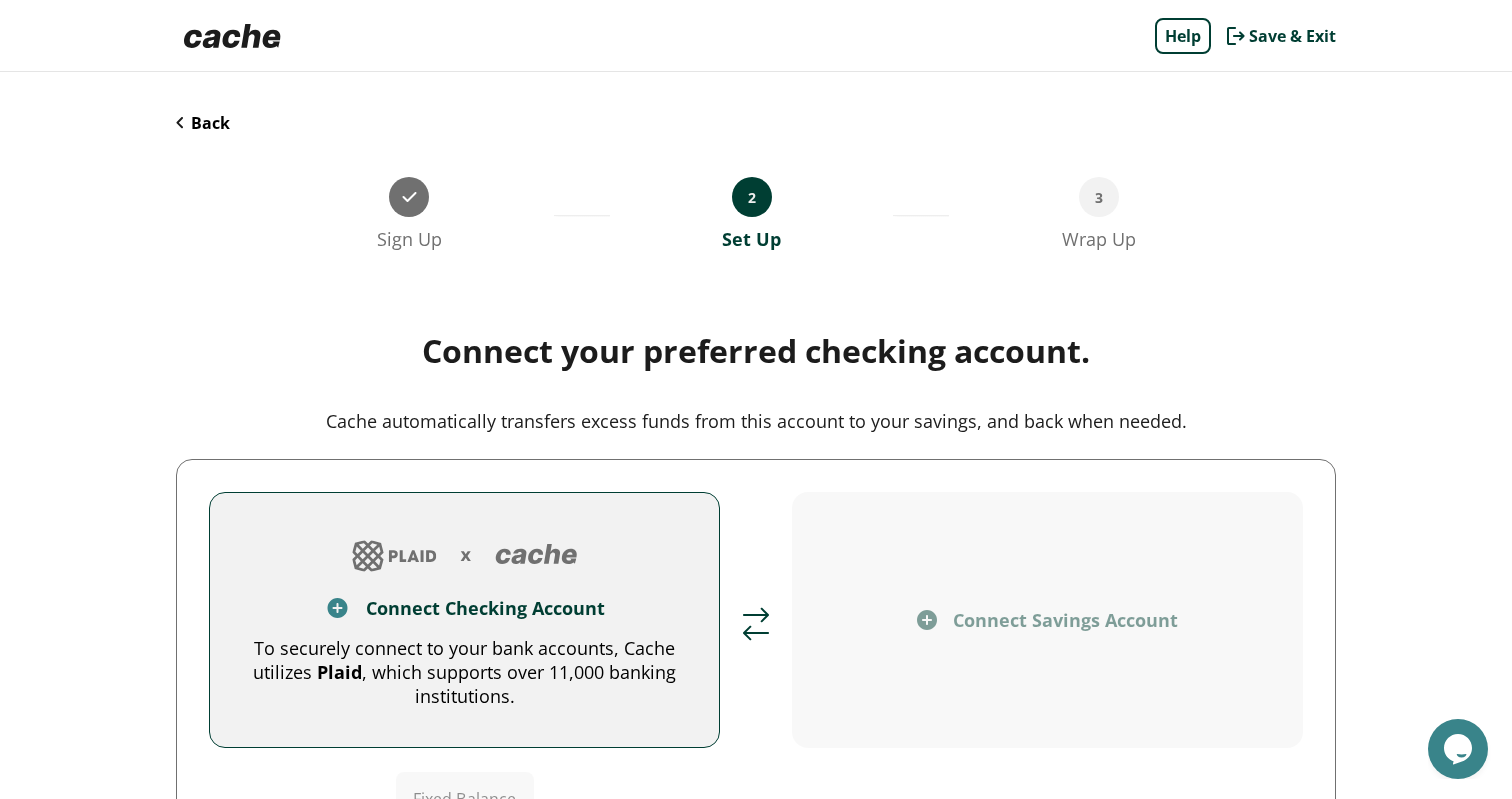 scroll, scrollTop: 182, scrollLeft: 0, axis: vertical 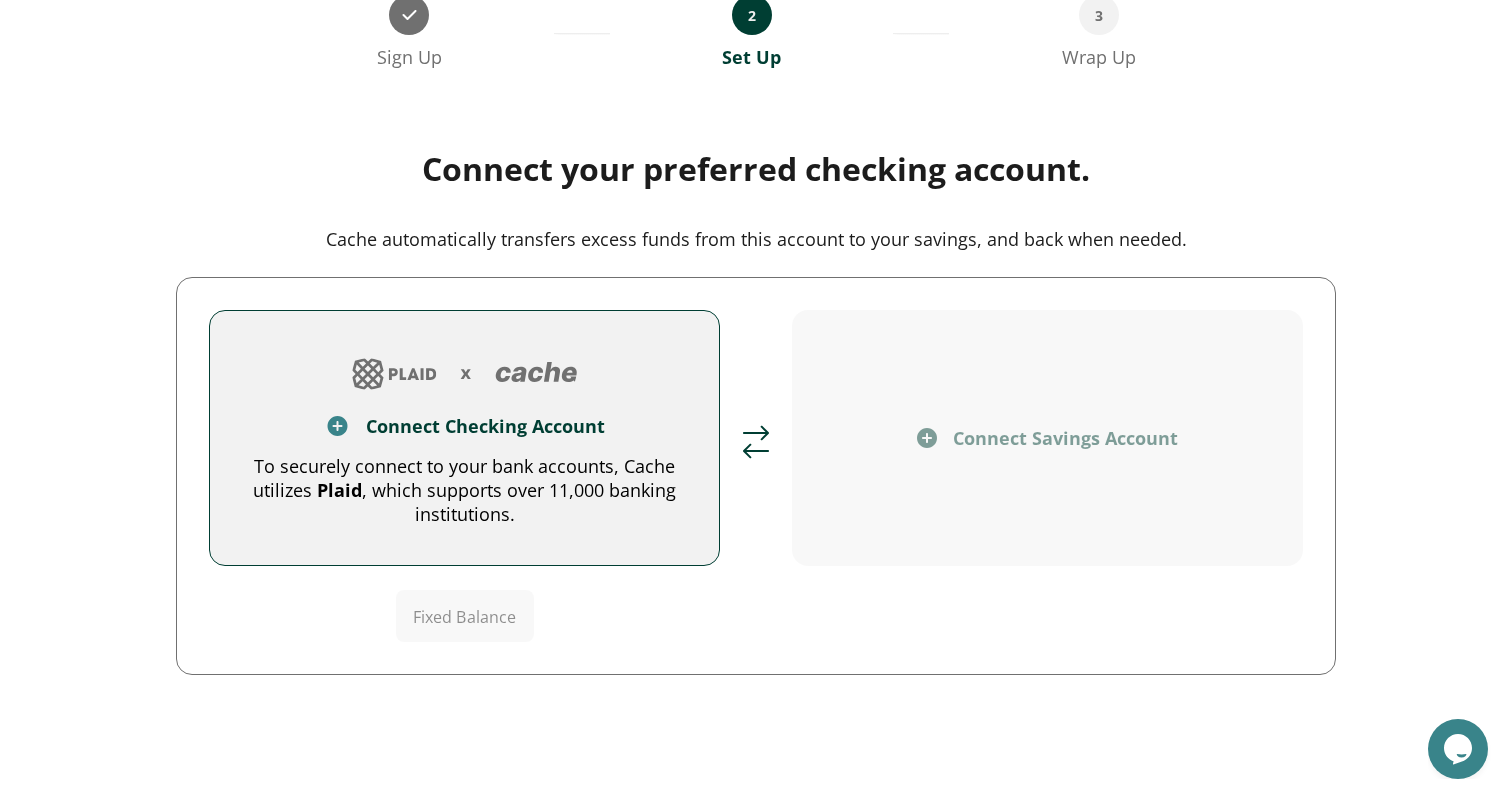 click at bounding box center [465, 374] 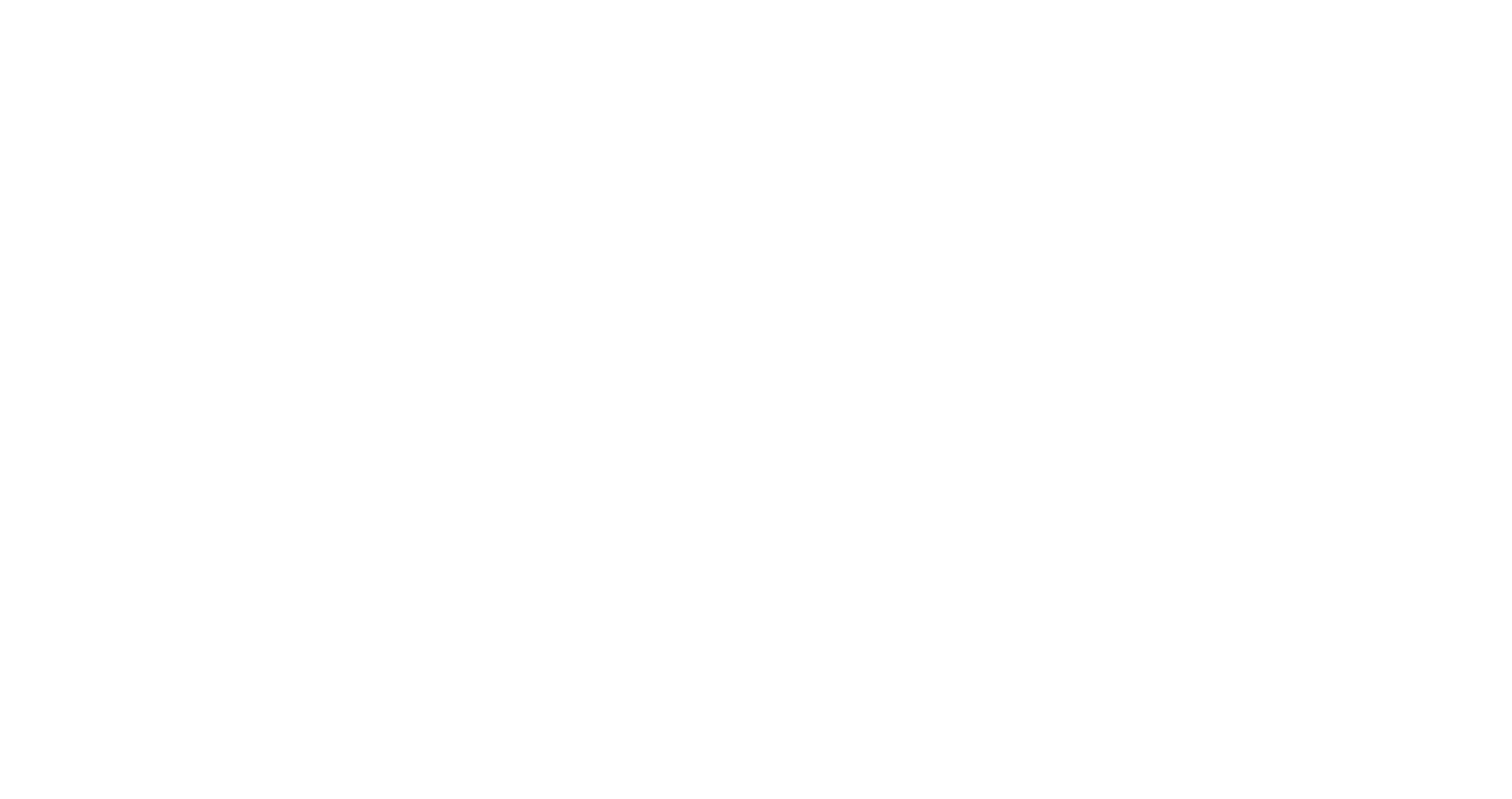 scroll, scrollTop: 0, scrollLeft: 0, axis: both 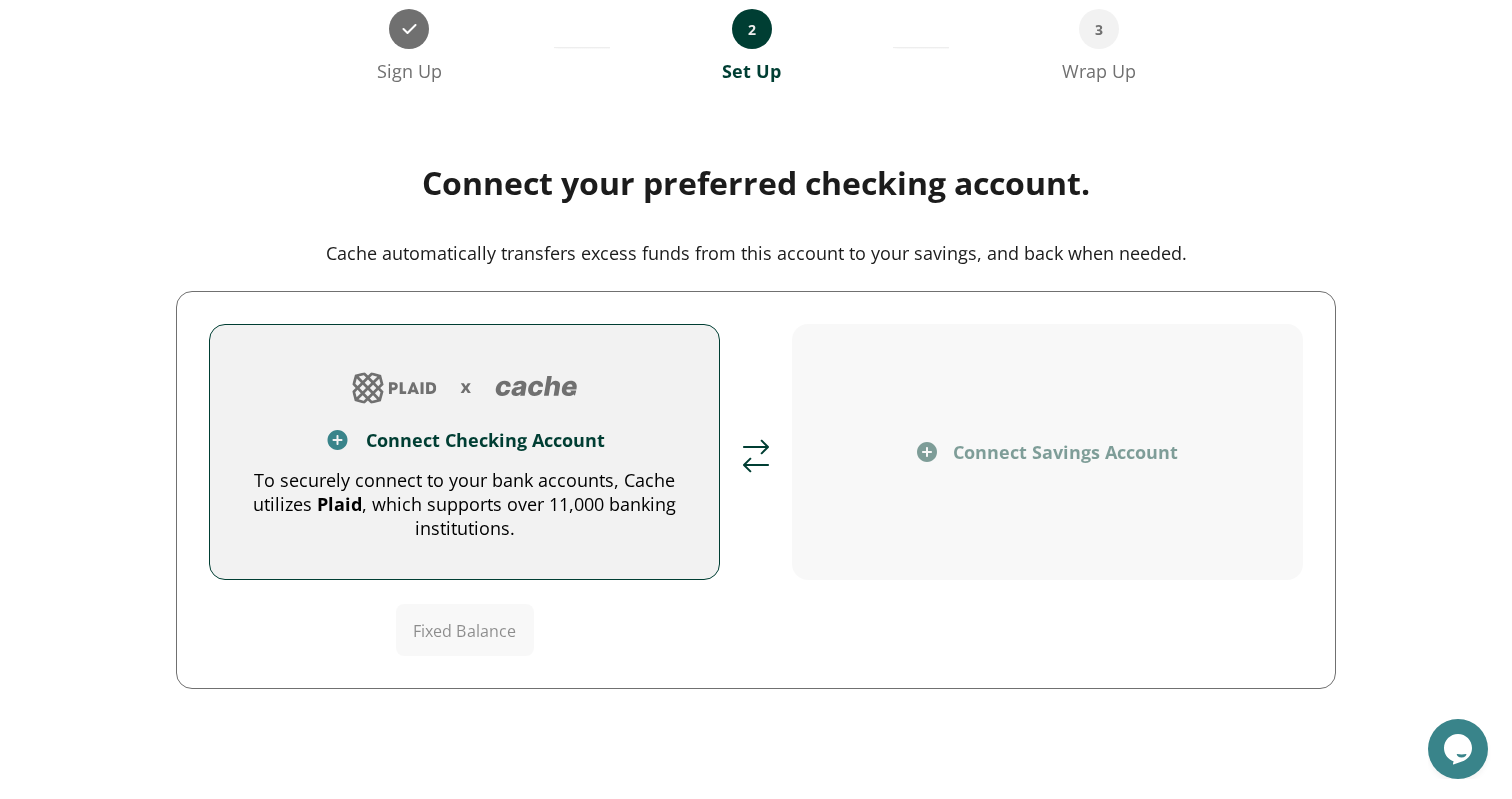 click on "To securely connect to your bank accounts, Cache utilizes   Plaid , which supports over 11,000 banking institutions." at bounding box center (464, 504) 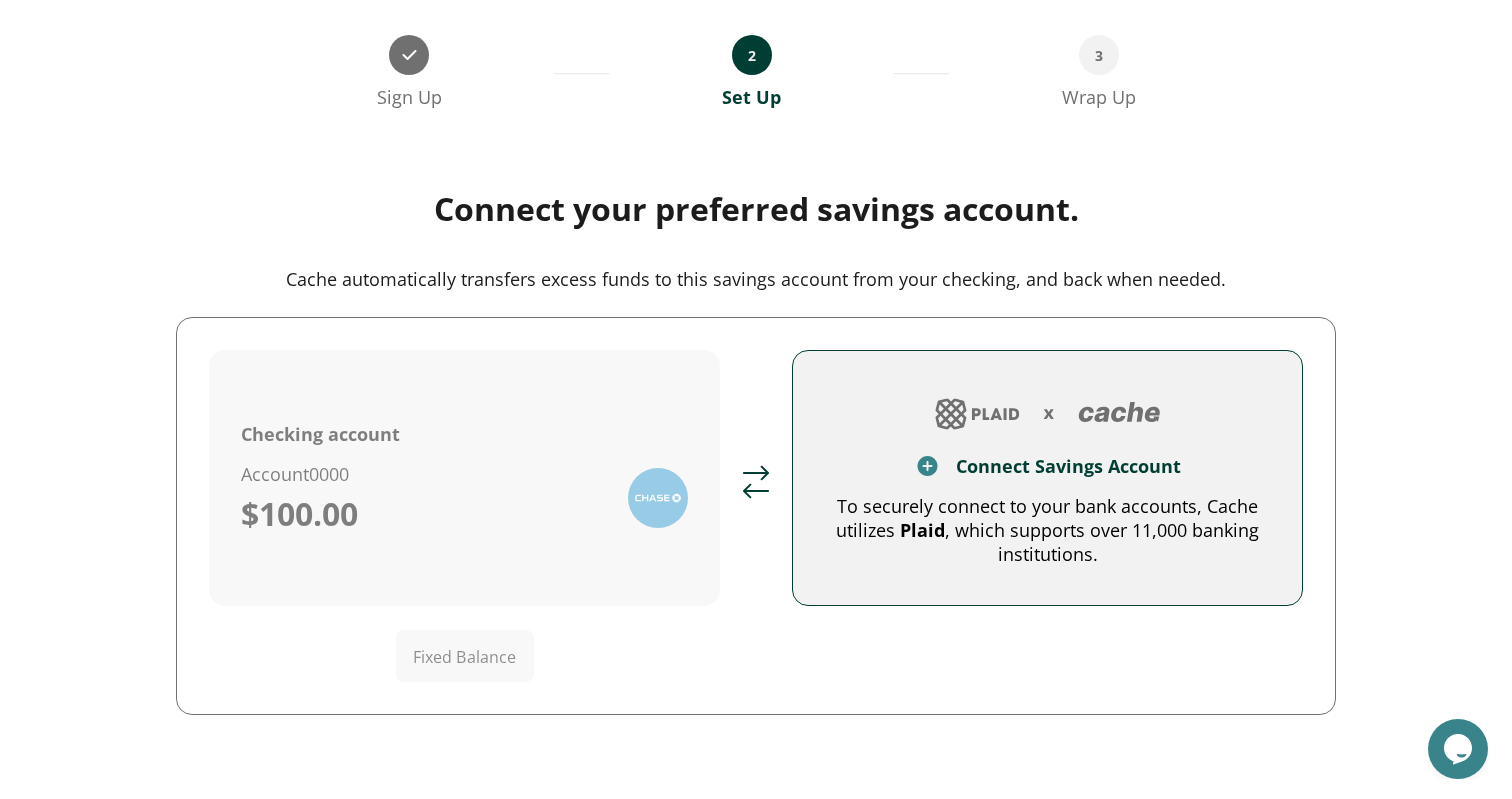 scroll, scrollTop: 182, scrollLeft: 0, axis: vertical 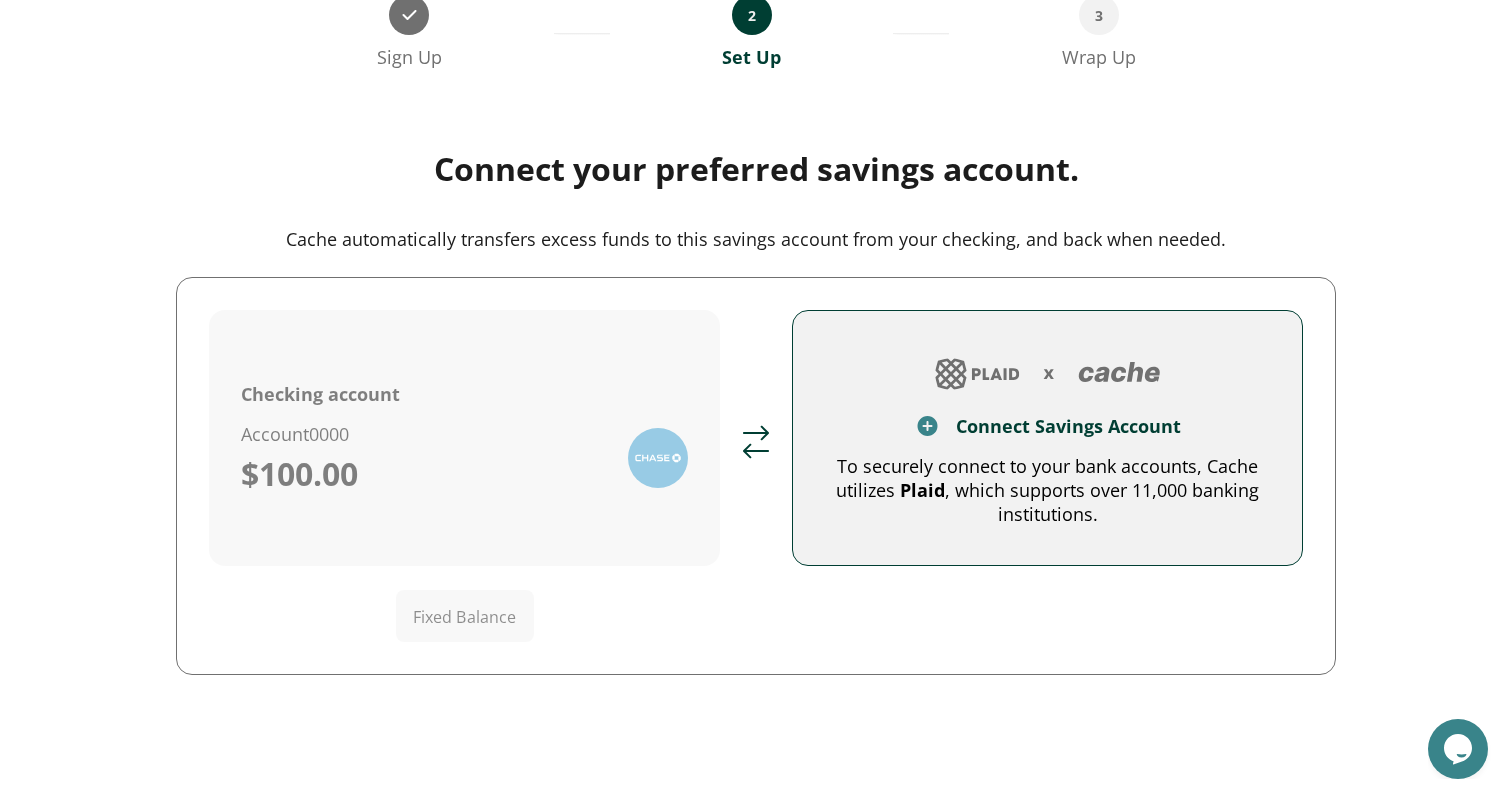 click on "To securely connect to your bank accounts, Cache utilizes   Plaid , which supports over 11,000 banking institutions." at bounding box center [1047, 490] 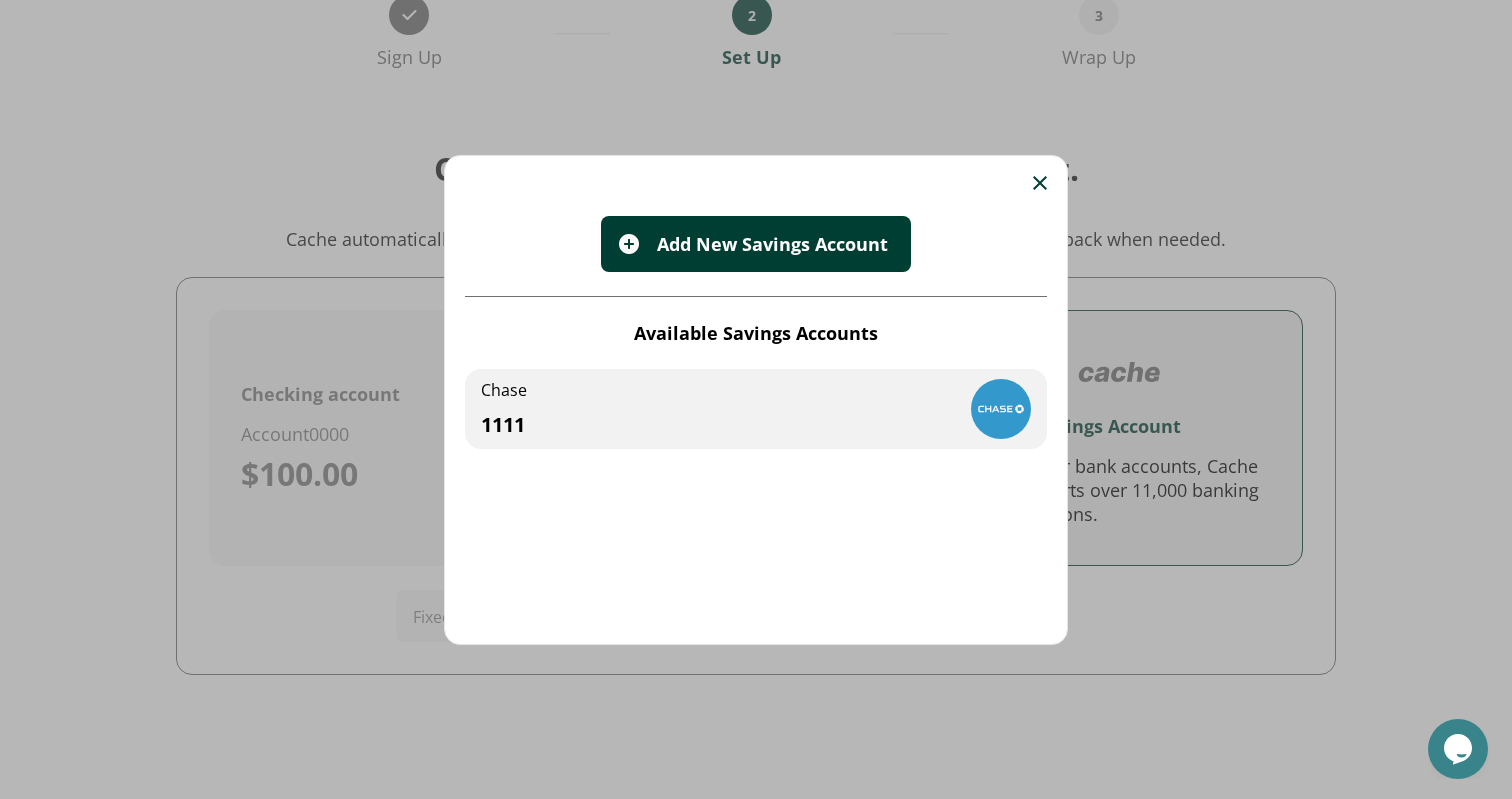 click on "Chase 1111" at bounding box center (756, 409) 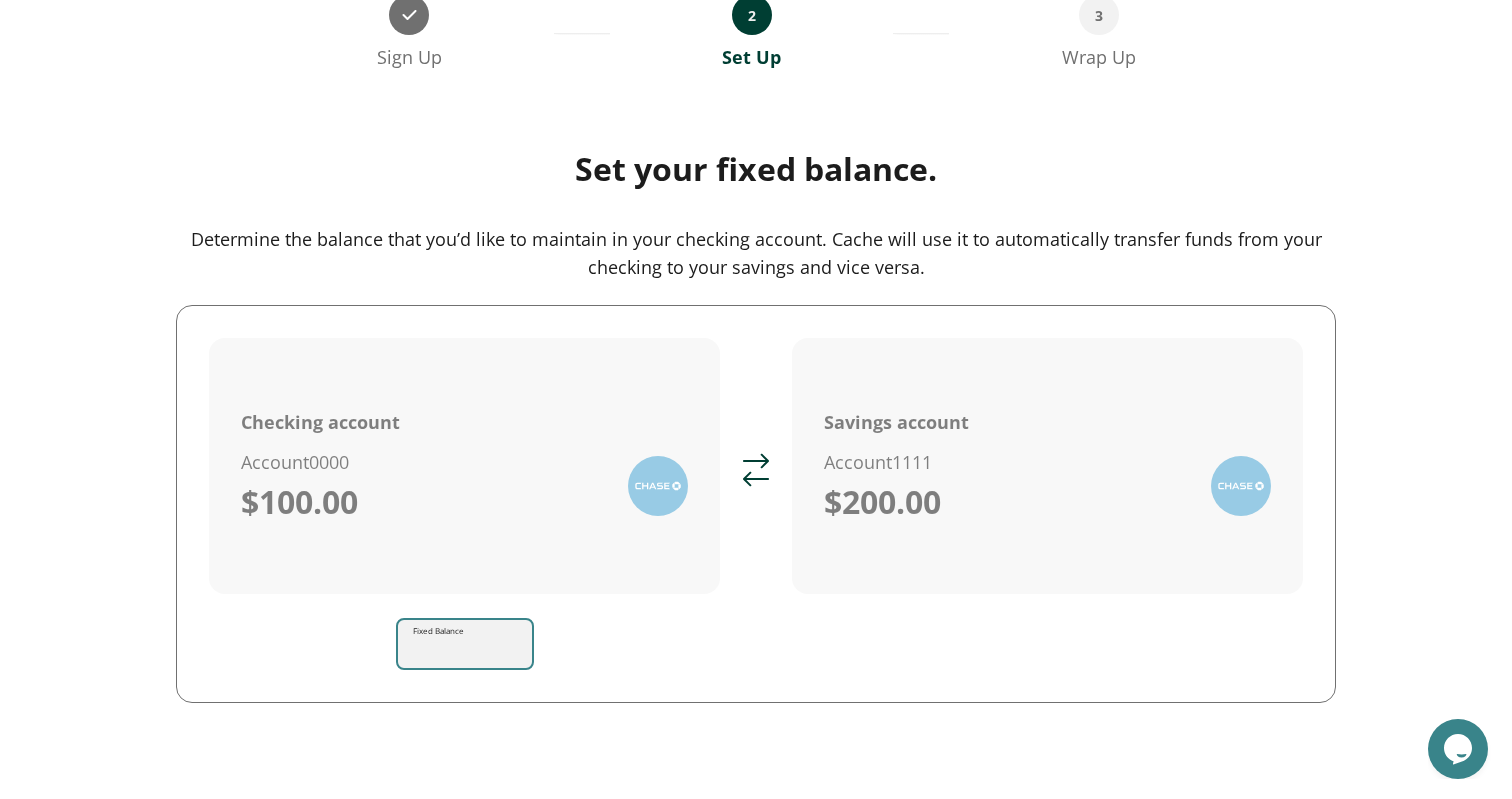 click on "Fixed Balance" at bounding box center (473, 644) 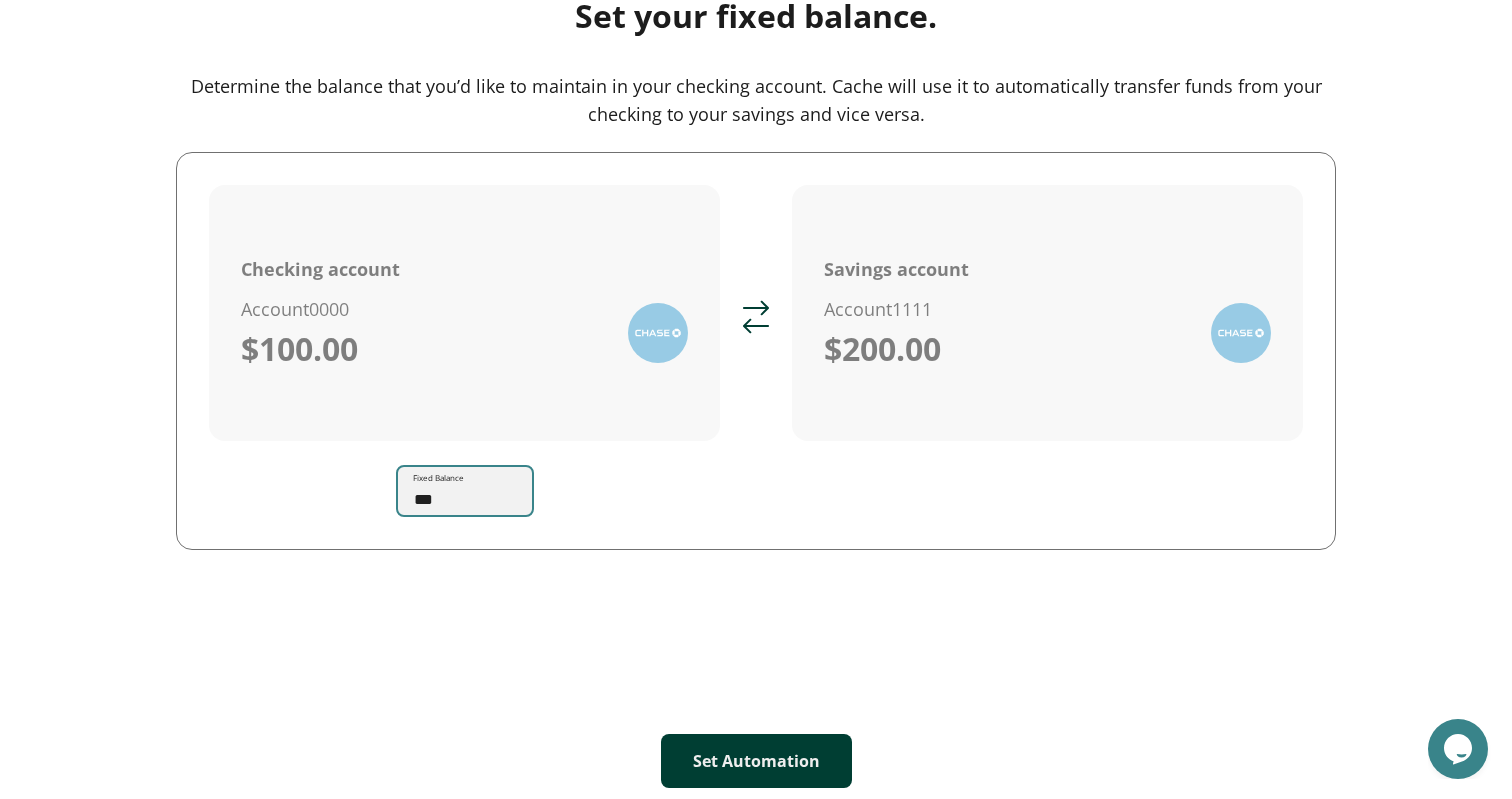 scroll, scrollTop: 342, scrollLeft: 0, axis: vertical 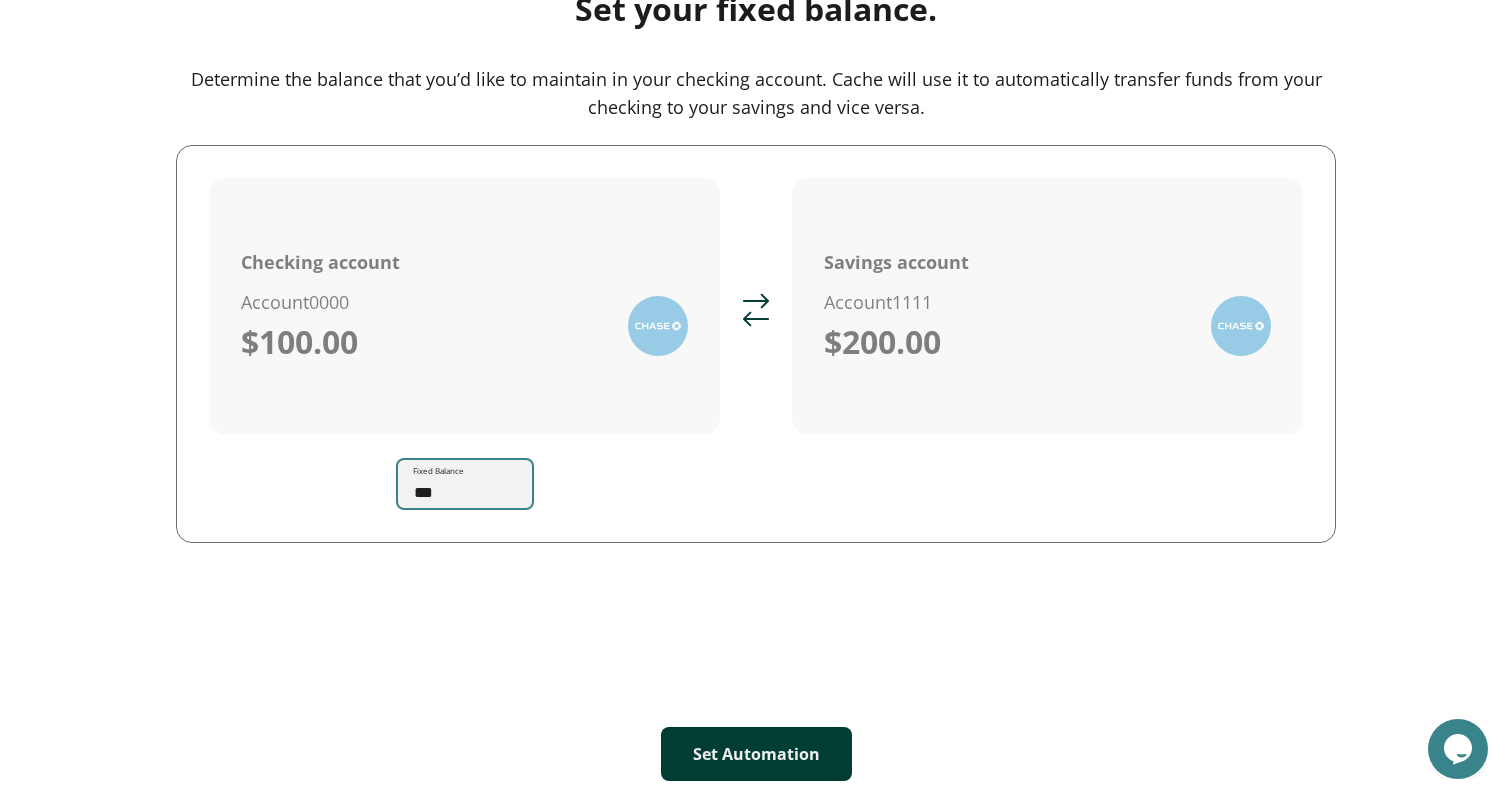 type on "***" 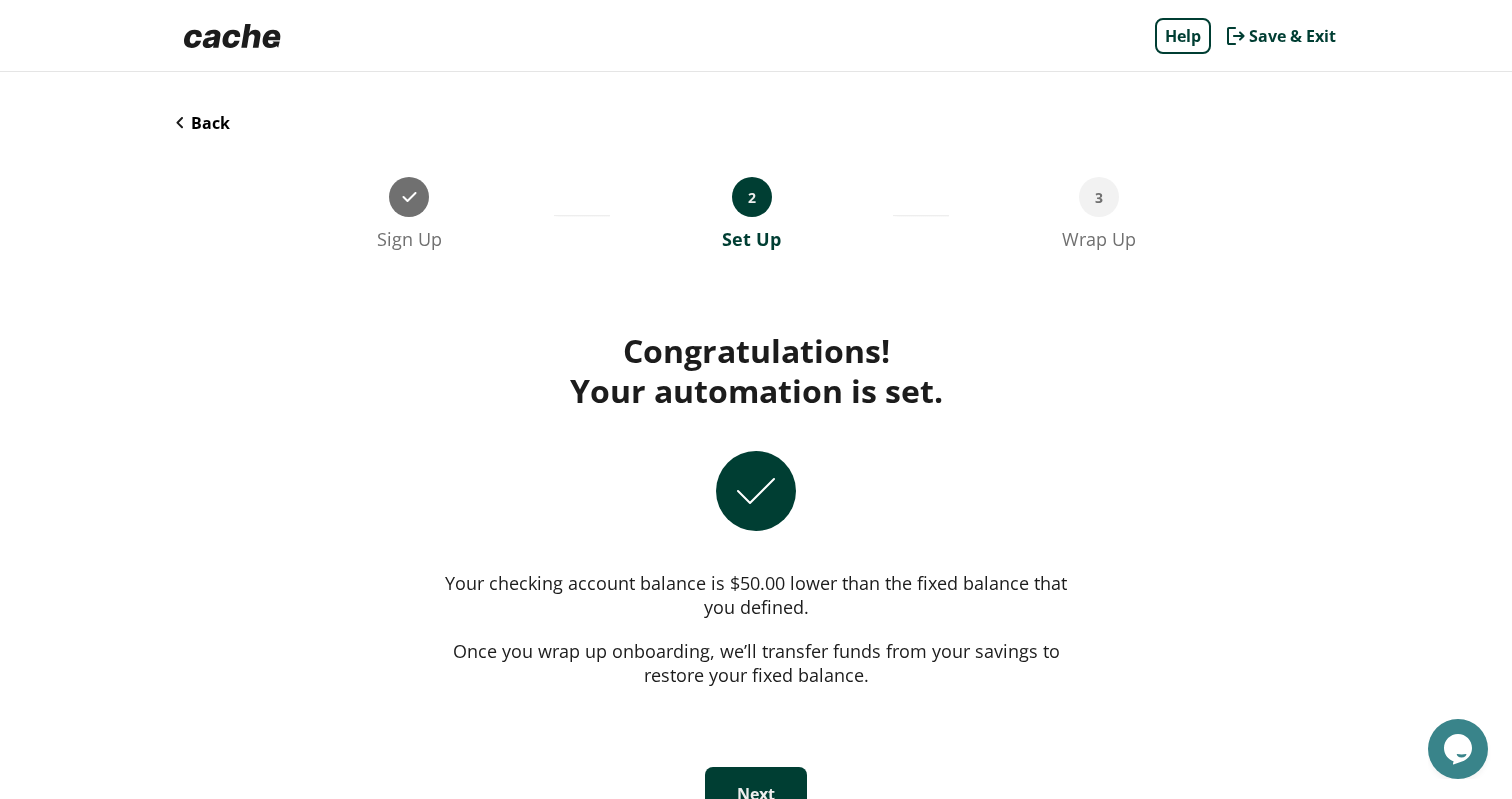 scroll, scrollTop: 42, scrollLeft: 0, axis: vertical 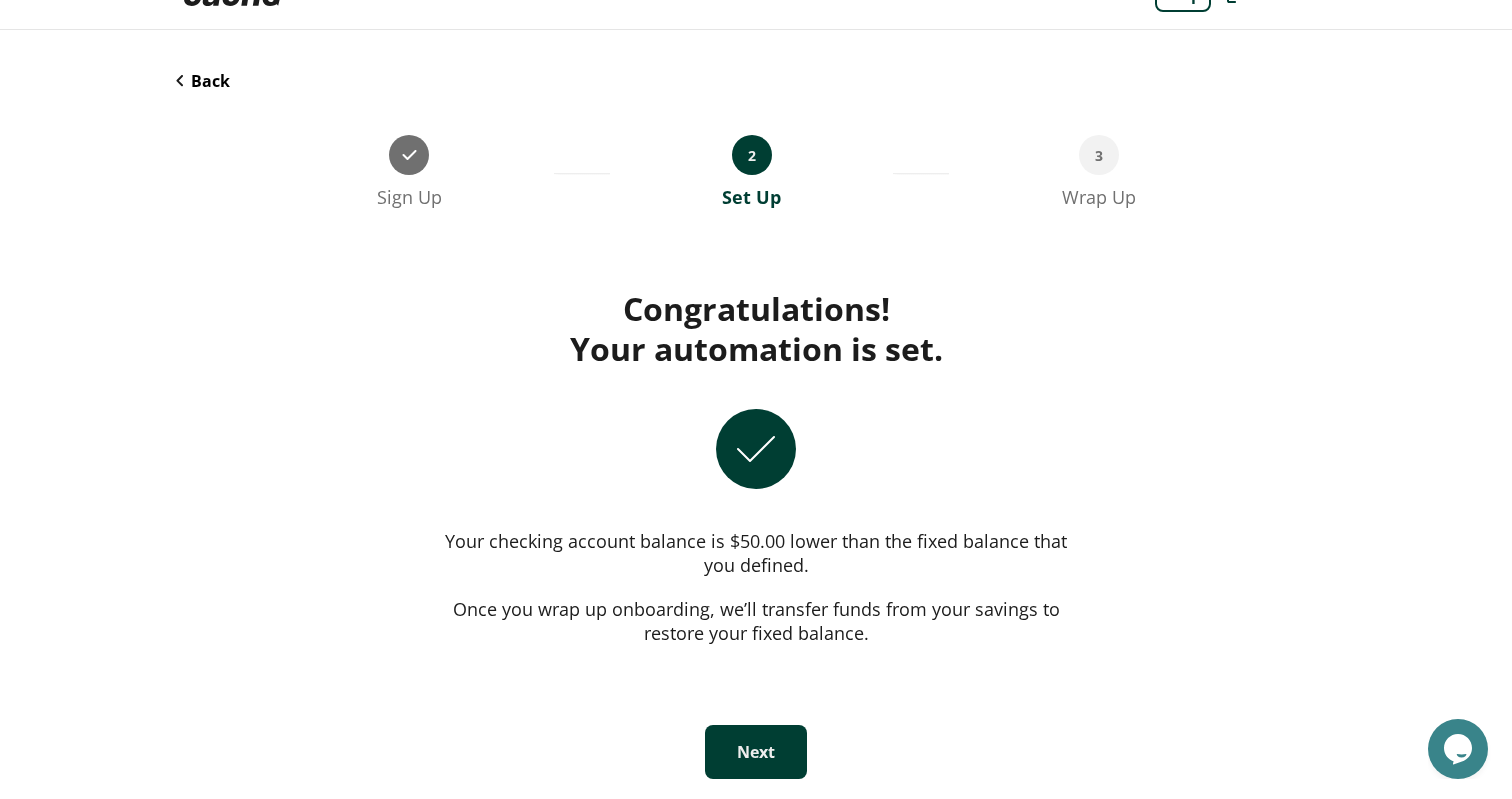 click on "Next" at bounding box center [756, 752] 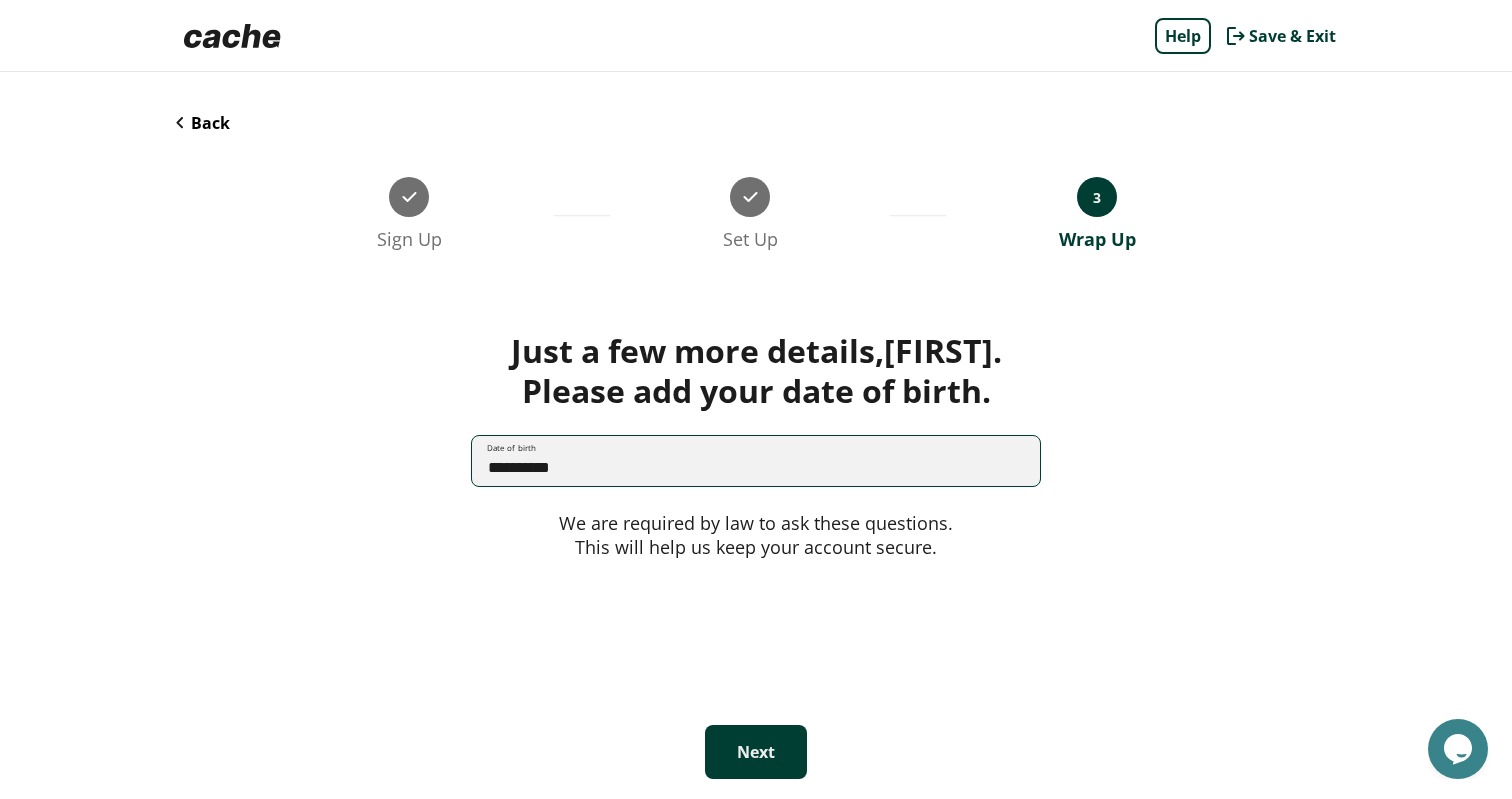 click on "**********" at bounding box center [756, 461] 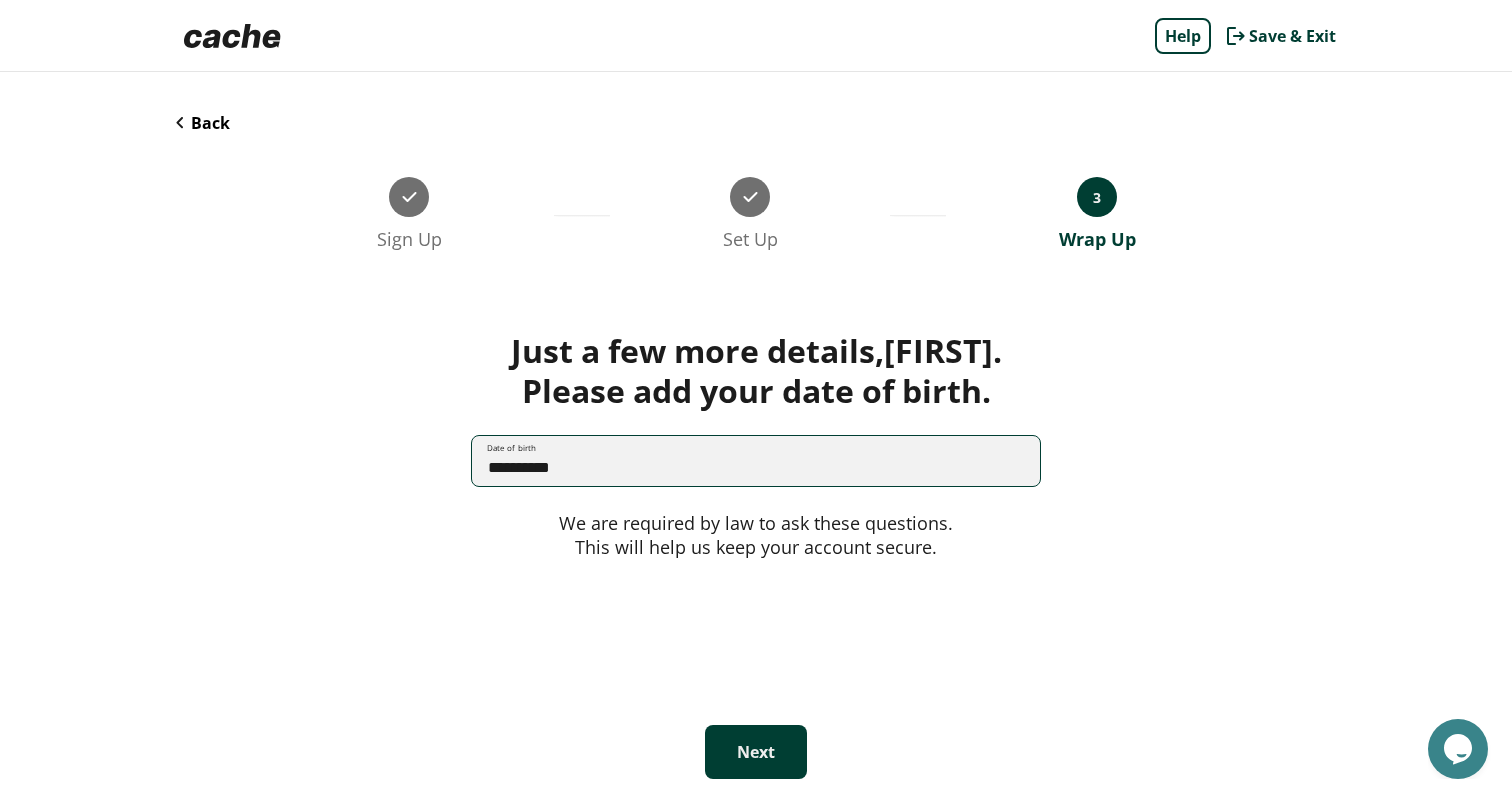 type on "**********" 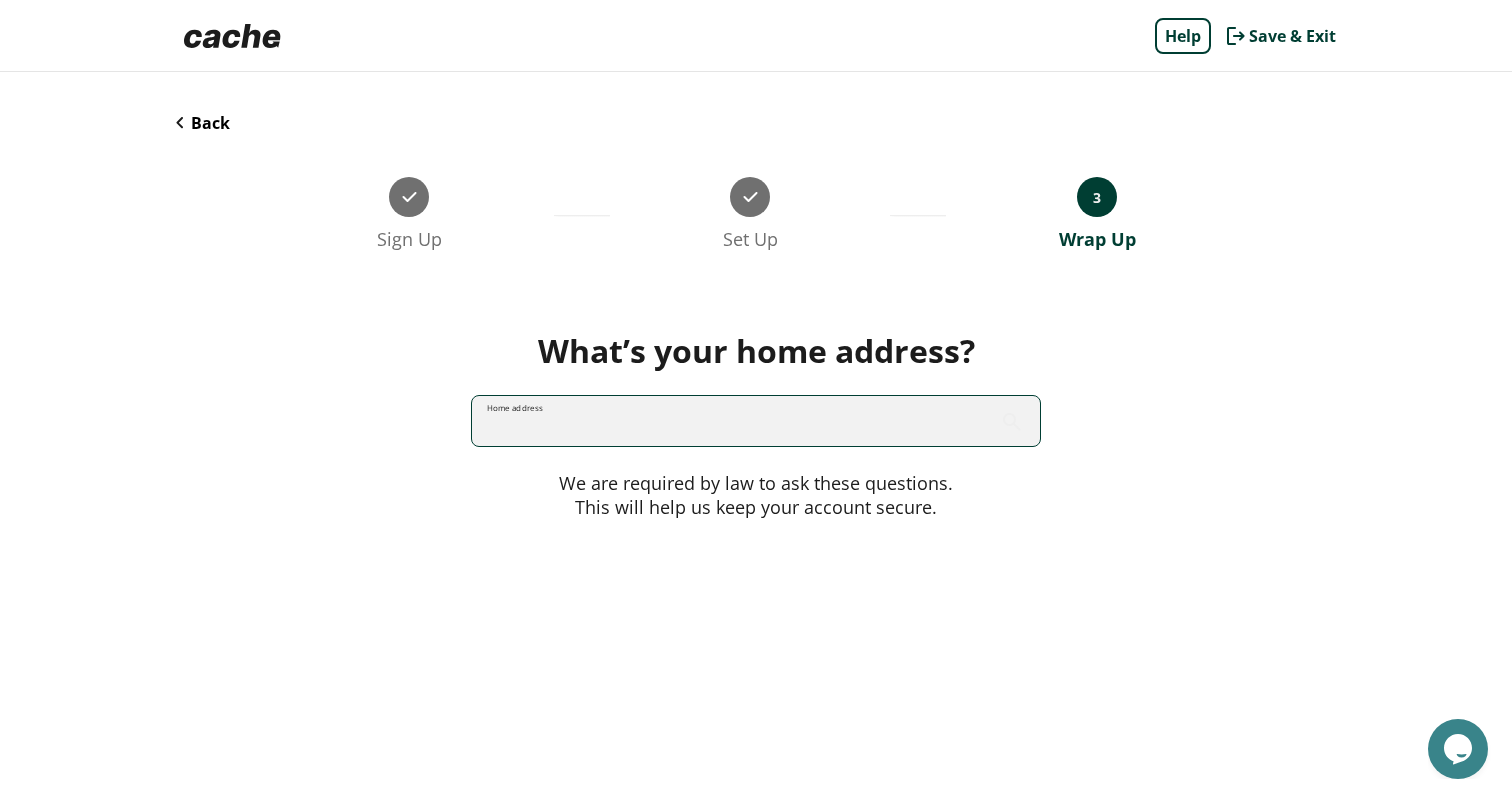 click on "Home address" at bounding box center [756, 421] 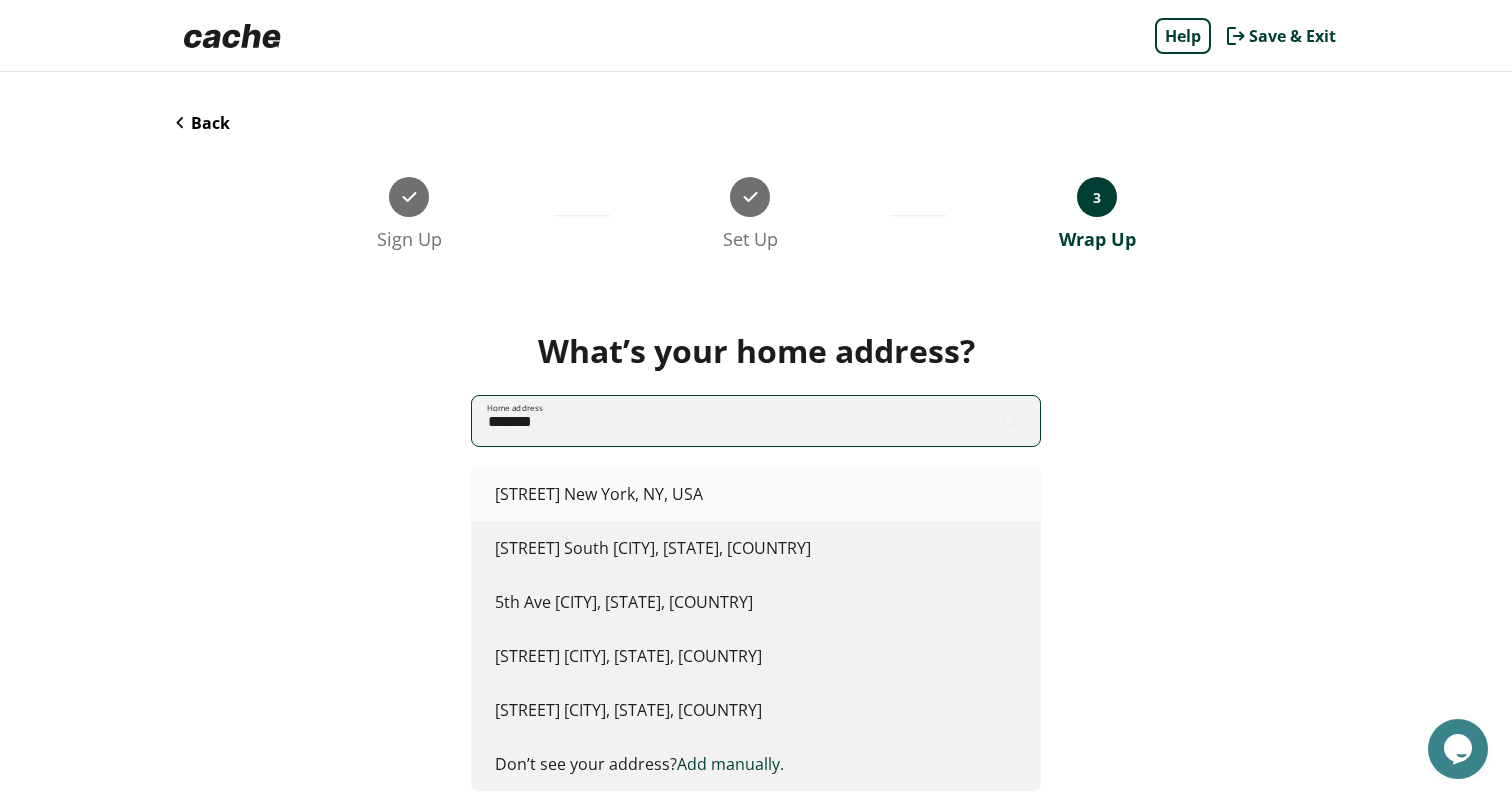 click on "5th Avenue   New York, NY, USA" at bounding box center (756, 494) 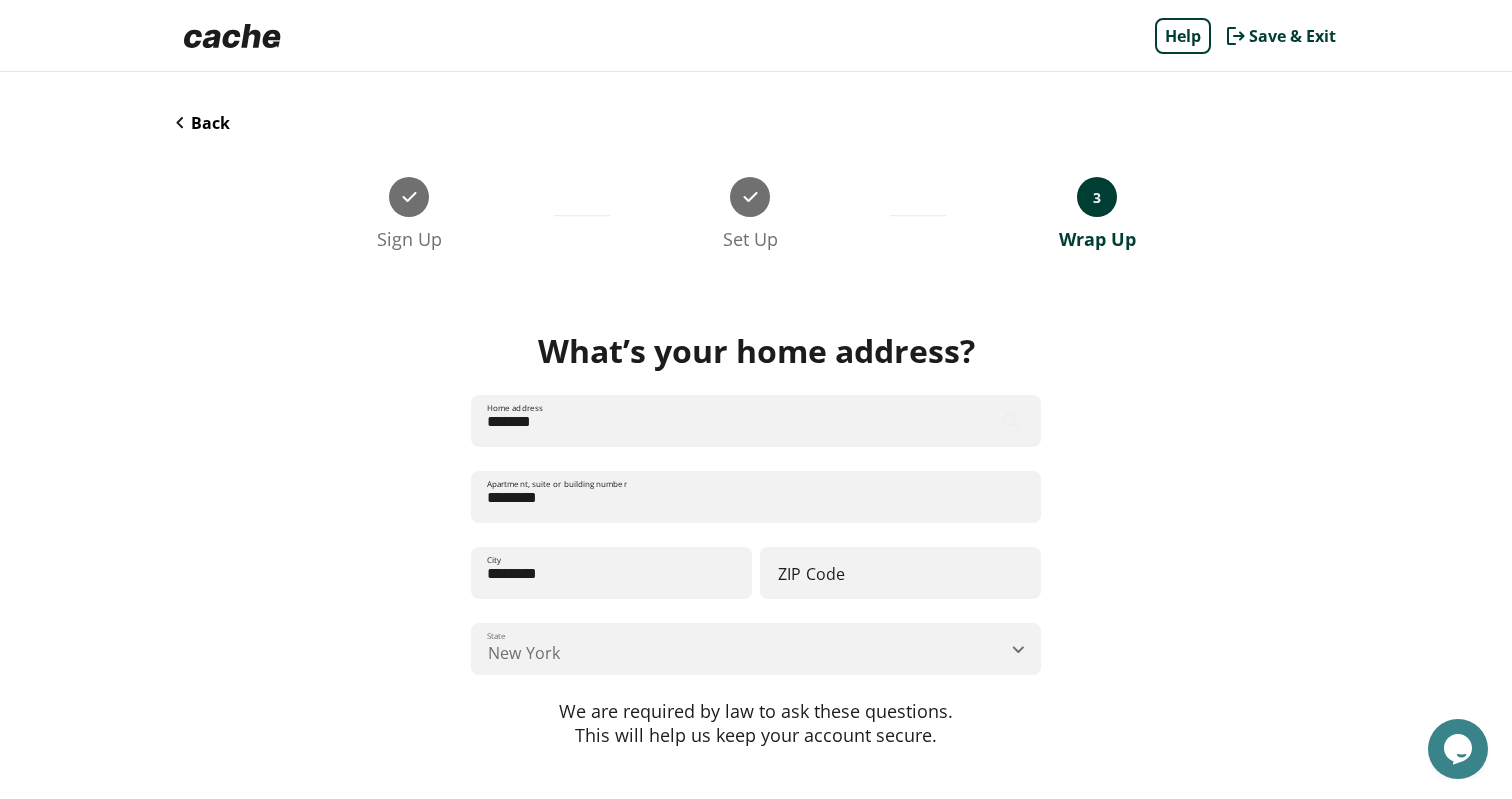 click on "New York" at bounding box center (756, 649) 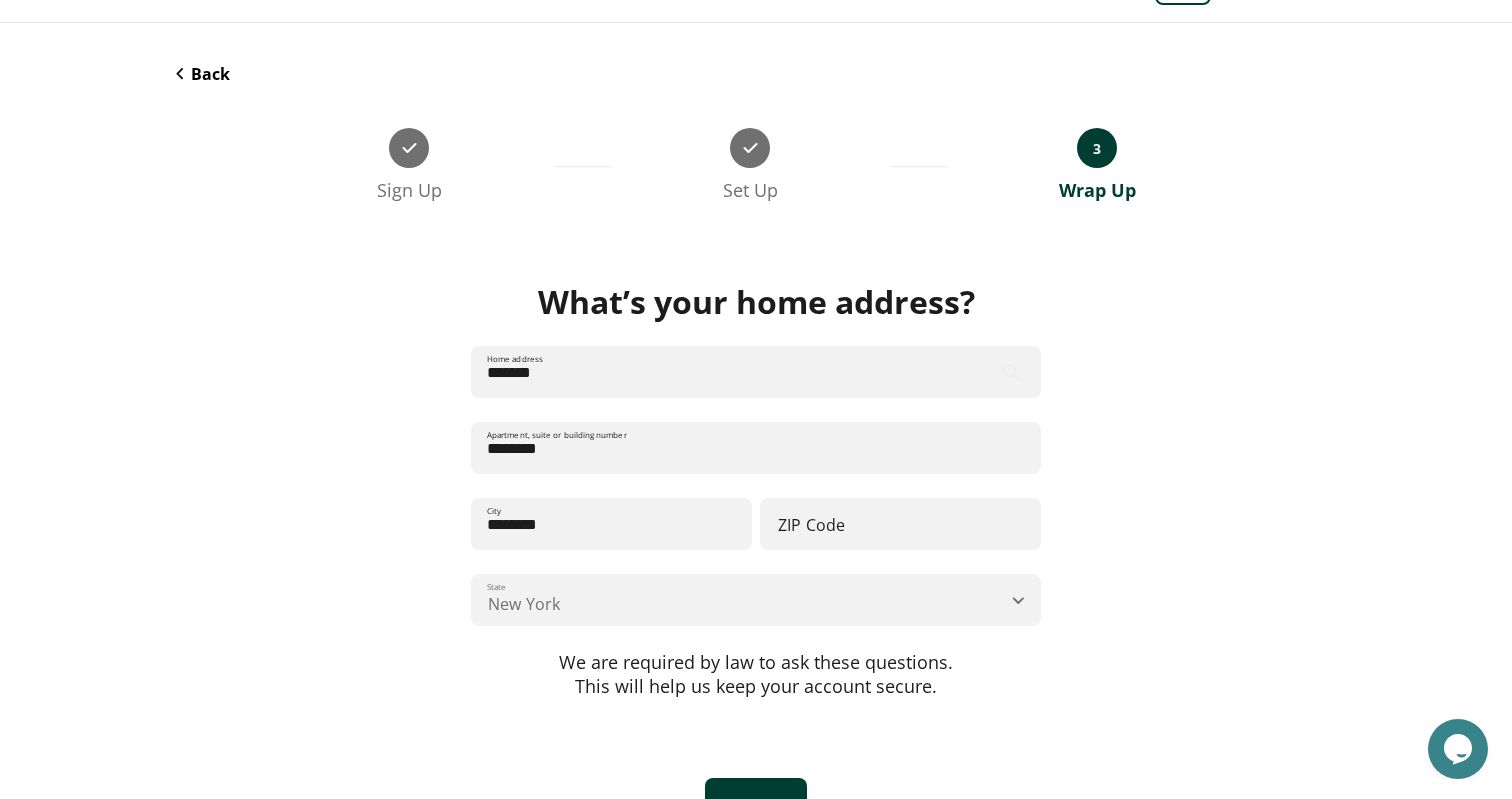 scroll, scrollTop: 102, scrollLeft: 0, axis: vertical 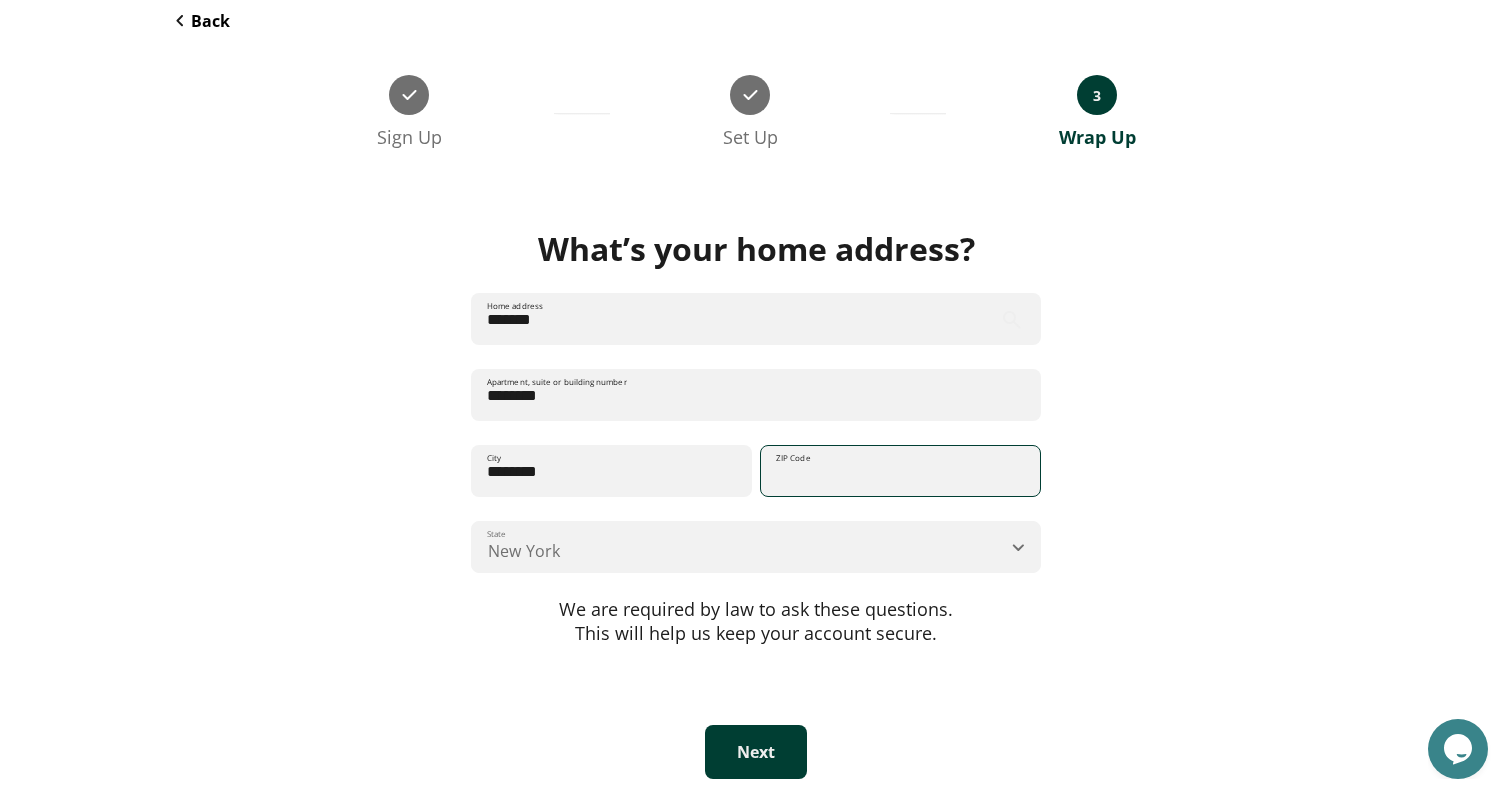 click on "ZIP Code" at bounding box center [900, 471] 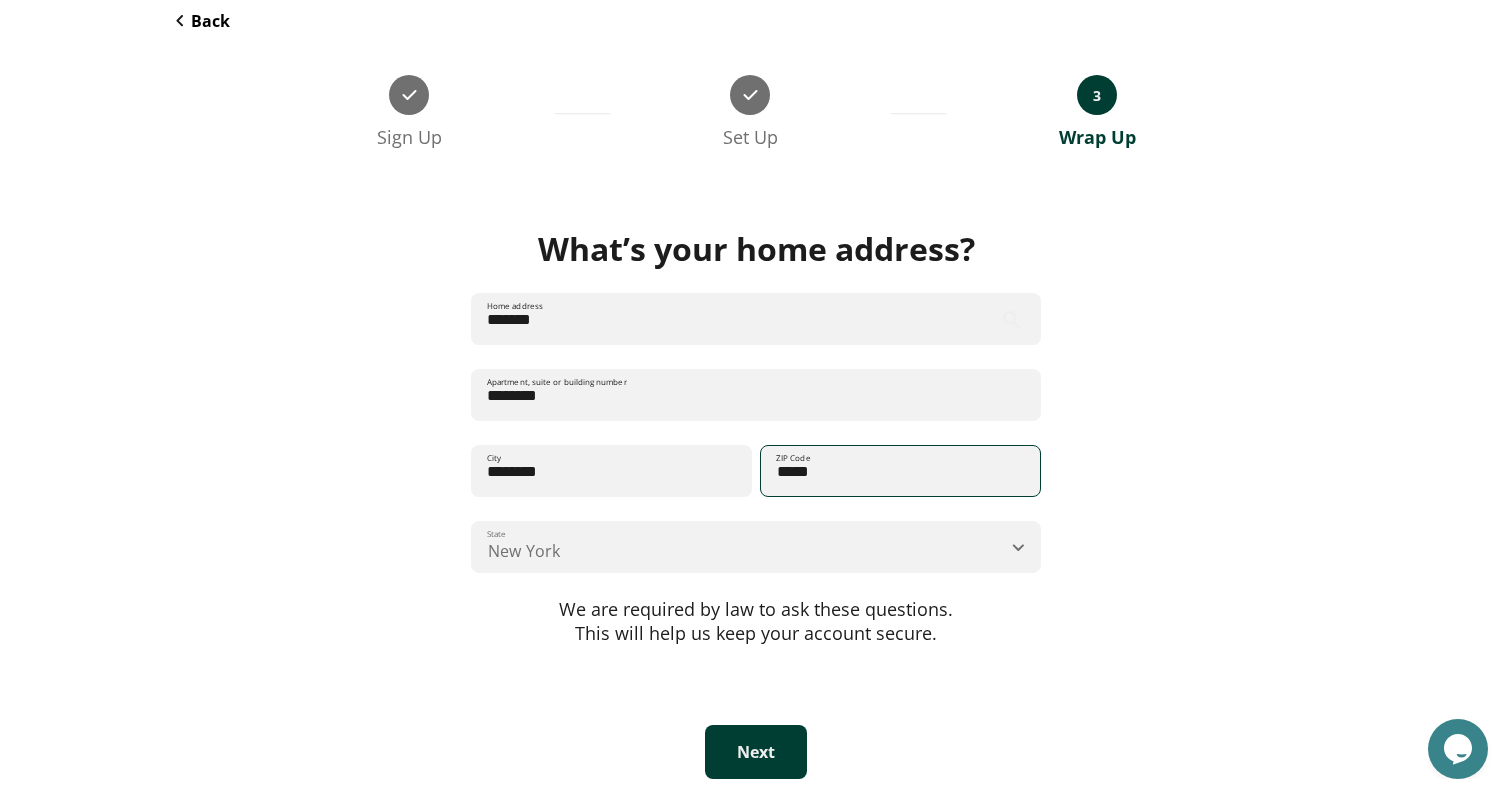 click on "Next" at bounding box center (756, 752) 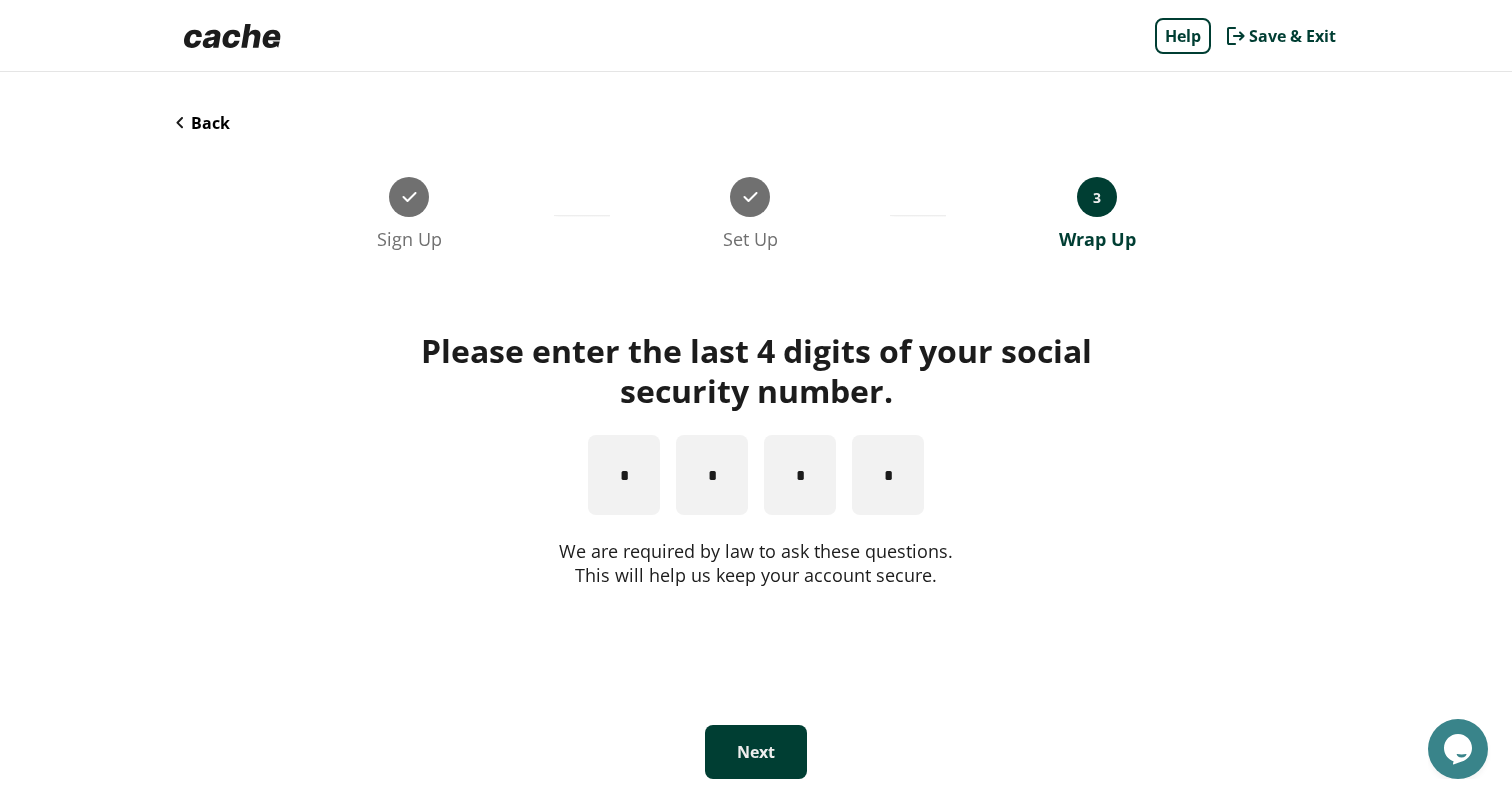 scroll, scrollTop: 0, scrollLeft: 0, axis: both 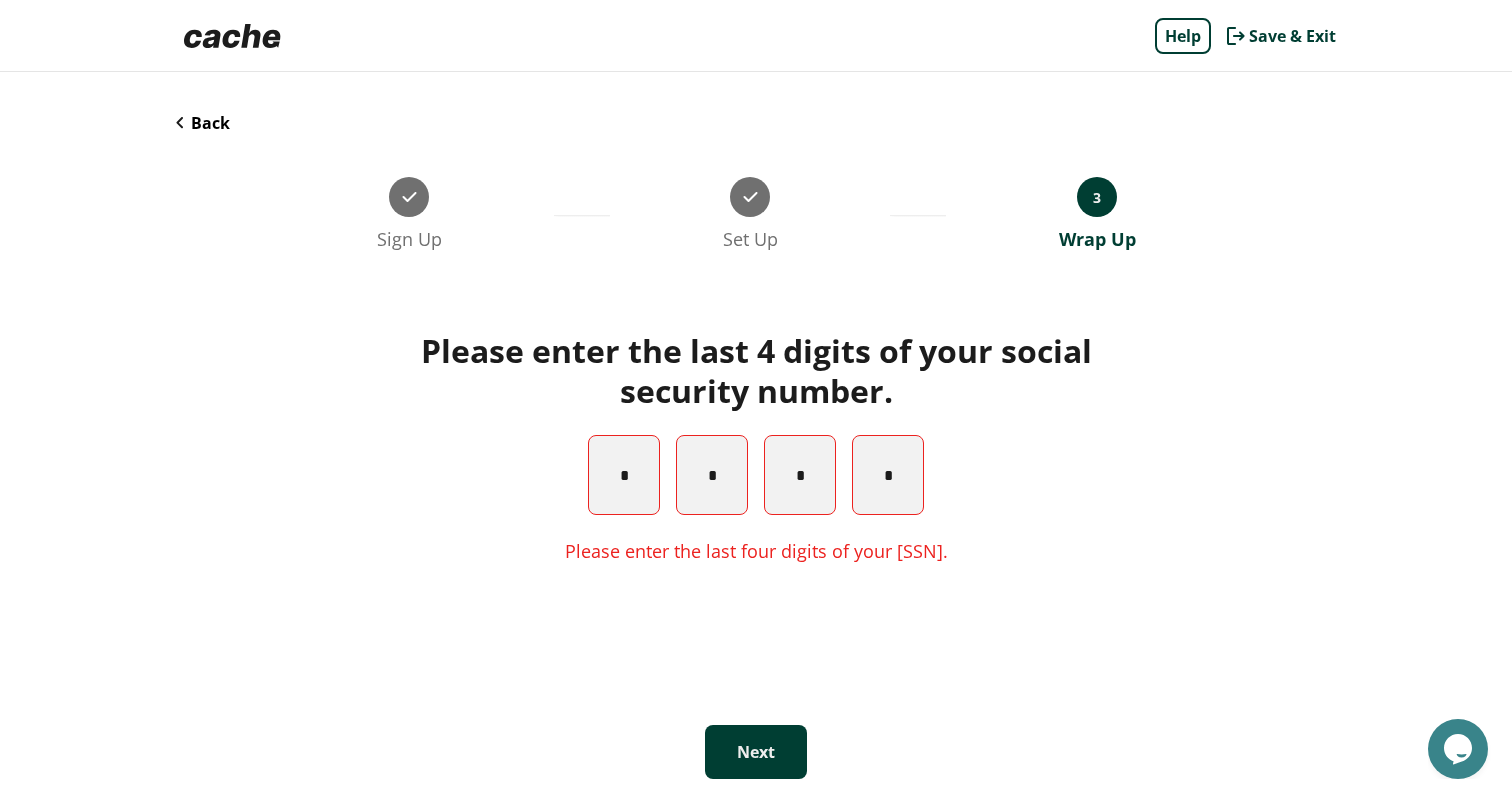 click at bounding box center [624, 475] 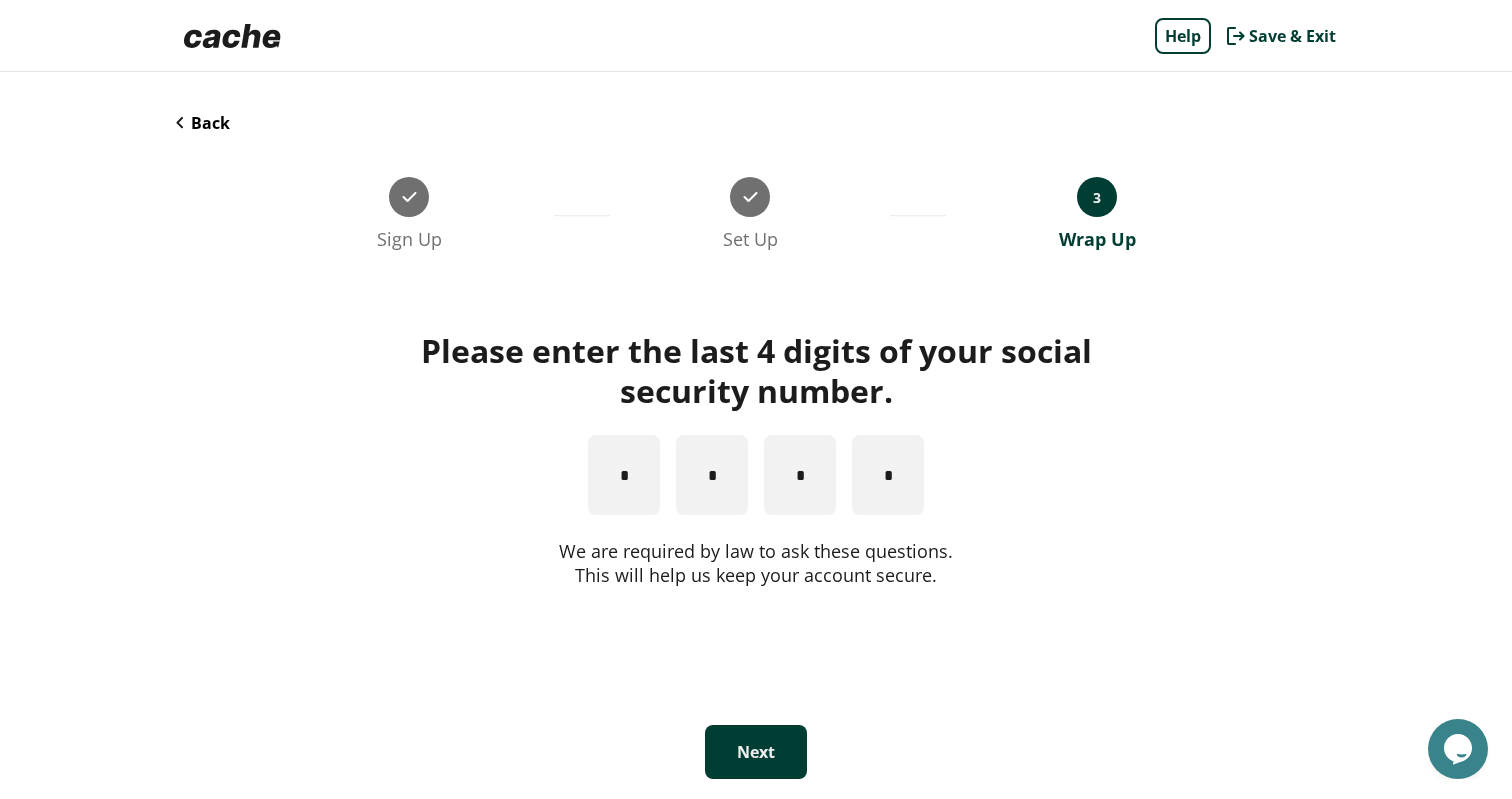 type on "*" 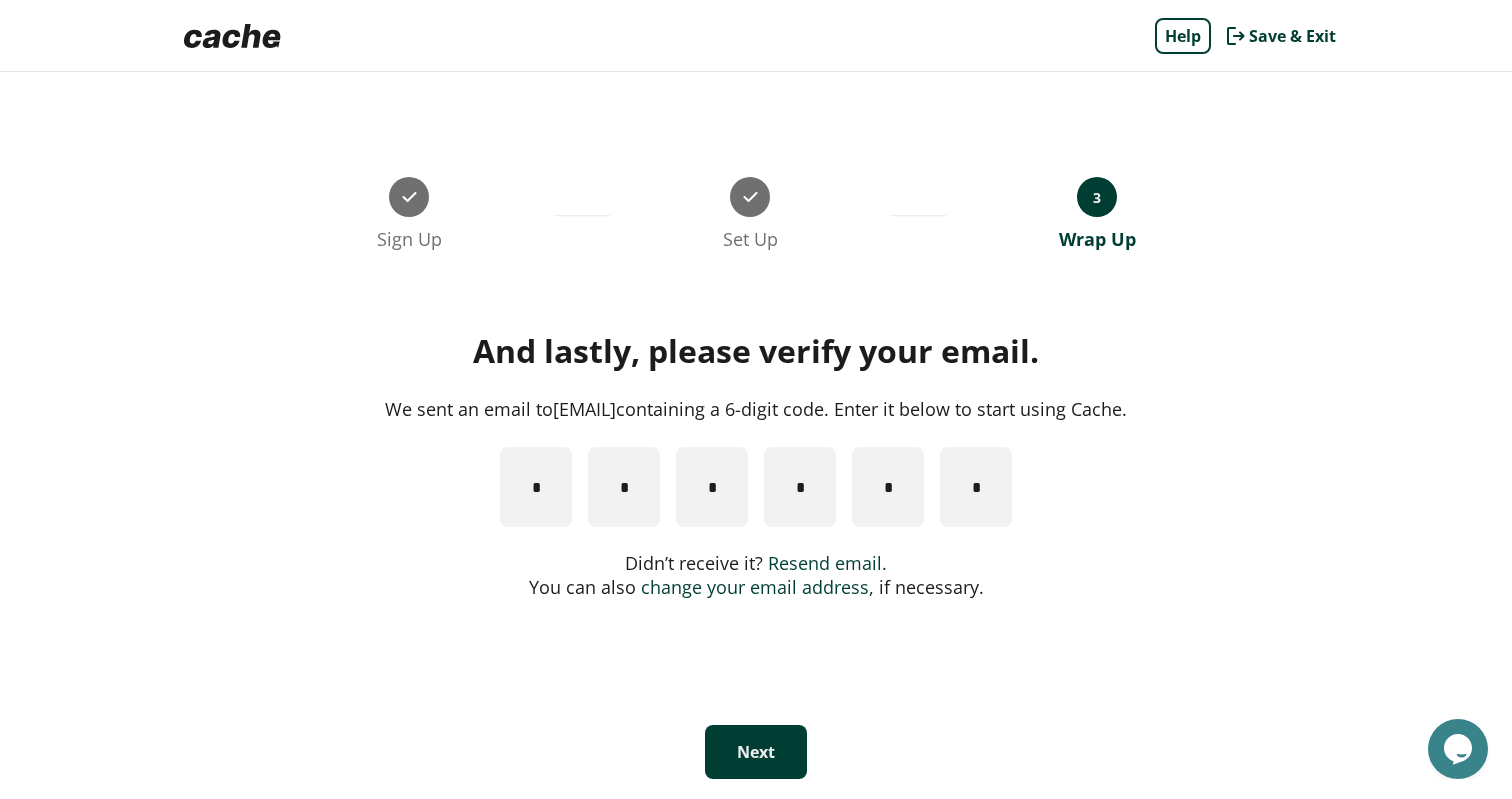 click on "Resend email." at bounding box center [827, 563] 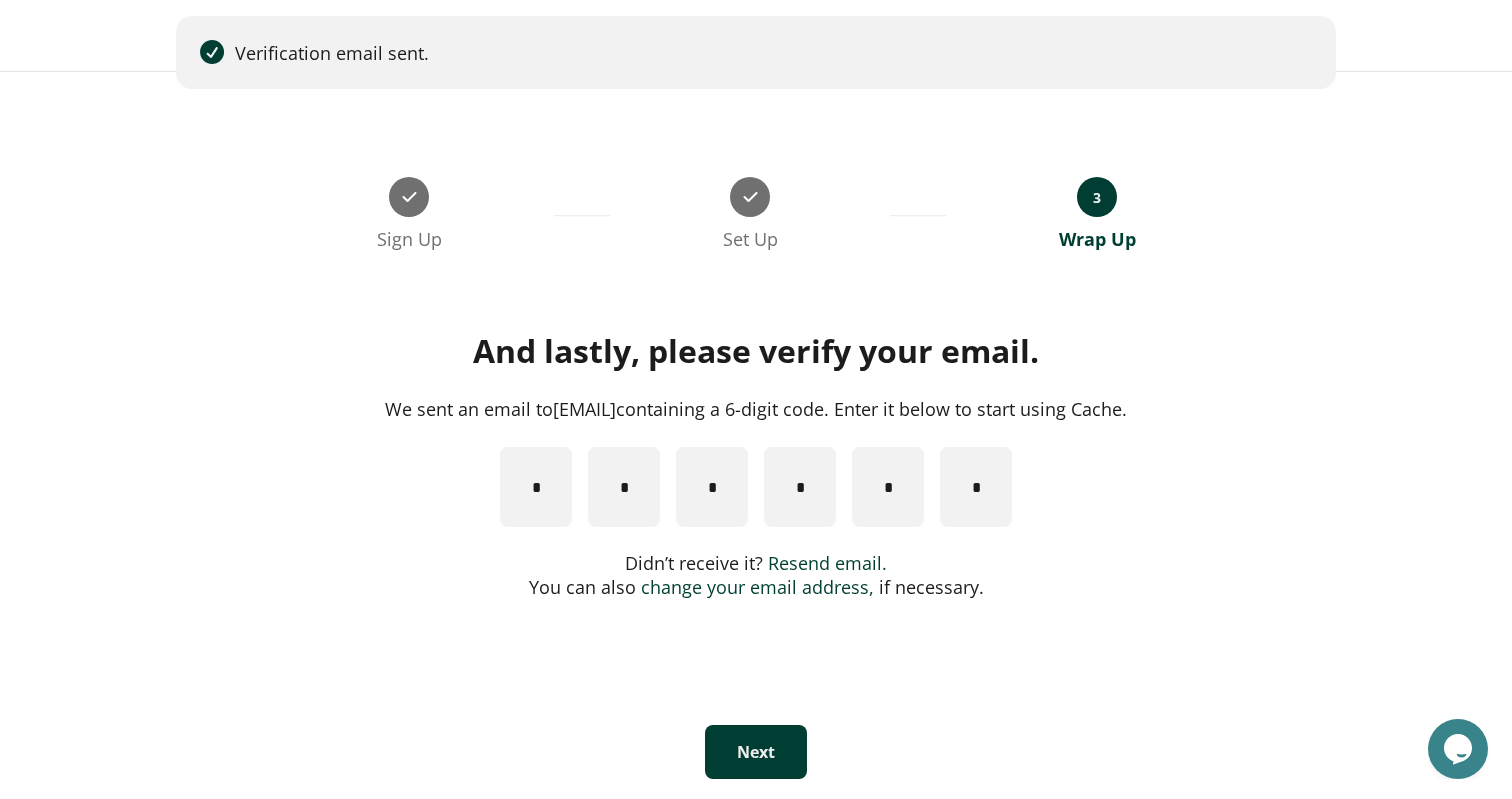 click on "change your email address," at bounding box center (757, 587) 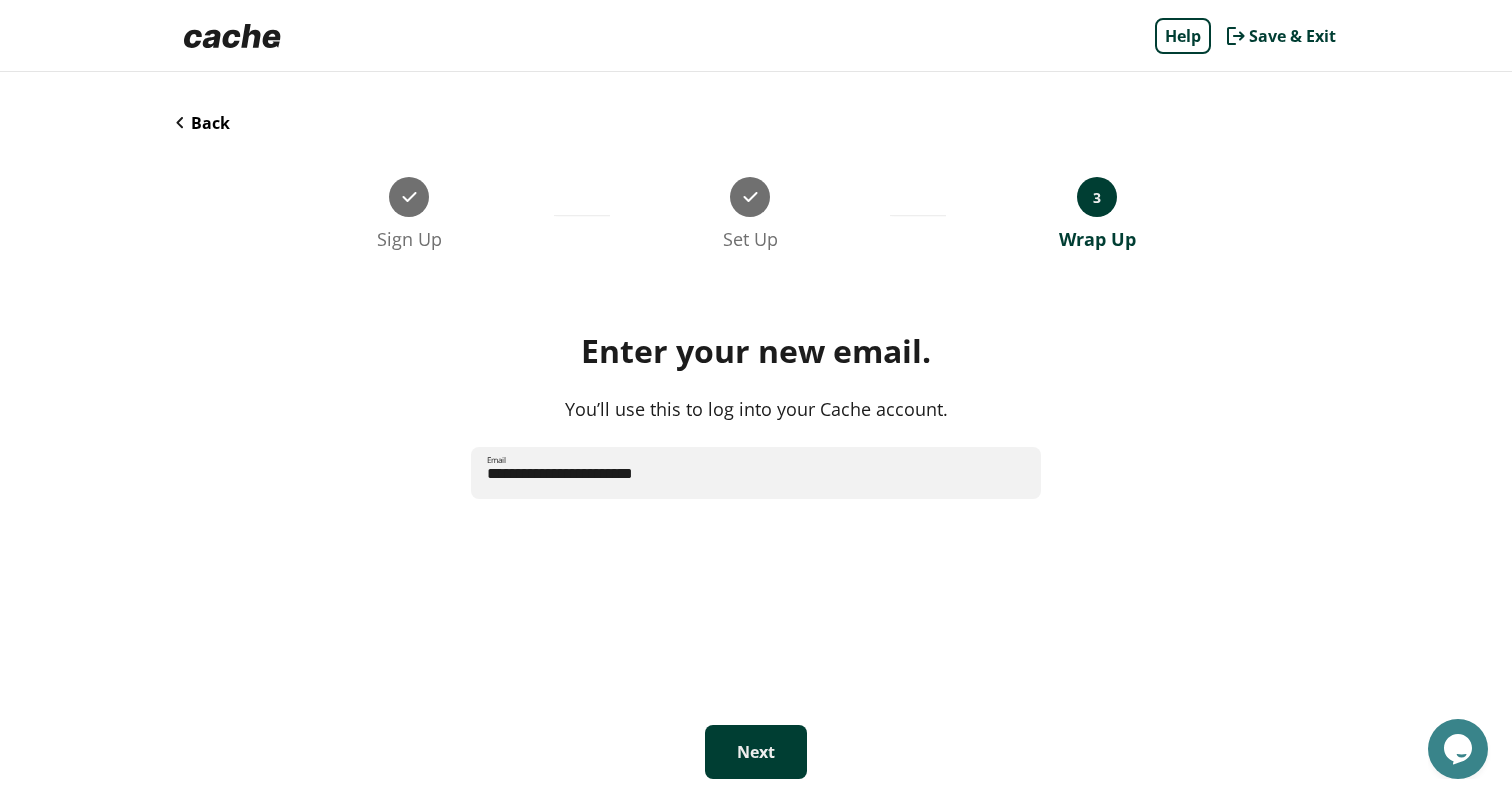 click on "**********" at bounding box center [756, 473] 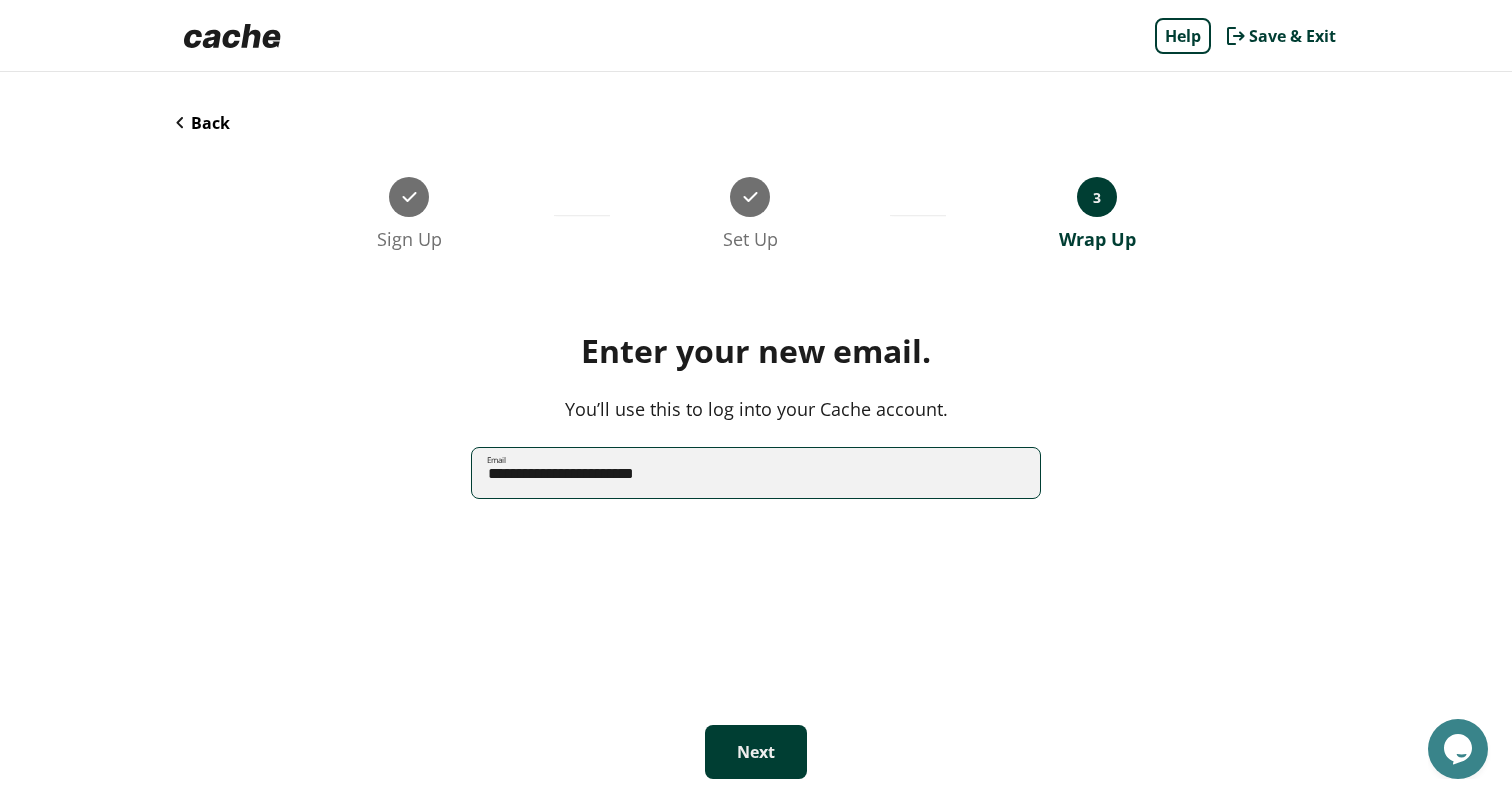 click on "**********" at bounding box center (756, 473) 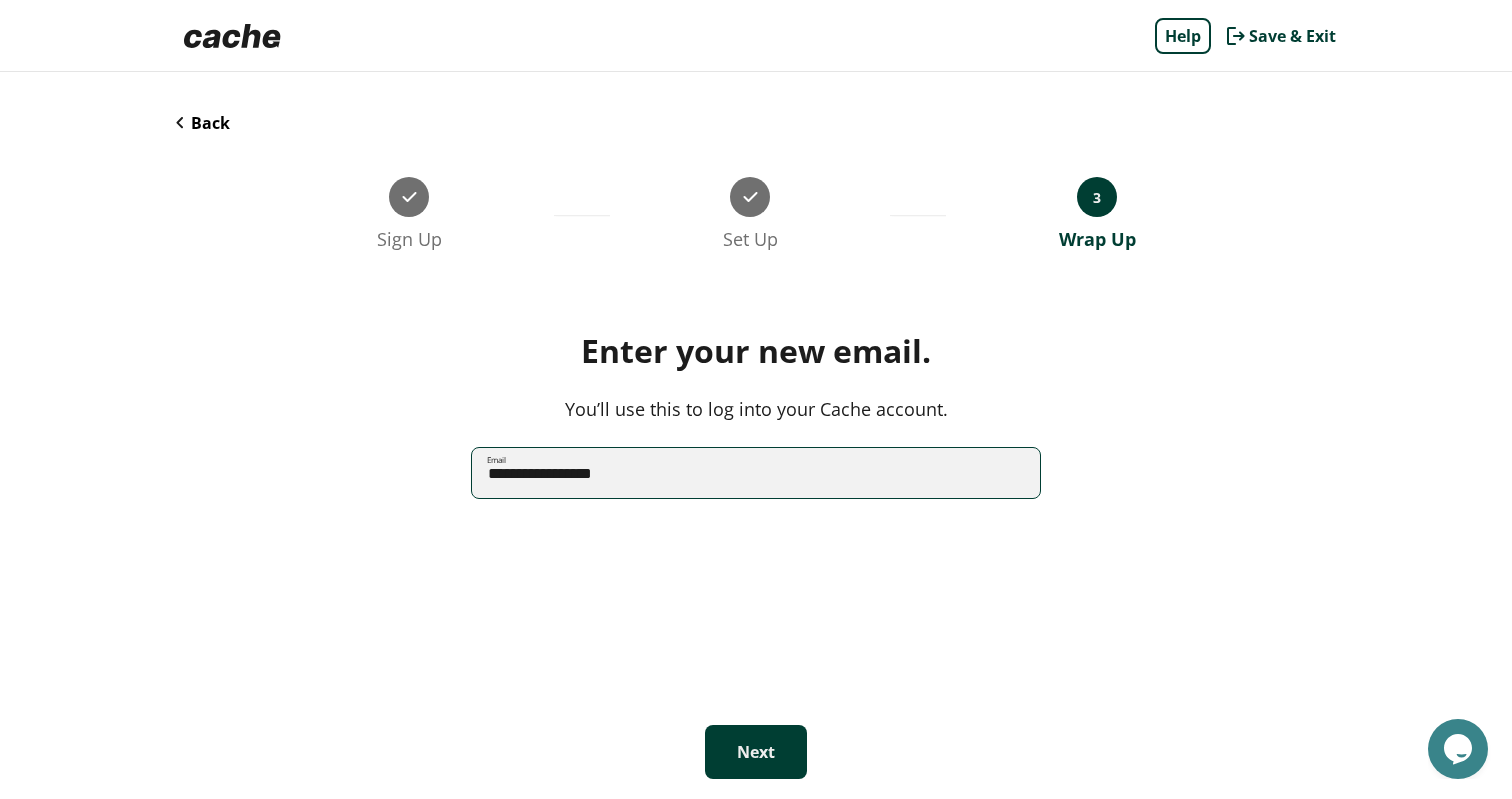 click on "**********" at bounding box center [756, 473] 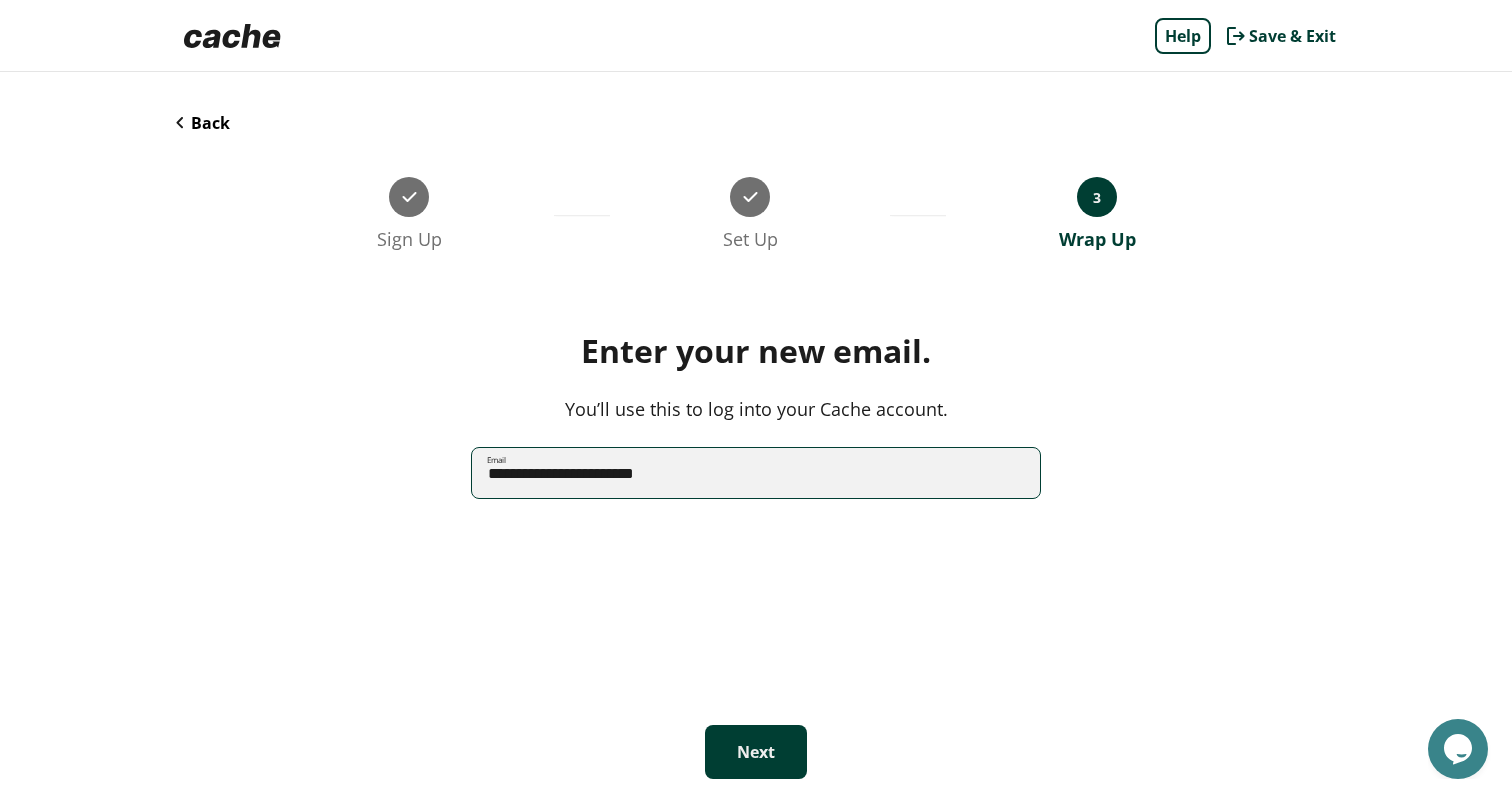 type on "**********" 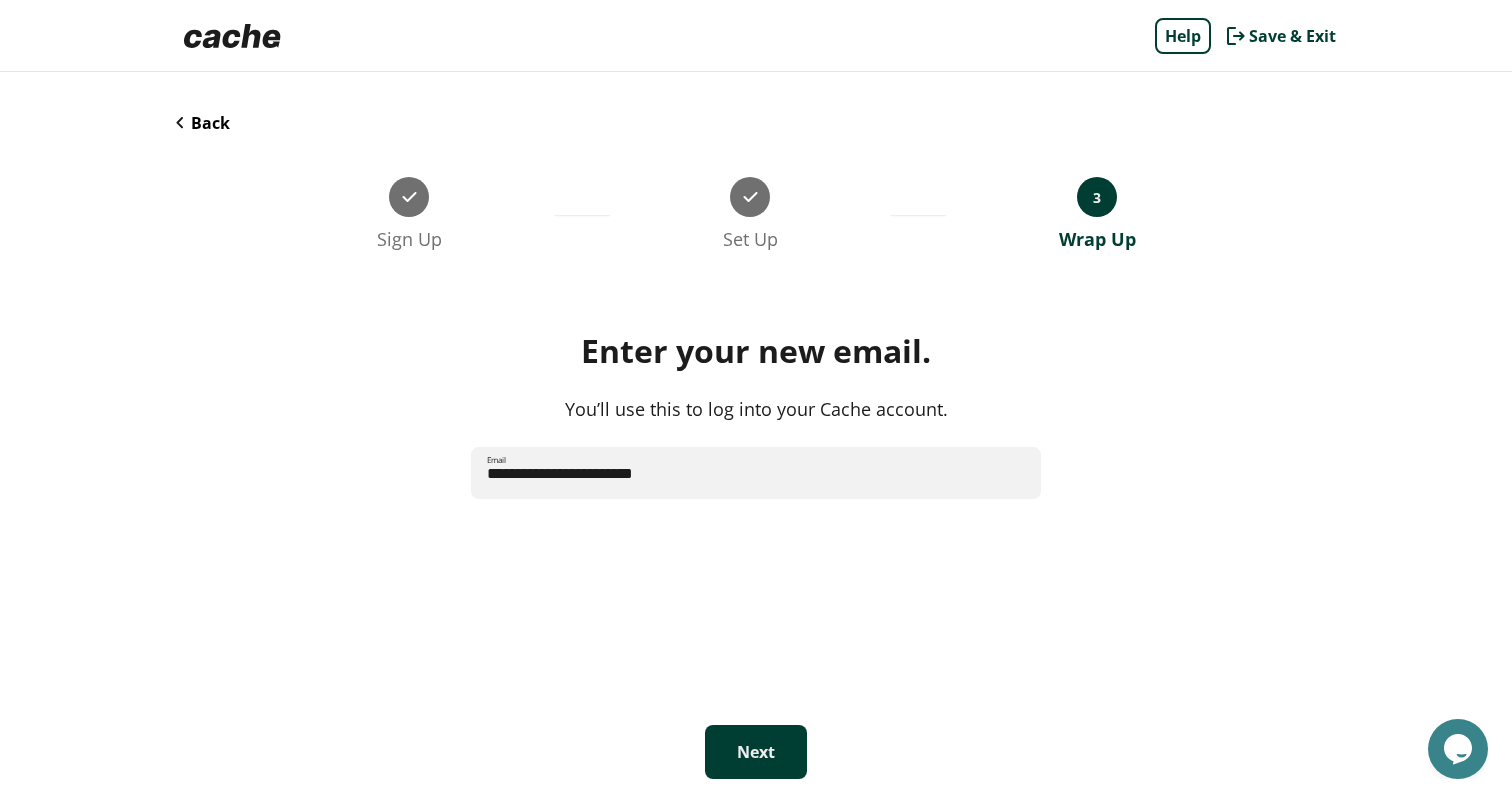 click on "Next" at bounding box center (756, 752) 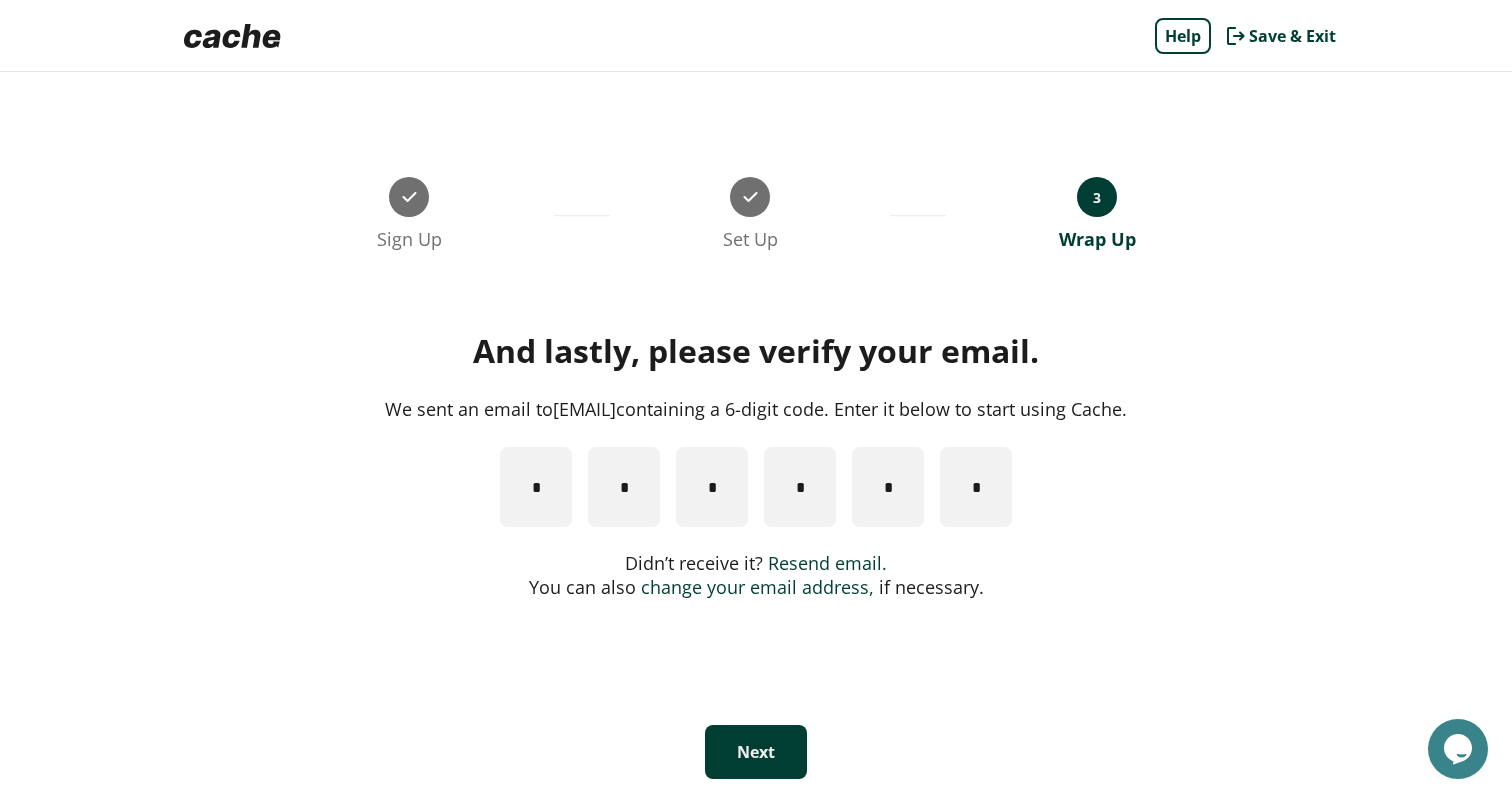 type on "*" 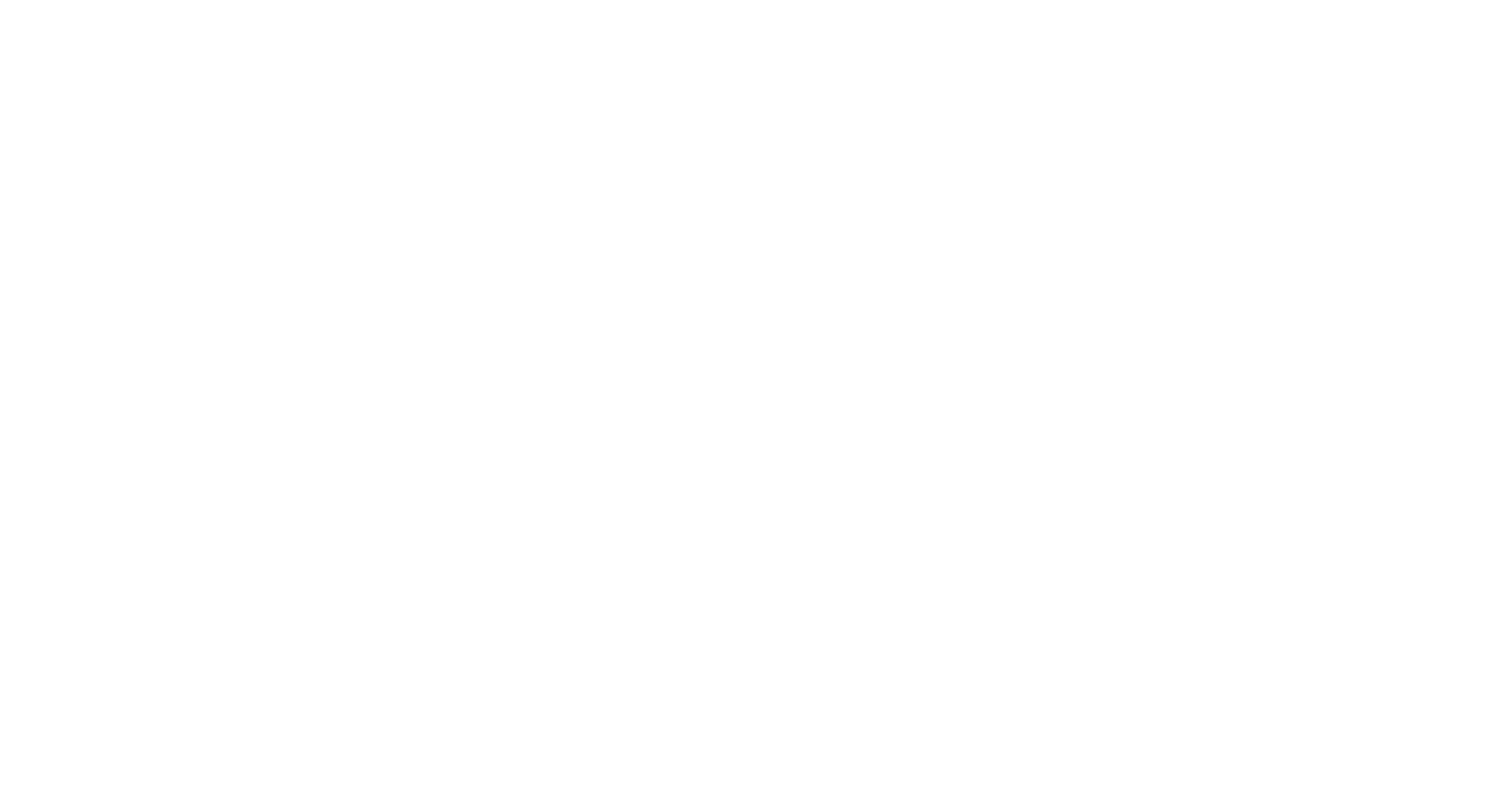 scroll, scrollTop: 0, scrollLeft: 0, axis: both 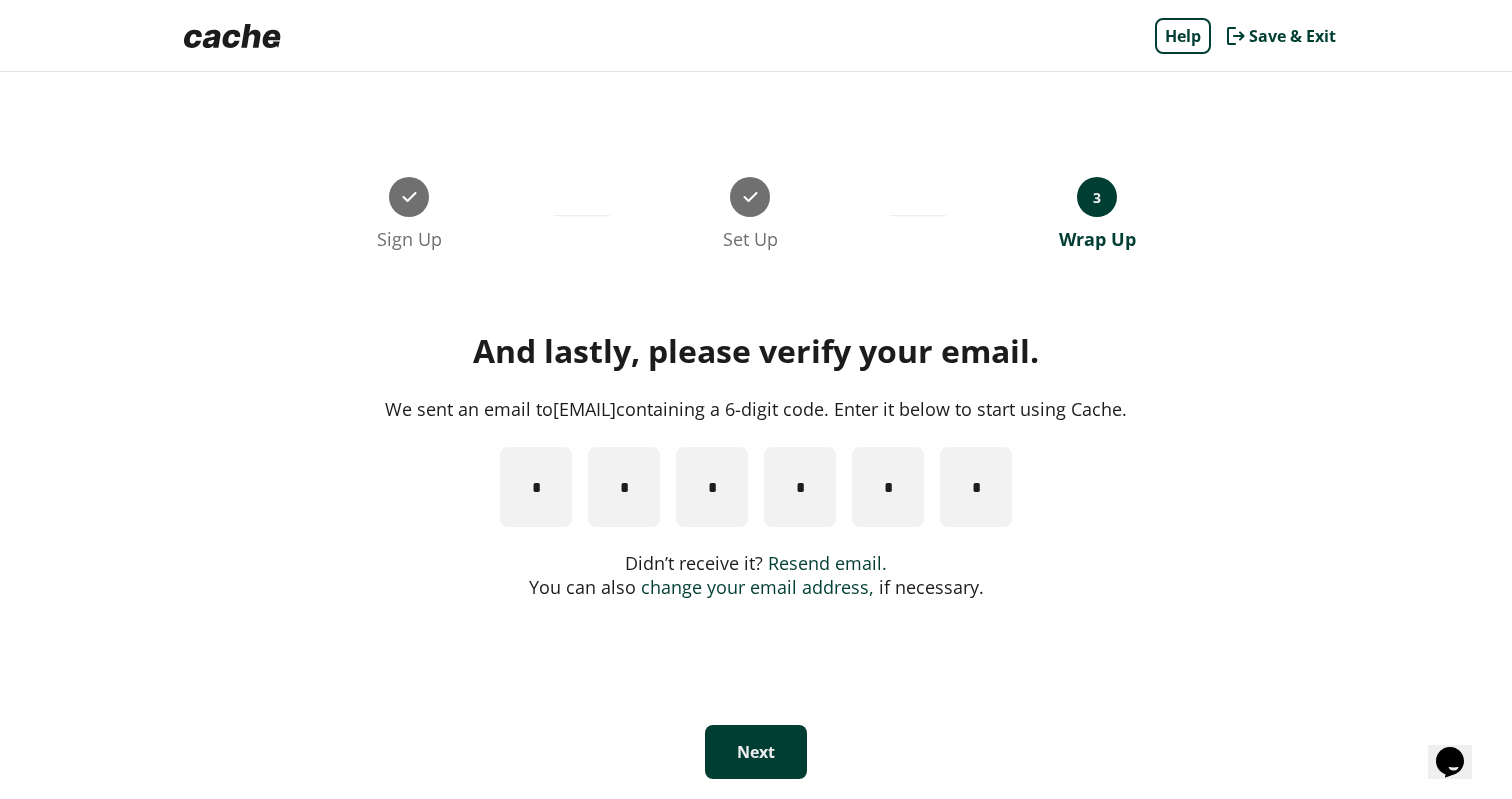 click on "Resend email." at bounding box center (827, 563) 